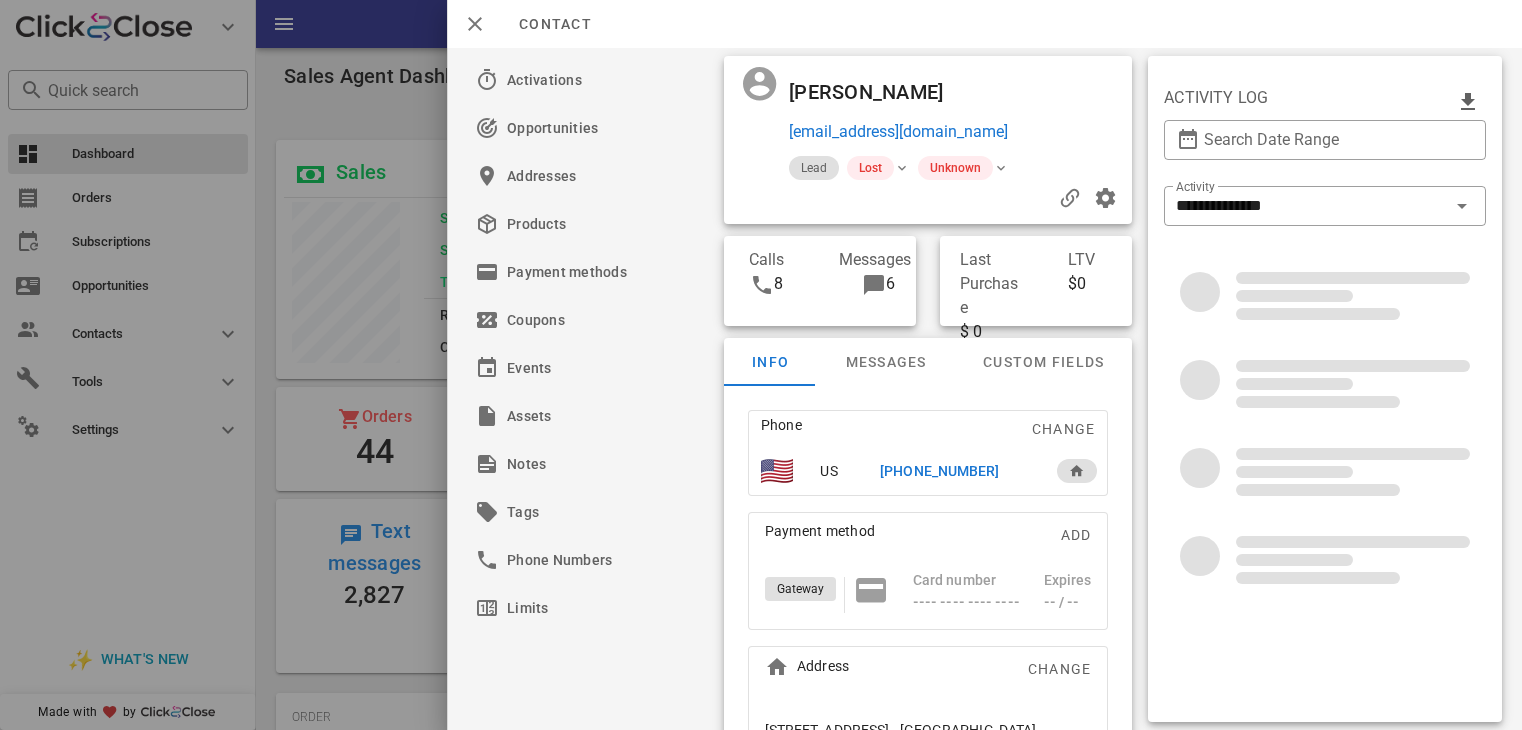 scroll, scrollTop: 0, scrollLeft: 0, axis: both 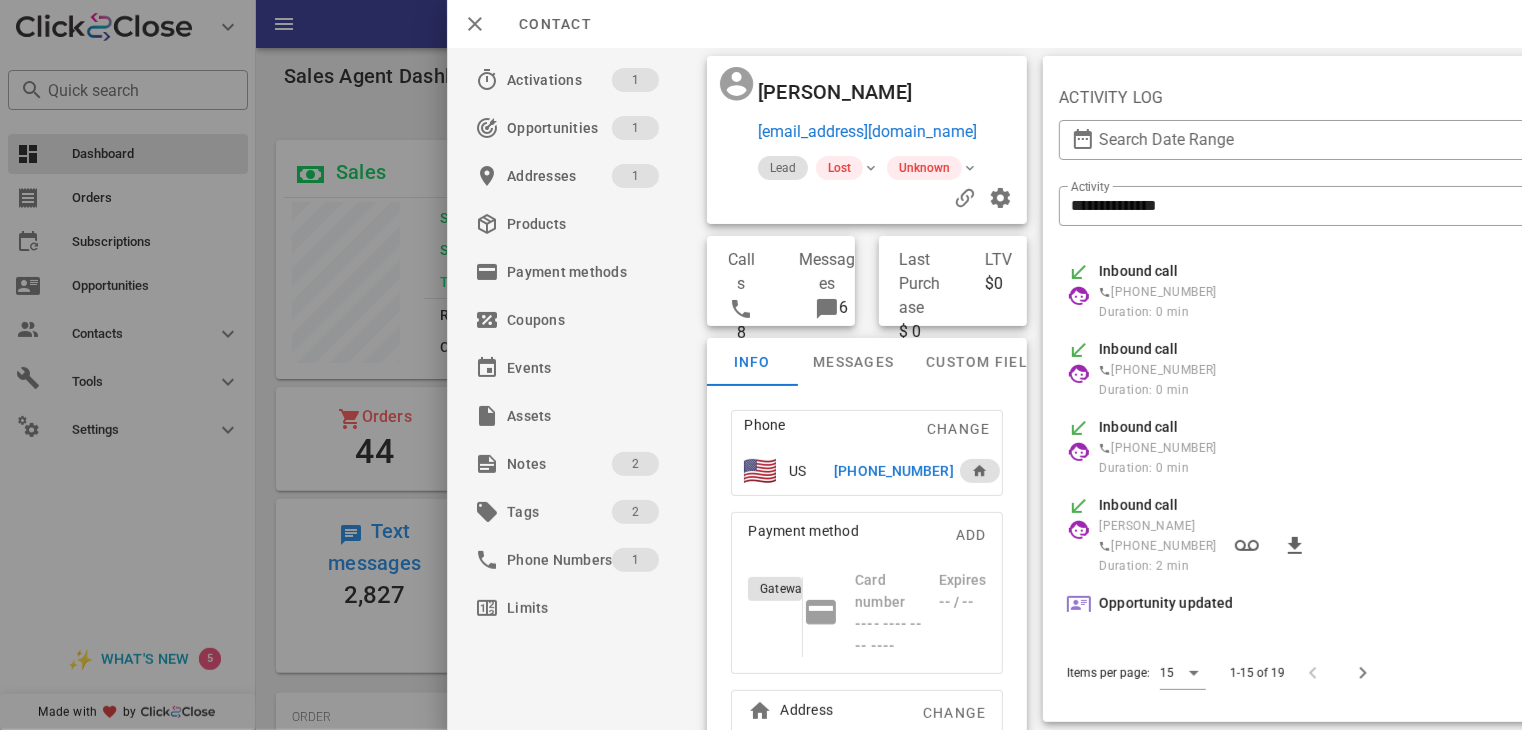 click at bounding box center [761, 365] 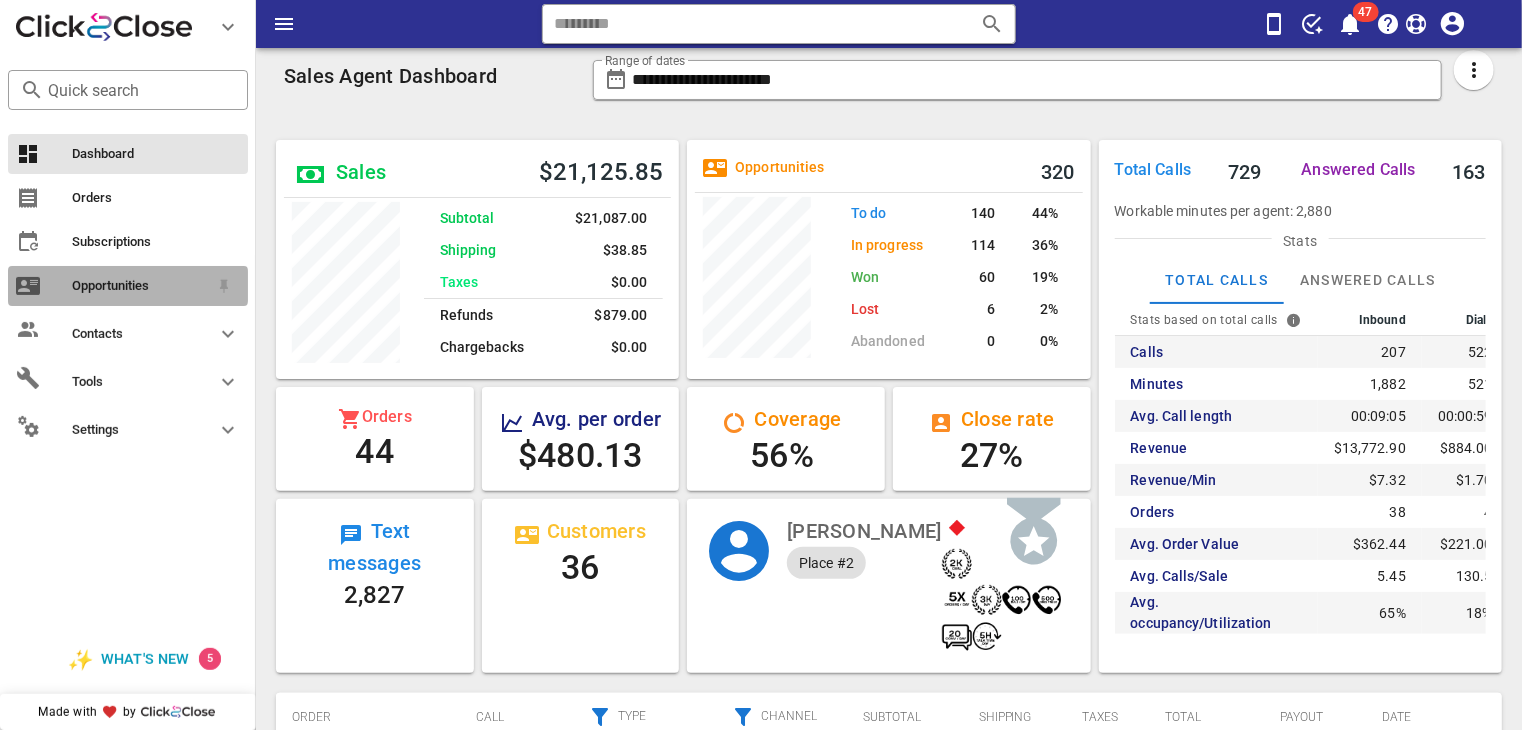click on "Opportunities" at bounding box center (140, 286) 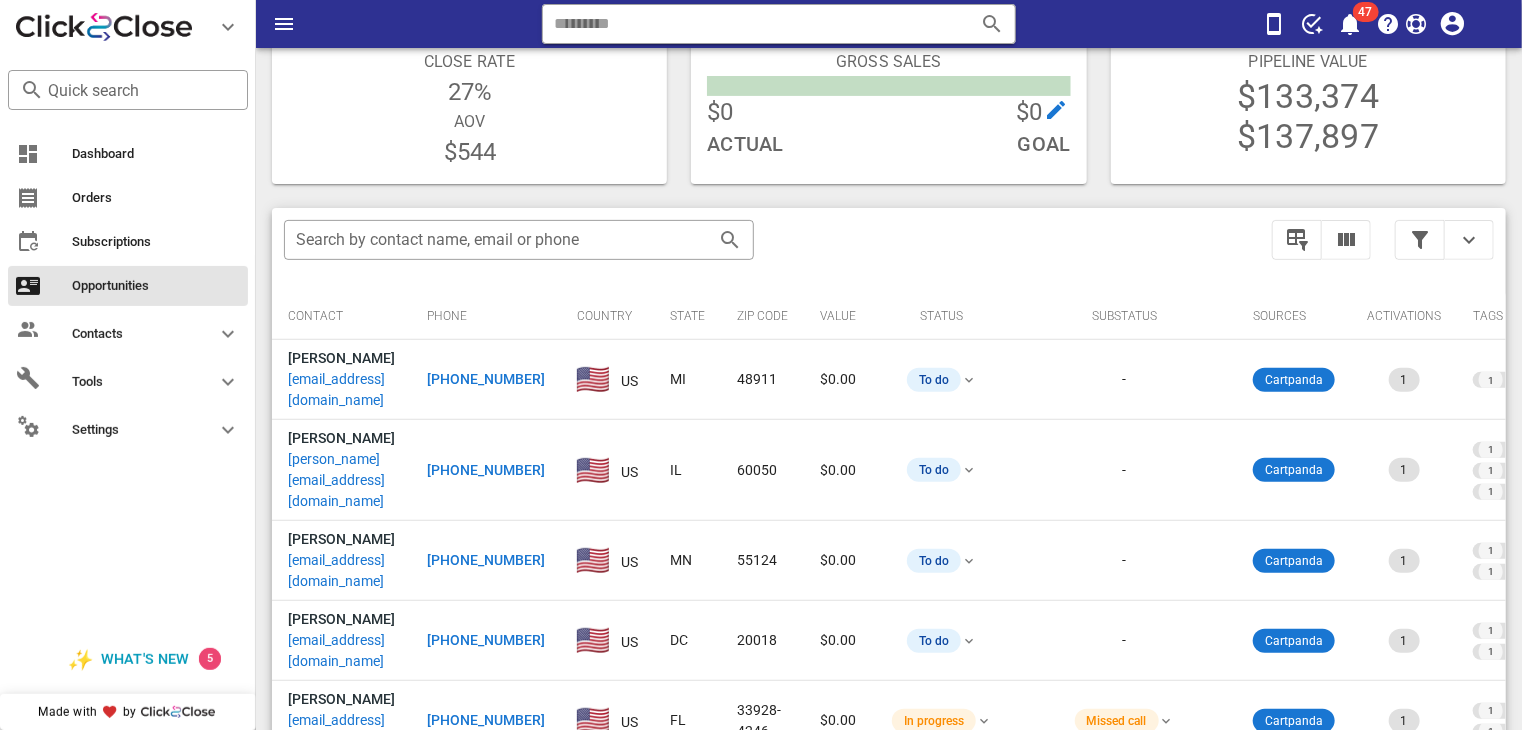 scroll, scrollTop: 240, scrollLeft: 0, axis: vertical 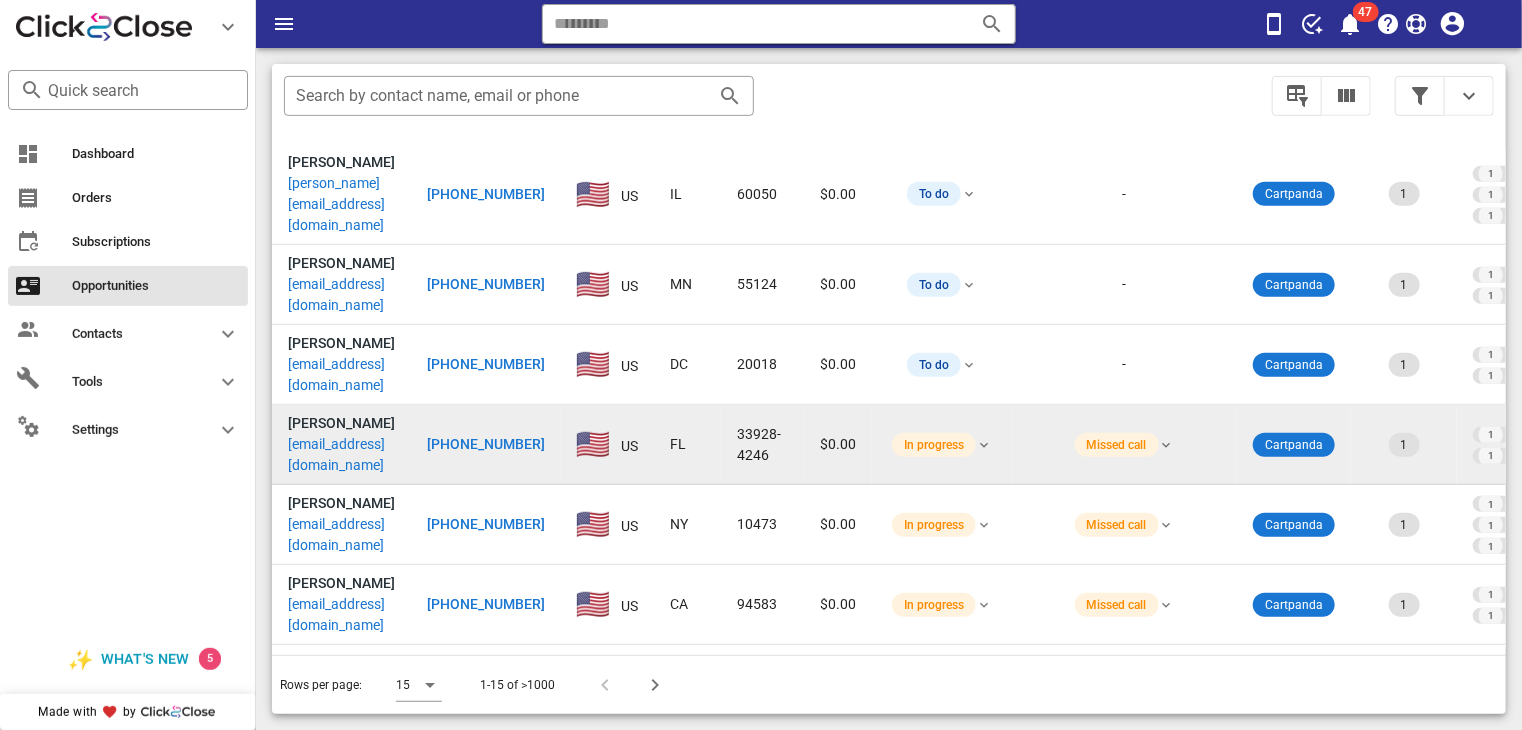 click on "[PHONE_NUMBER]" at bounding box center (486, 444) 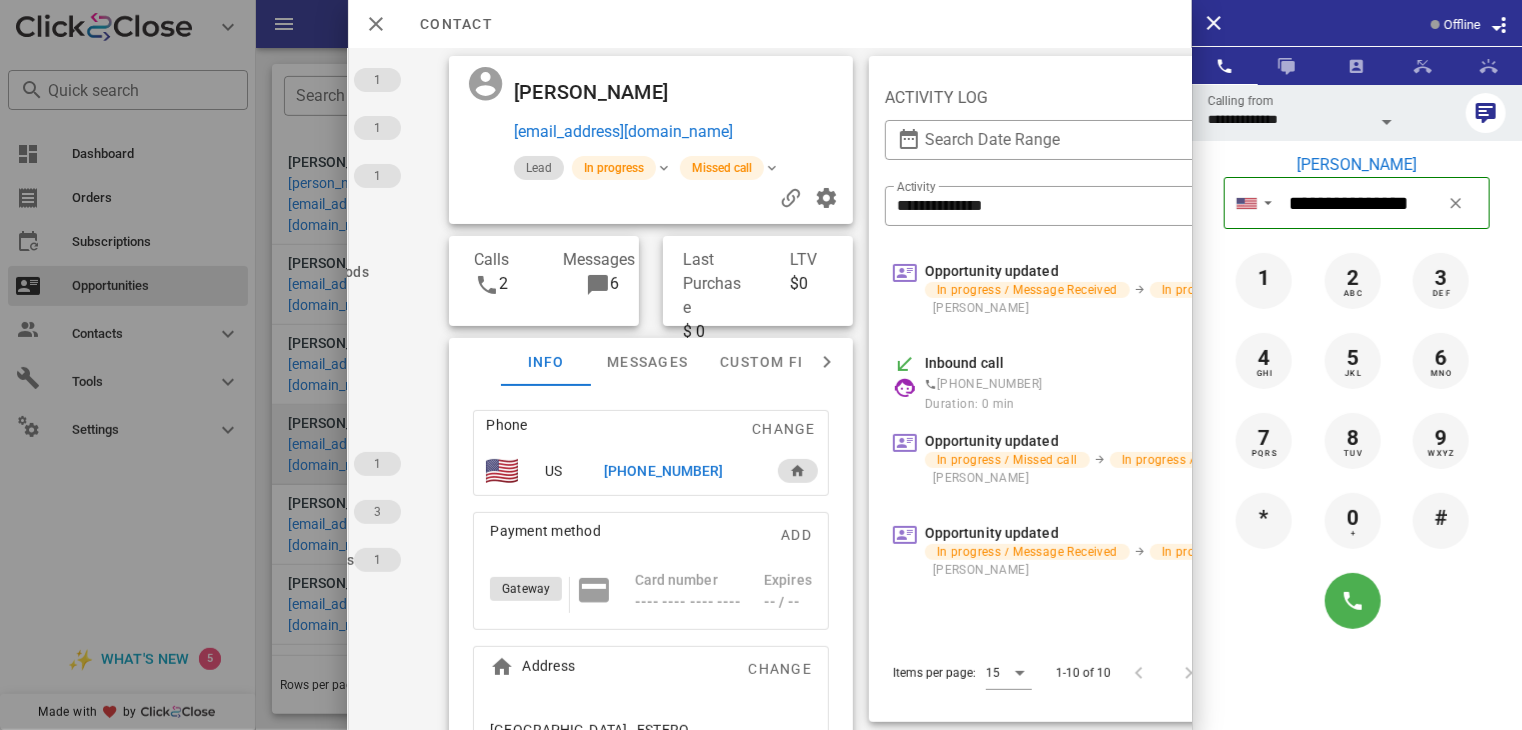 scroll, scrollTop: 0, scrollLeft: 160, axis: horizontal 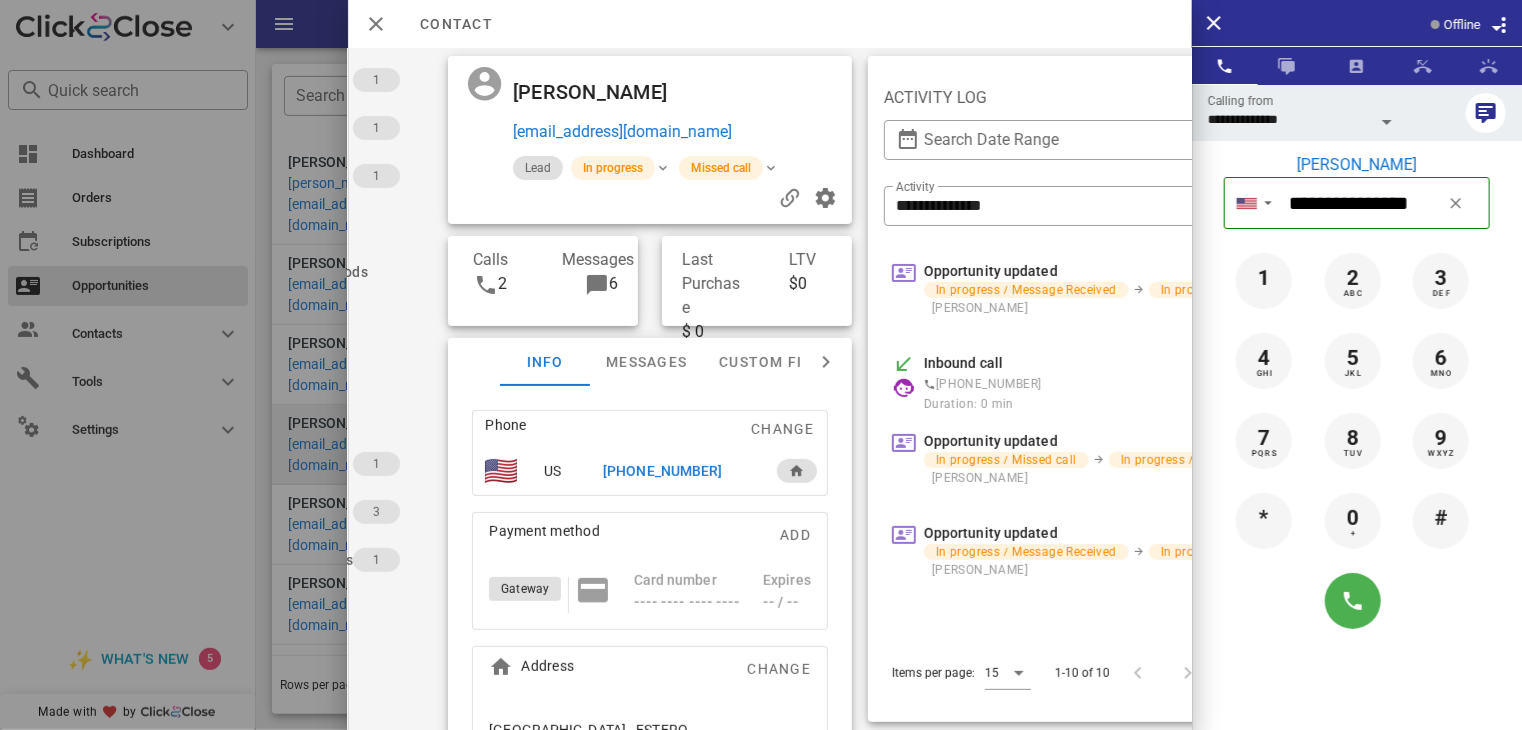 click on "Inbound call" at bounding box center (963, 363) 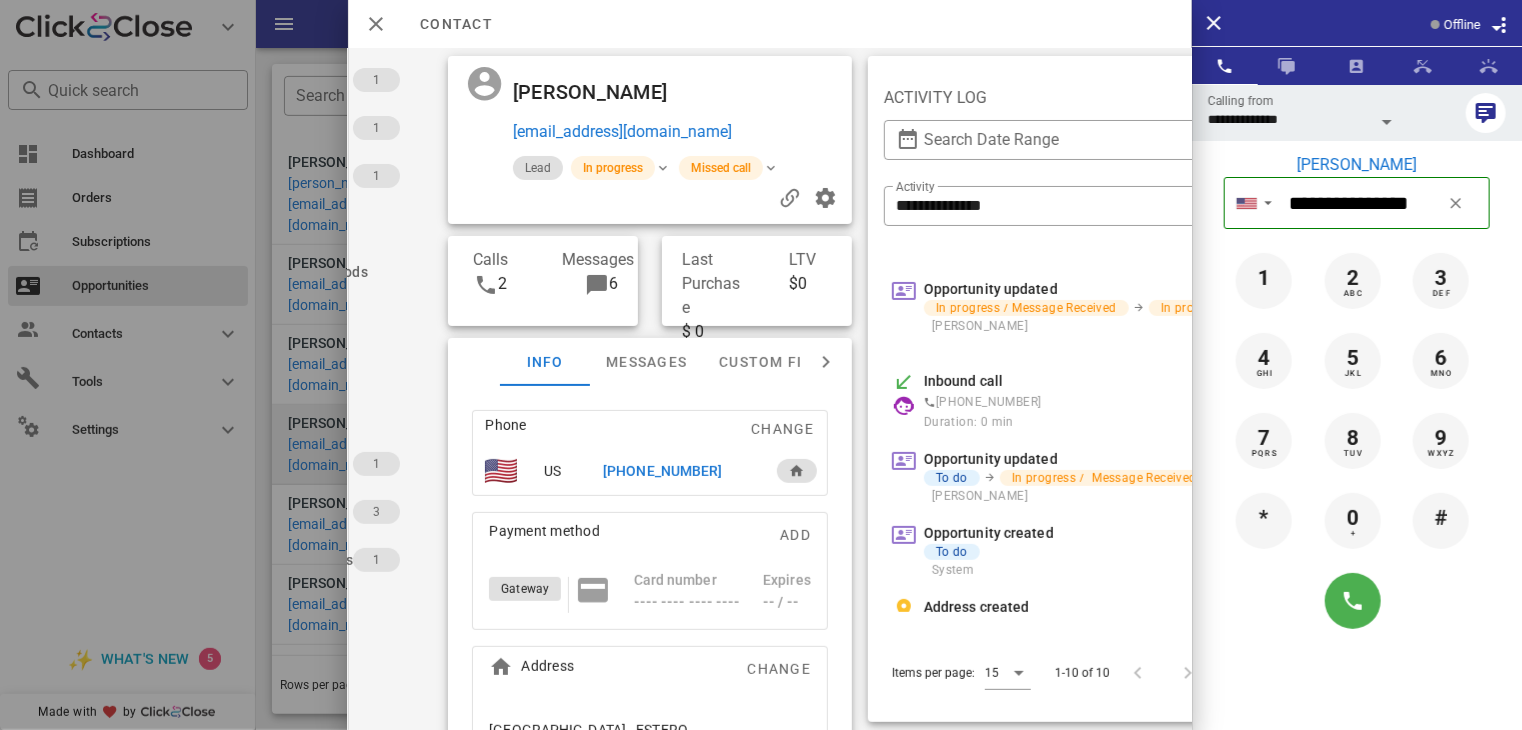 scroll, scrollTop: 398, scrollLeft: 0, axis: vertical 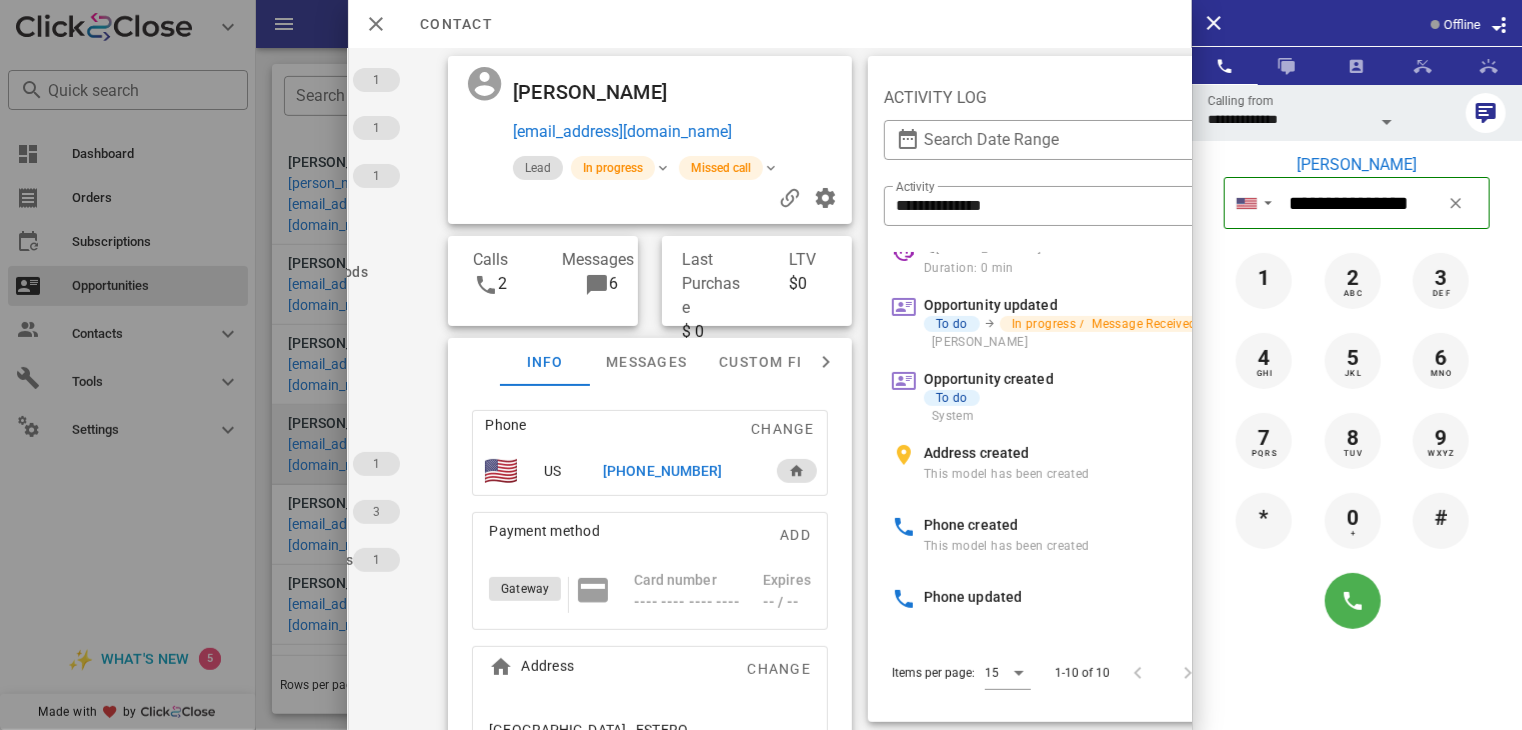 click at bounding box center [761, 365] 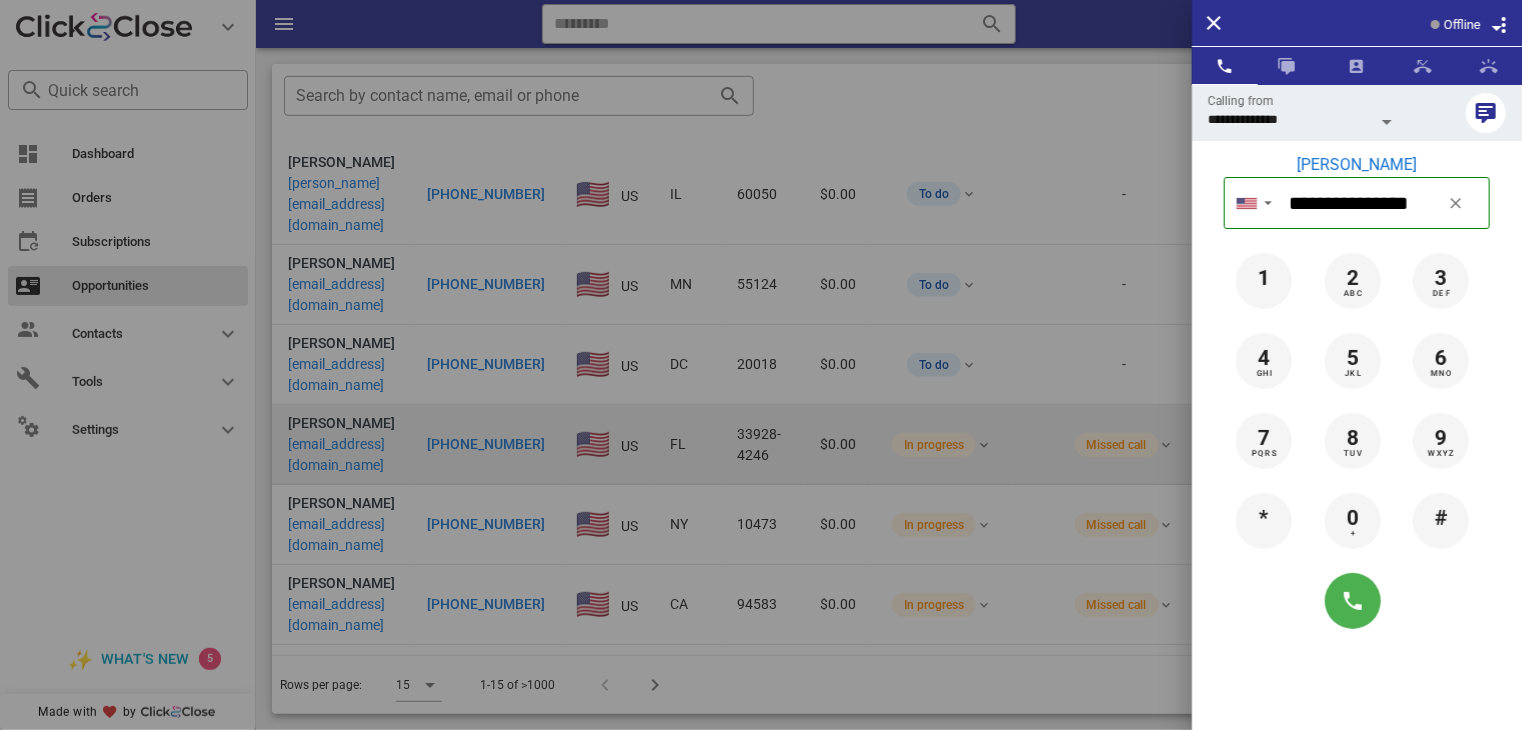 click at bounding box center (761, 365) 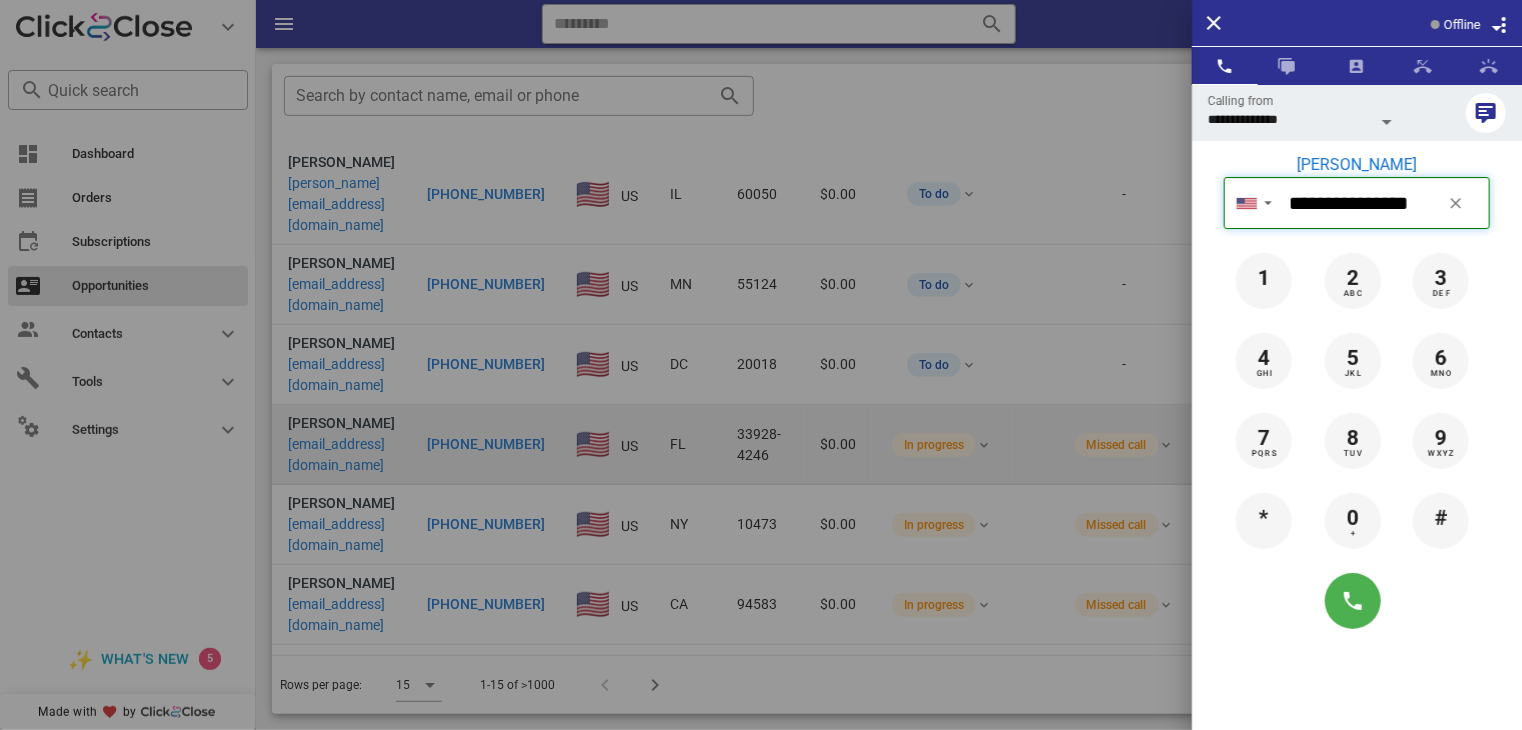 type 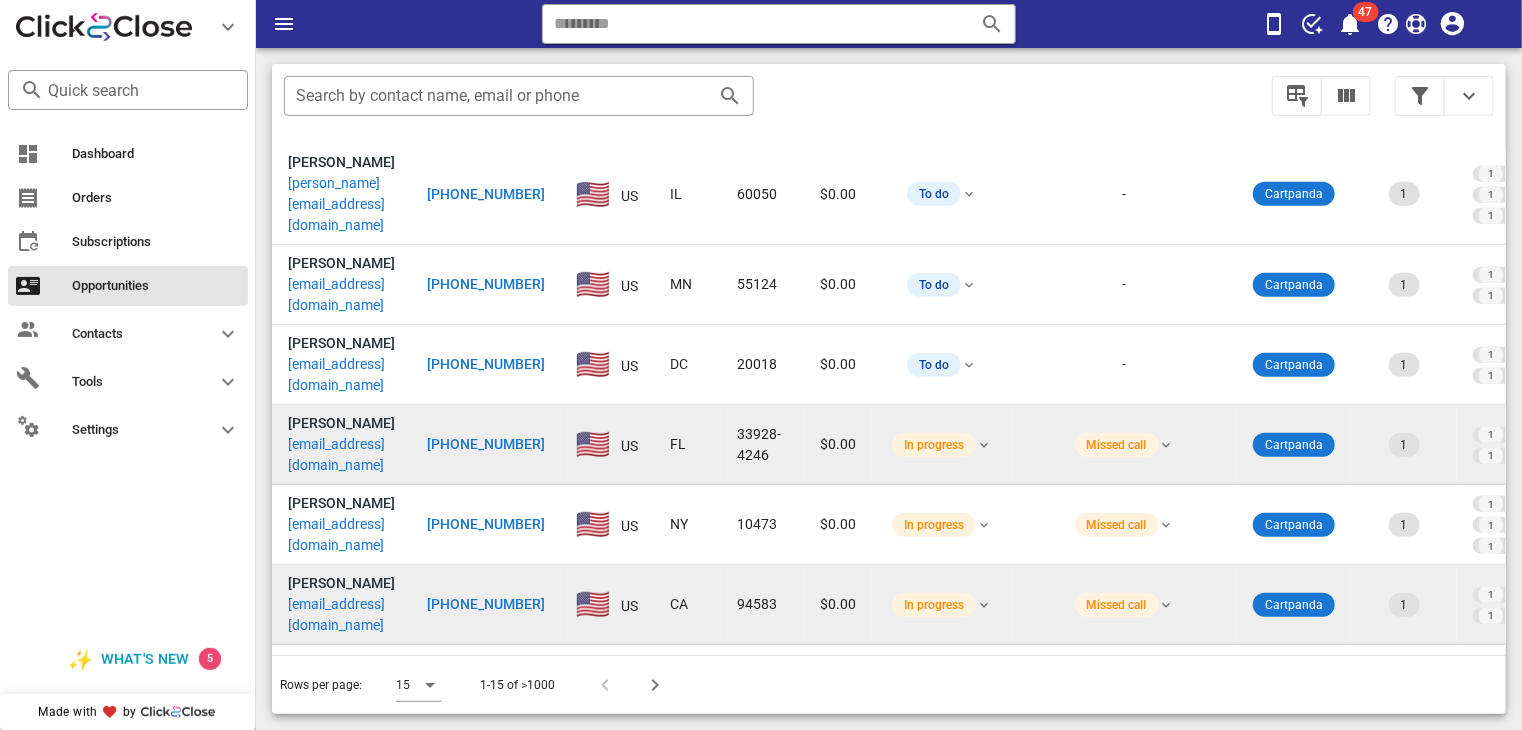 scroll, scrollTop: 501, scrollLeft: 0, axis: vertical 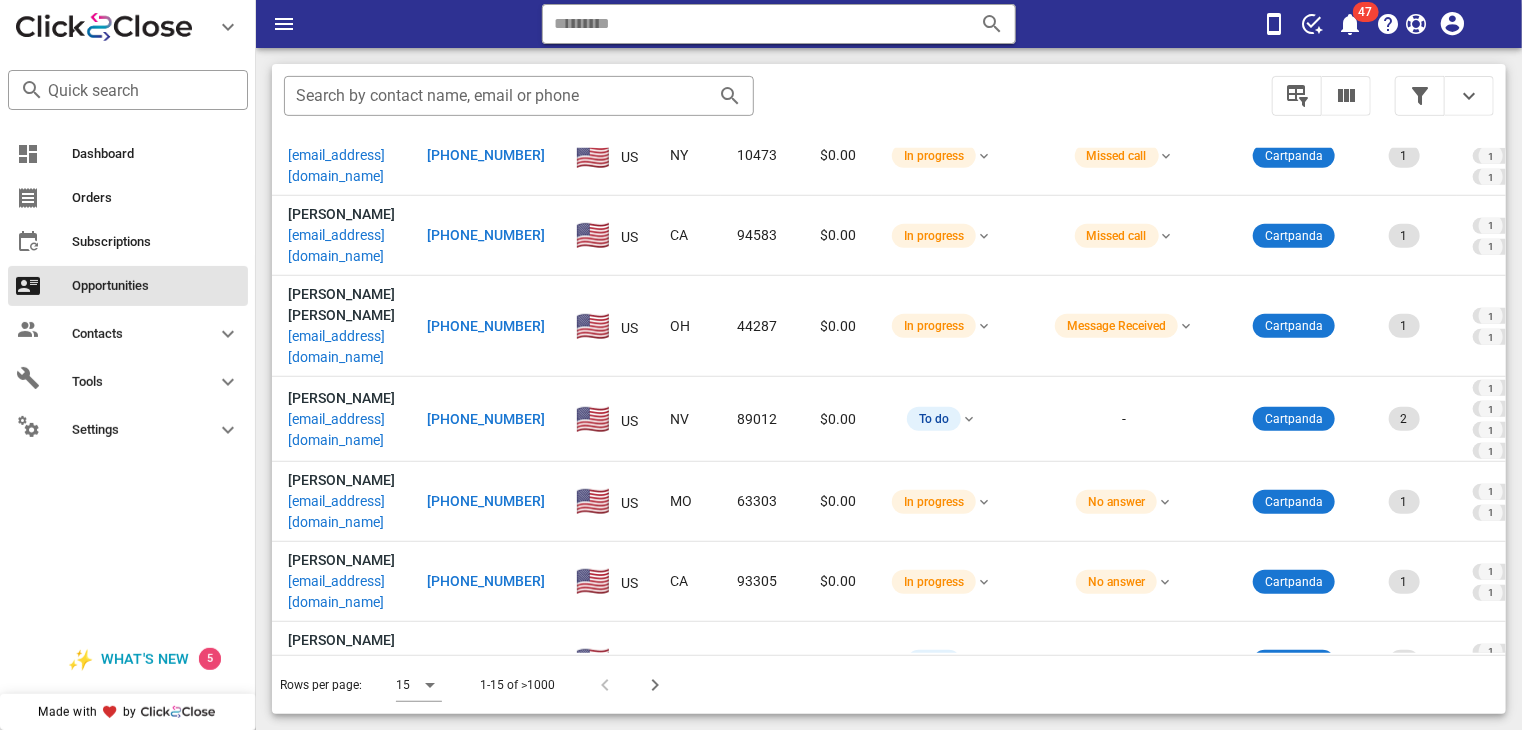 click on "[PHONE_NUMBER]" at bounding box center [486, 741] 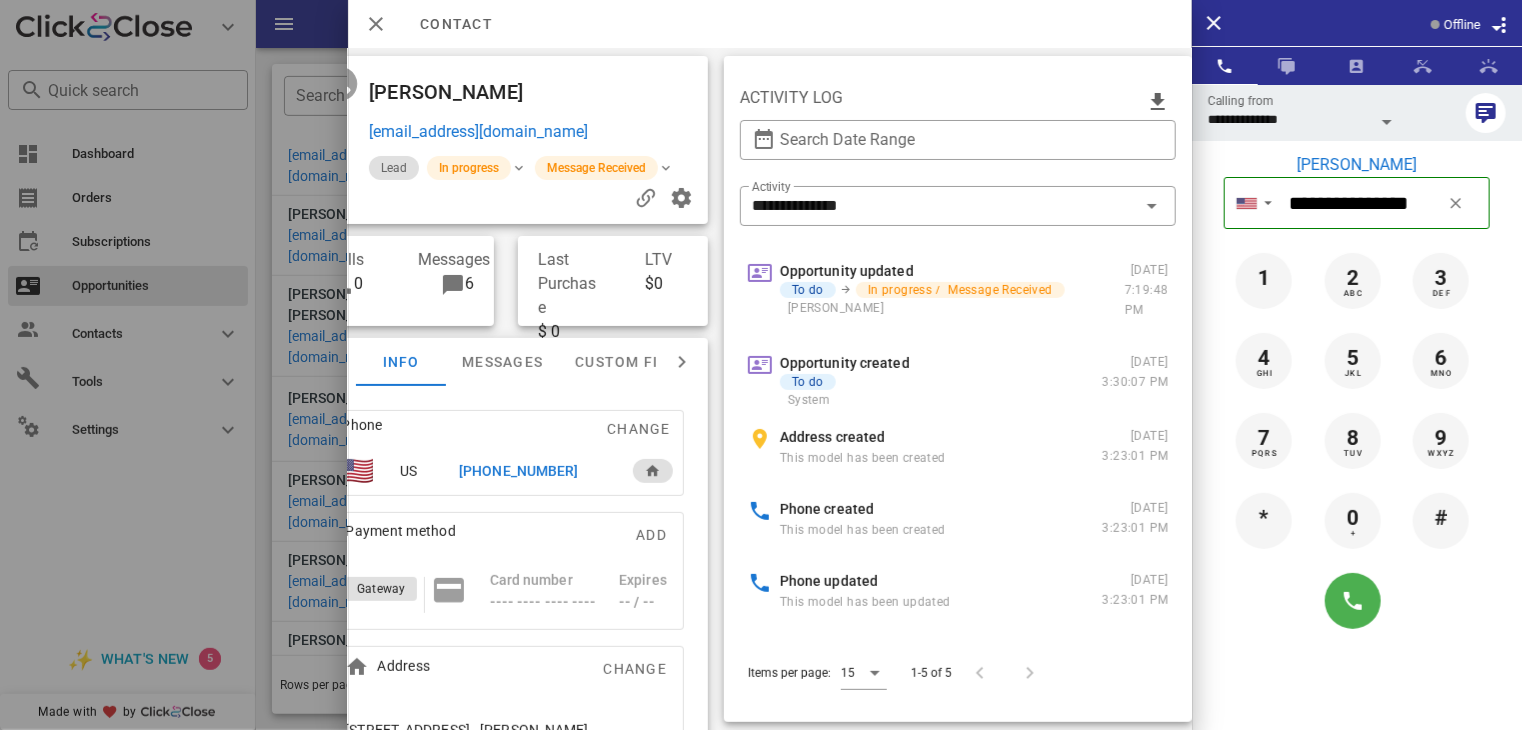 scroll, scrollTop: 0, scrollLeft: 355, axis: horizontal 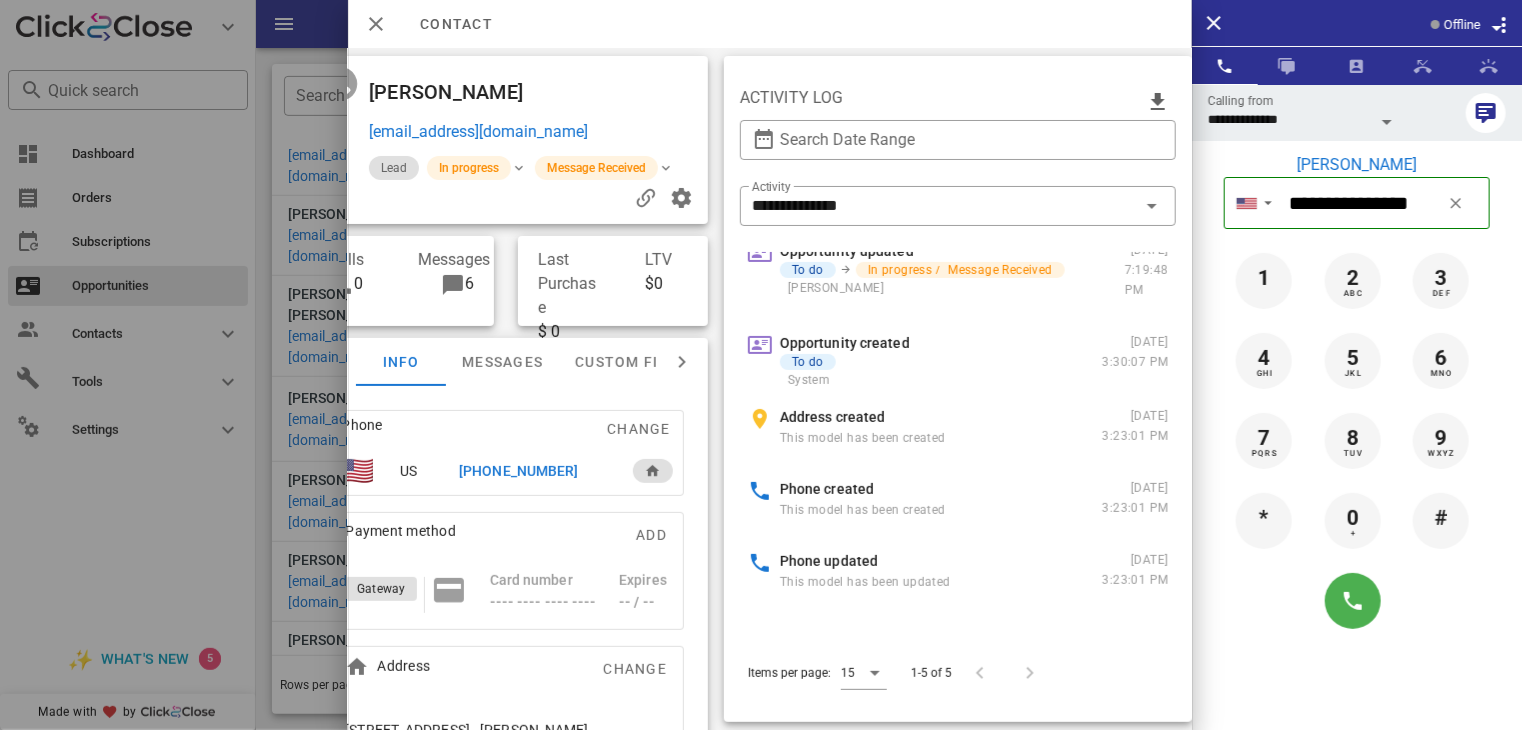 click at bounding box center [761, 365] 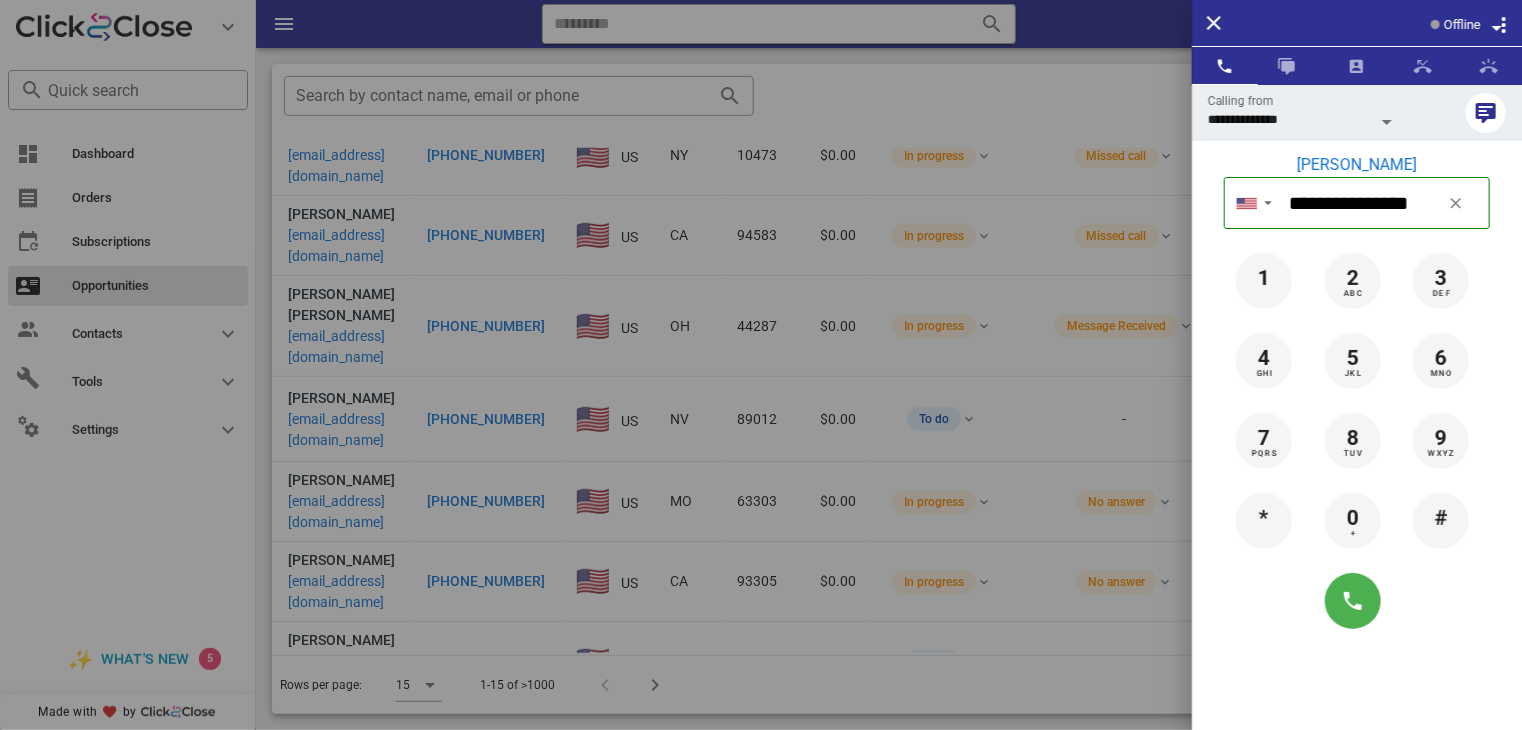click at bounding box center [761, 365] 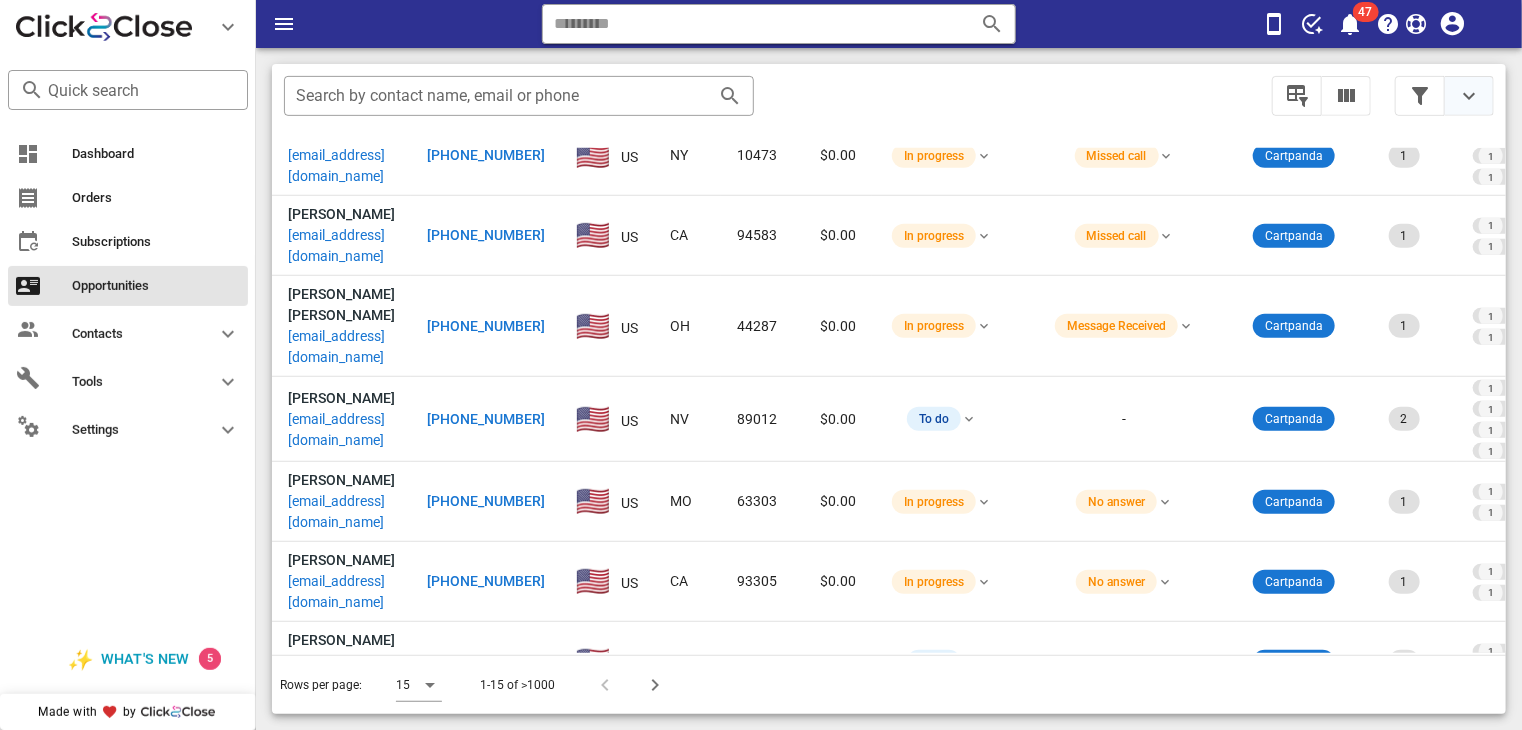 click at bounding box center [1469, 96] 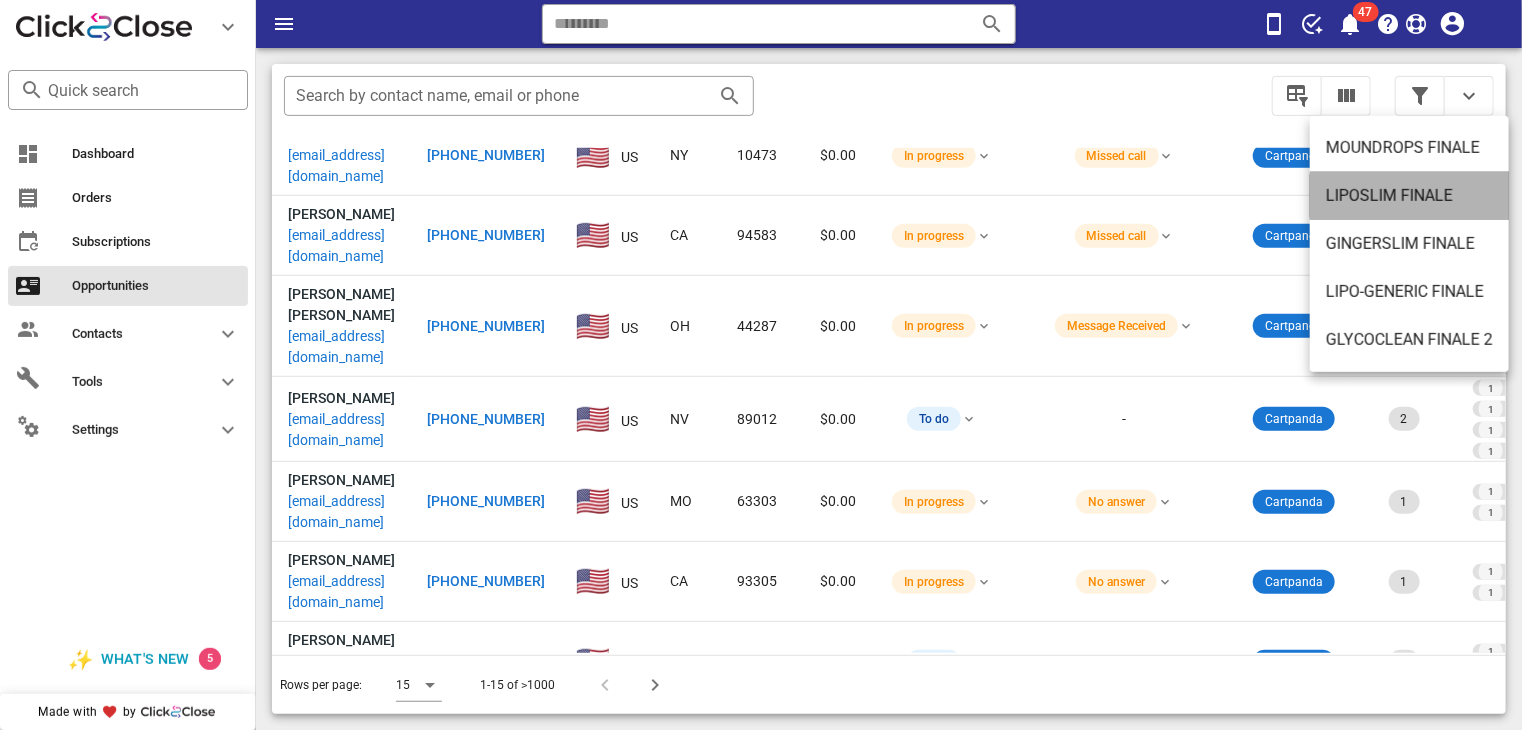 click on "LIPOSLIM FINALE" at bounding box center (1409, 195) 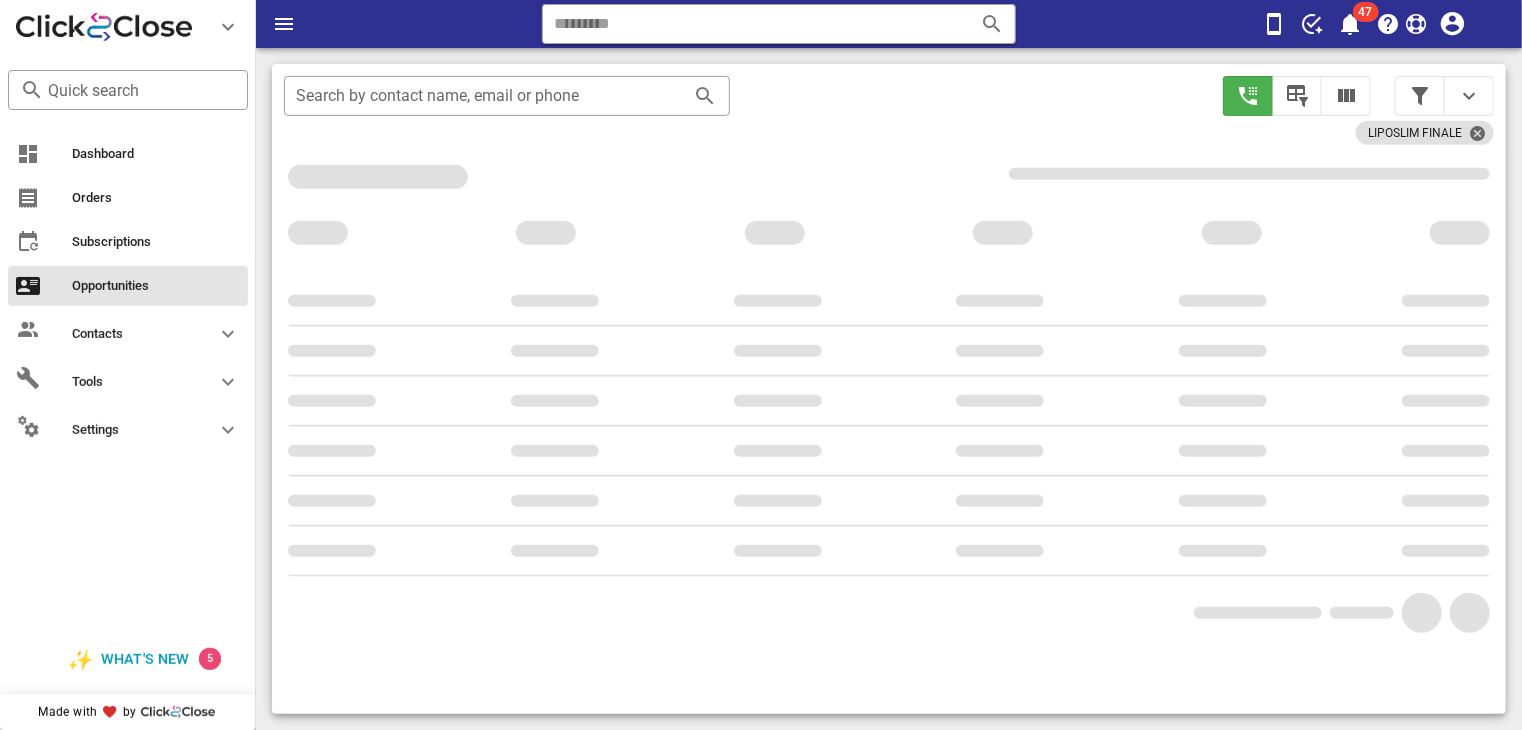 scroll, scrollTop: 356, scrollLeft: 0, axis: vertical 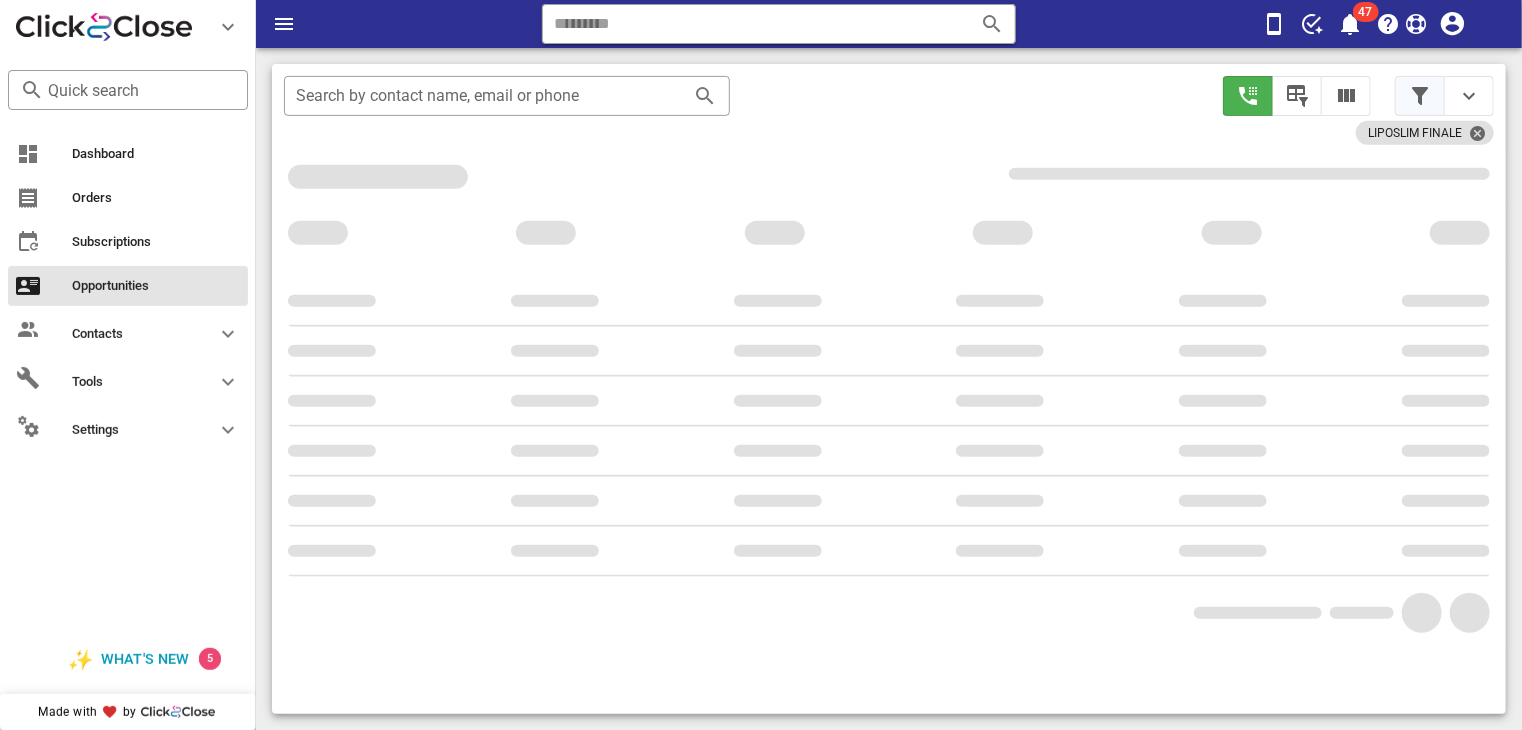 click at bounding box center (1420, 96) 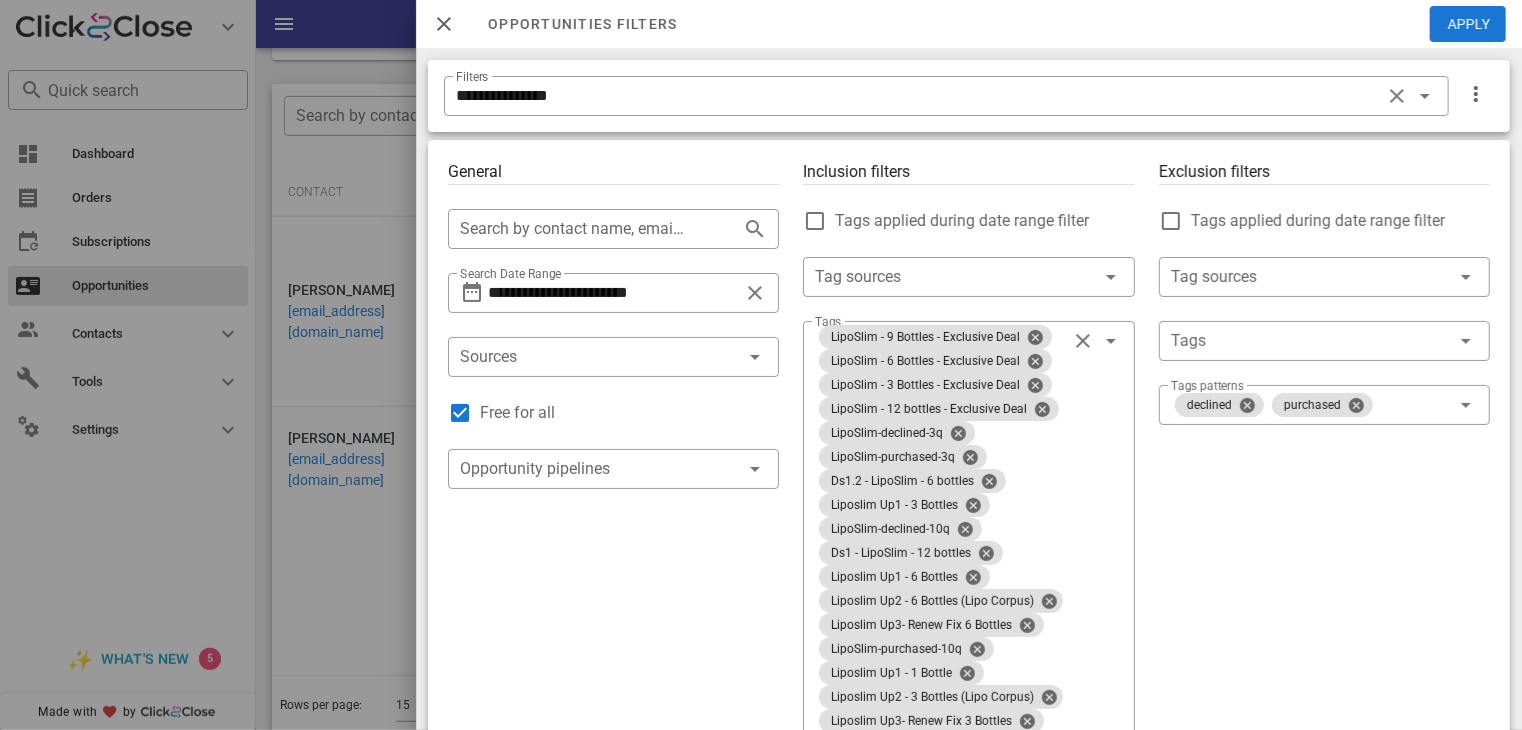 scroll, scrollTop: 373, scrollLeft: 0, axis: vertical 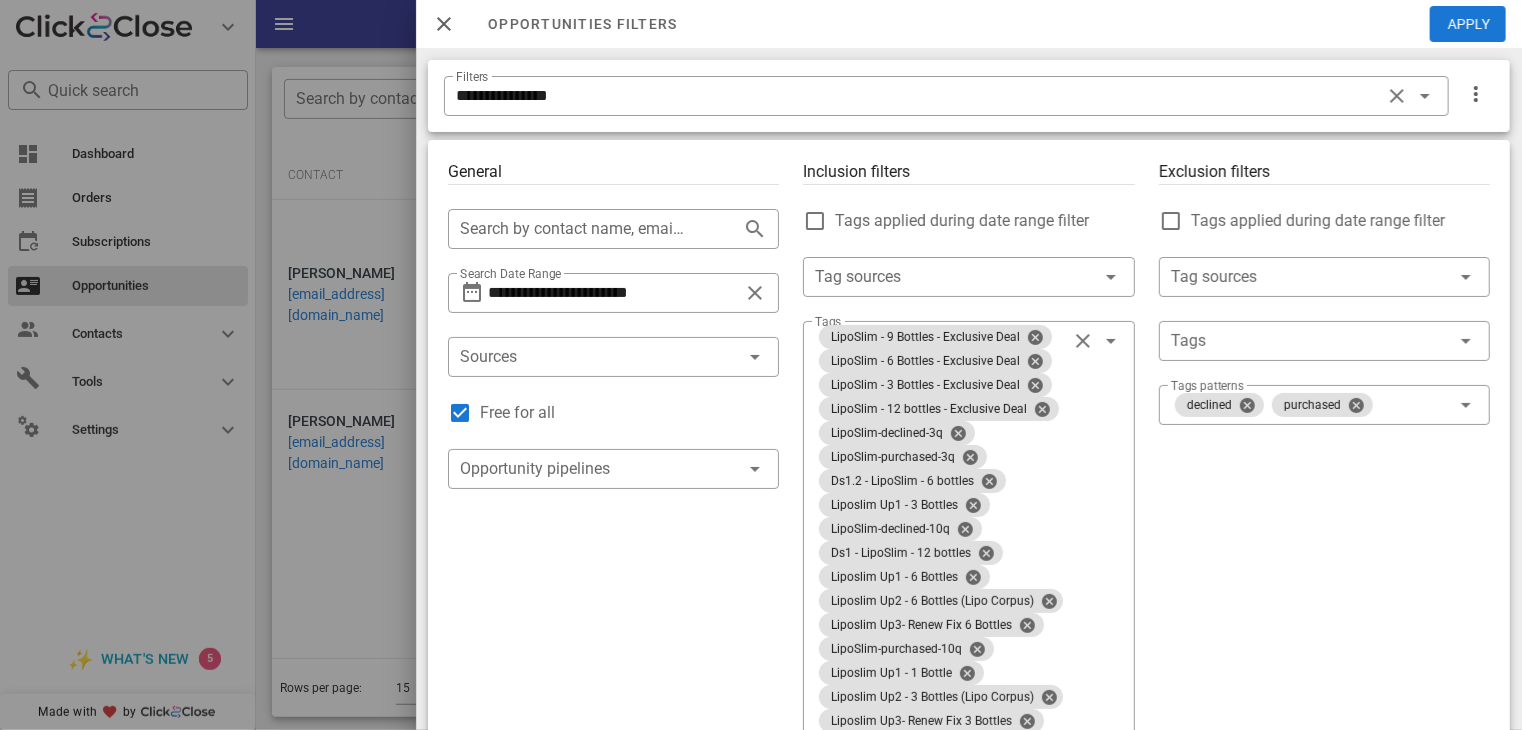 click at bounding box center (761, 365) 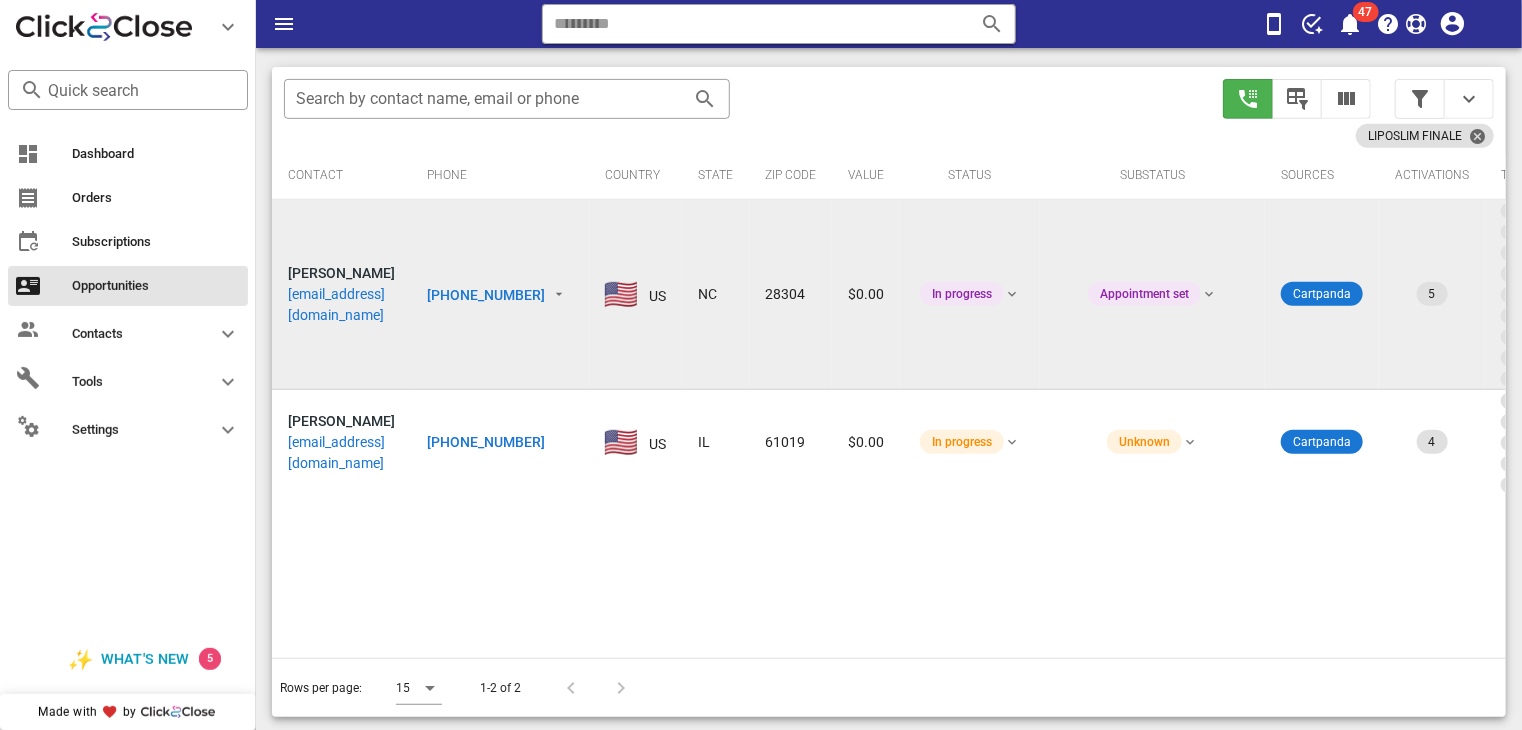 click on "[PHONE_NUMBER]" at bounding box center (486, 295) 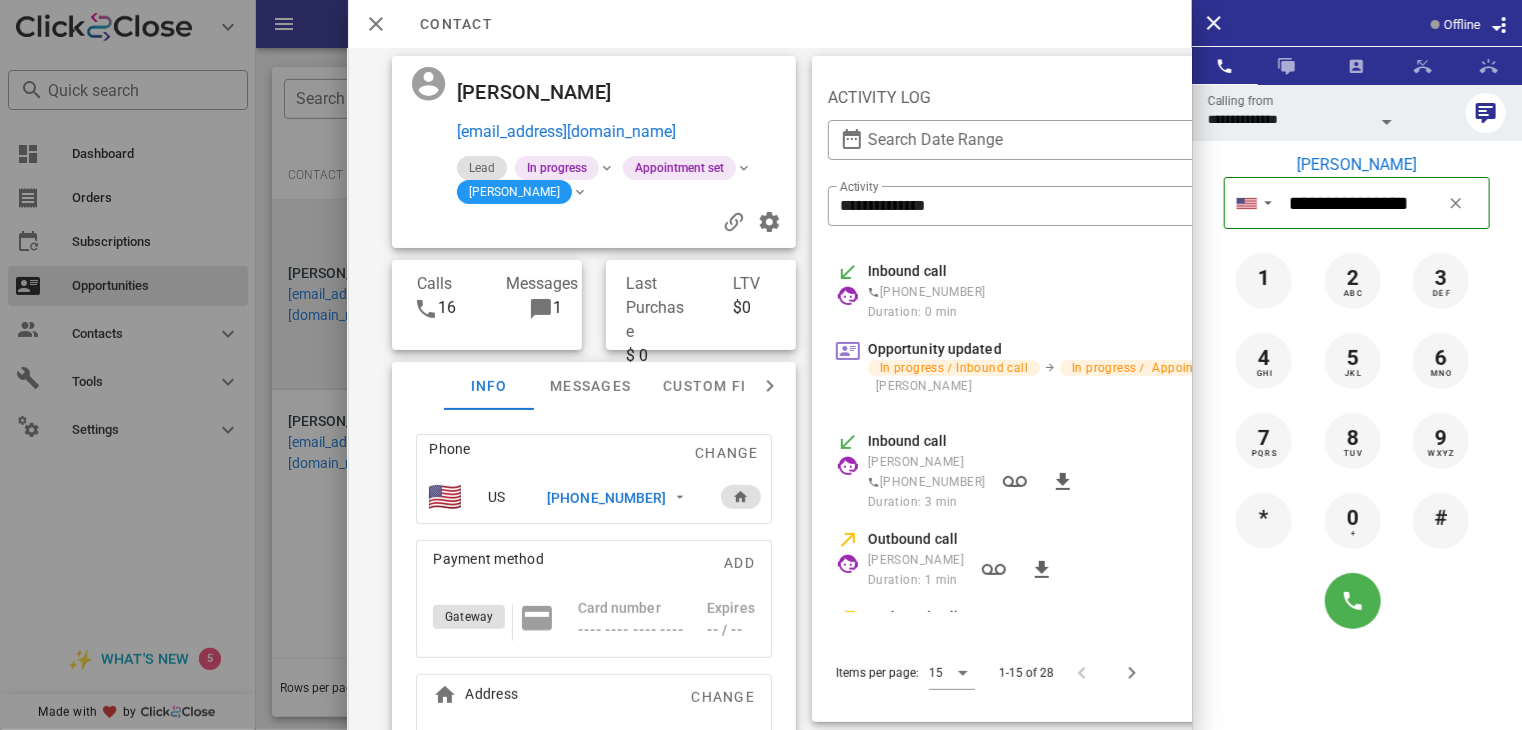 scroll, scrollTop: 0, scrollLeft: 234, axis: horizontal 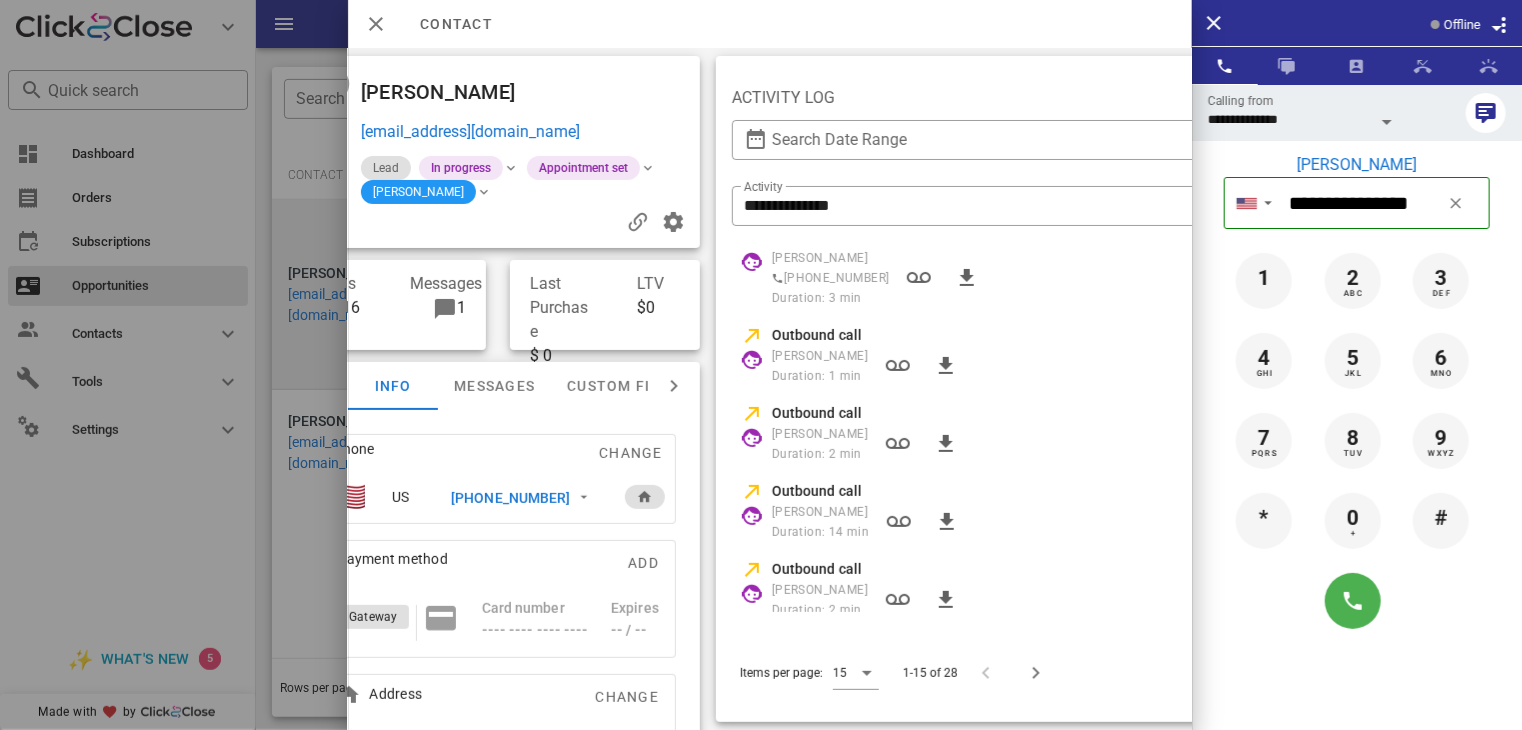 click on "Outbound call" at bounding box center (817, 413) 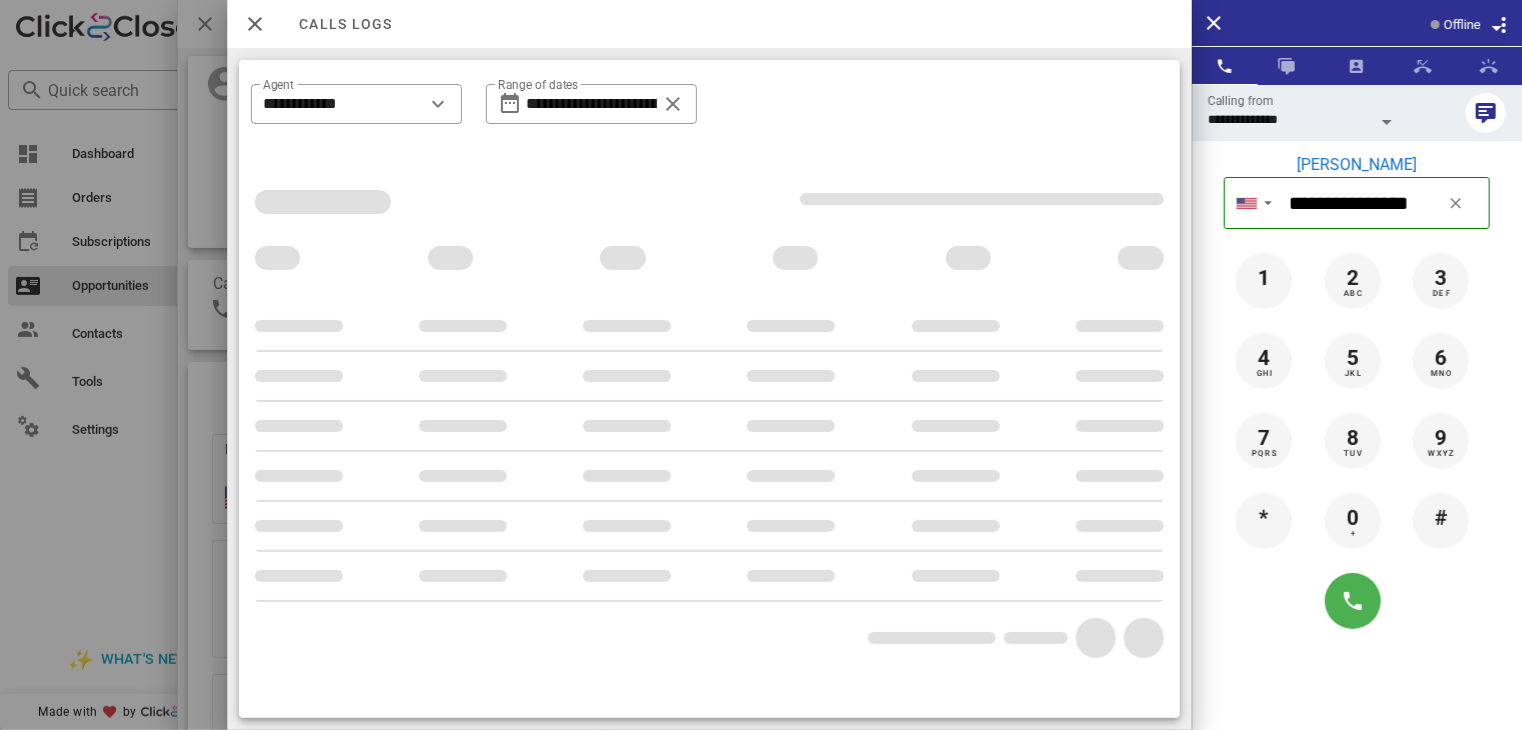 scroll, scrollTop: 0, scrollLeft: 288, axis: horizontal 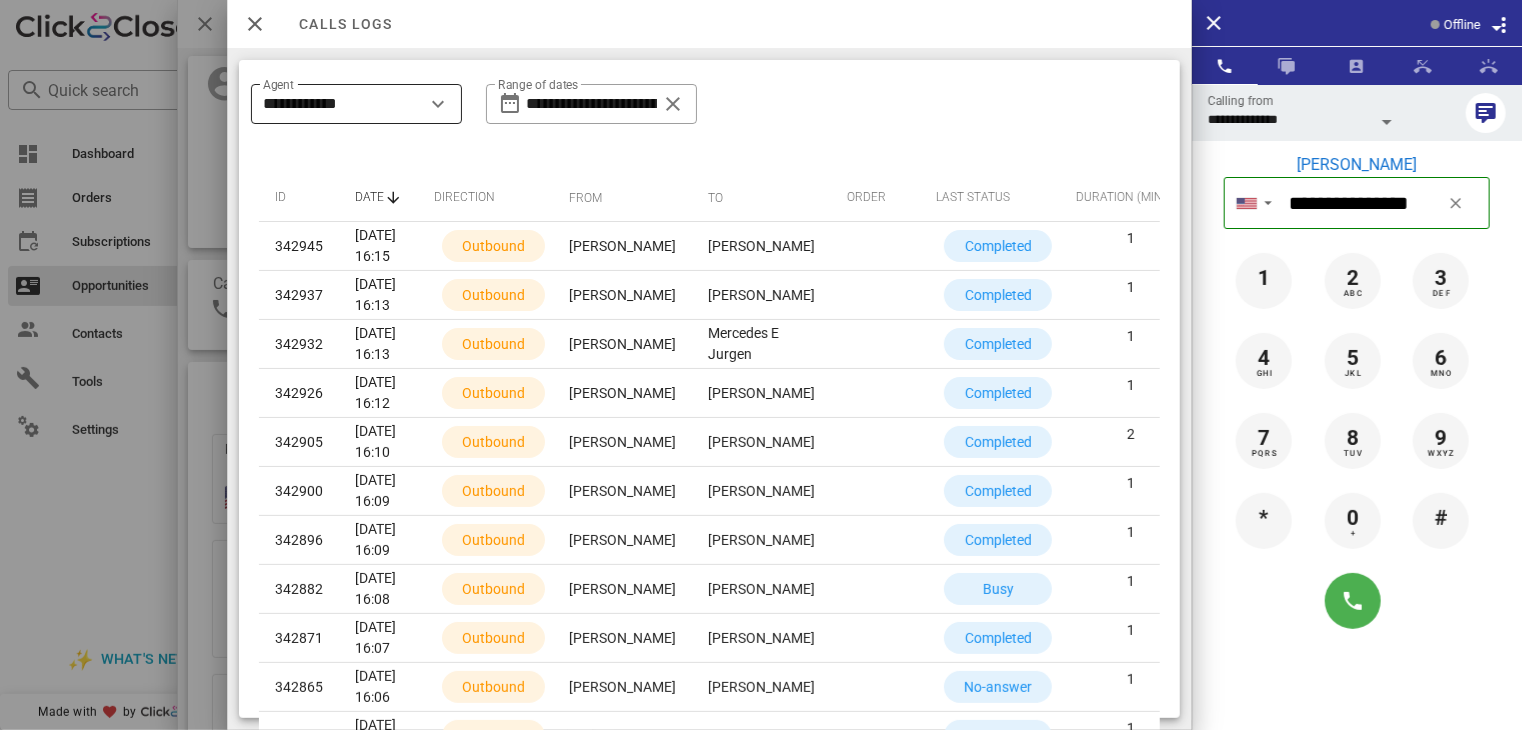 click on "**********" at bounding box center [342, 104] 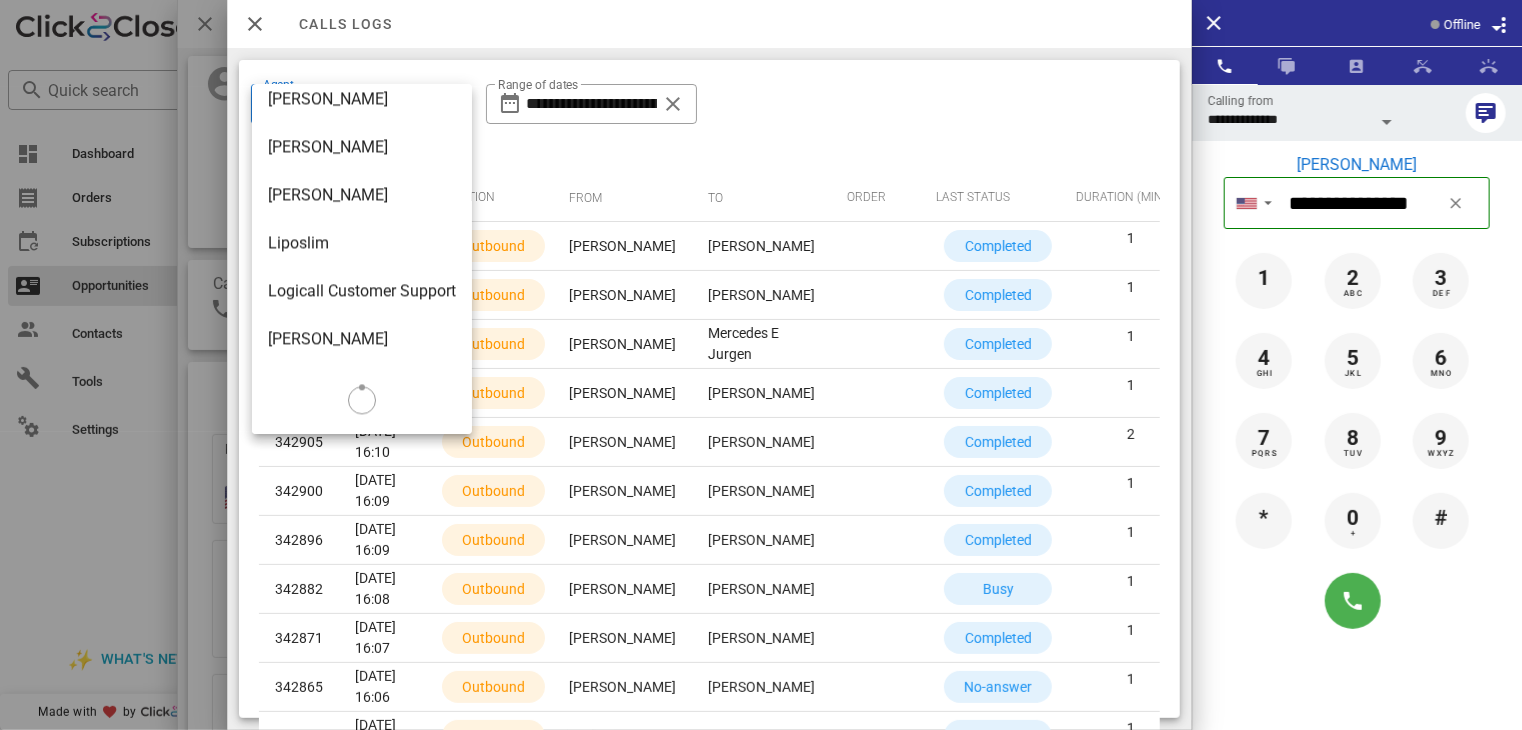 scroll, scrollTop: 2177, scrollLeft: 0, axis: vertical 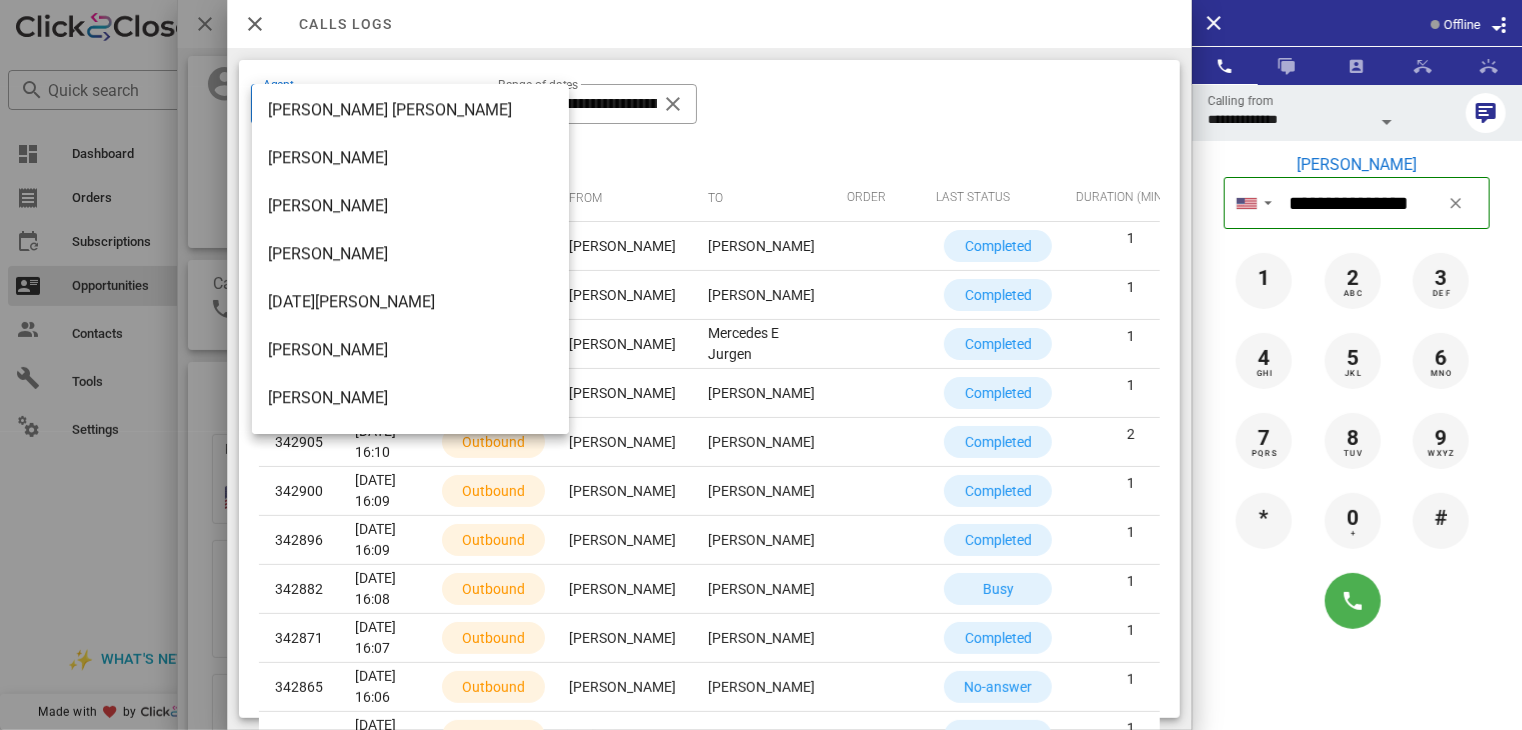 click on "[DATE][PERSON_NAME]" at bounding box center (410, 301) 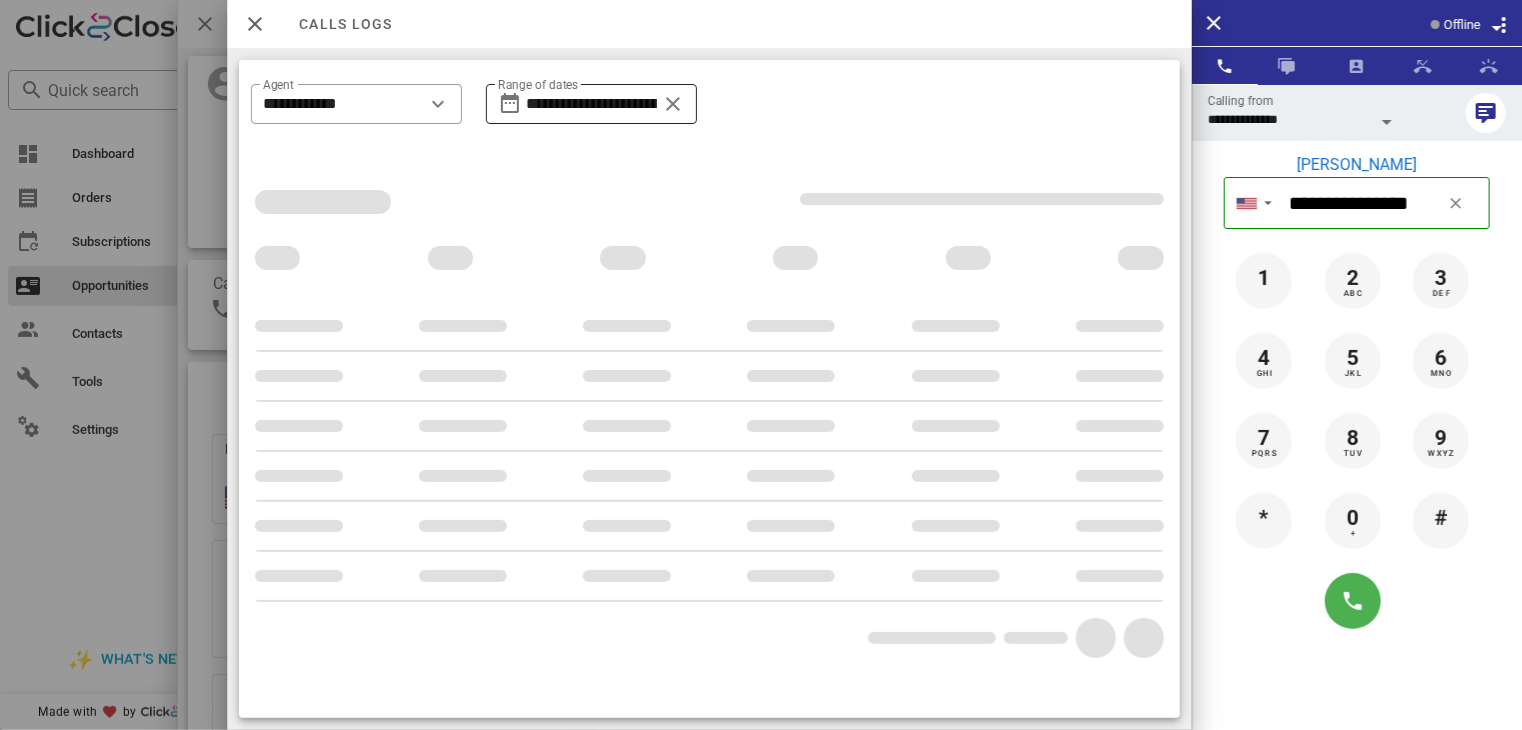 click on "**********" at bounding box center (591, 104) 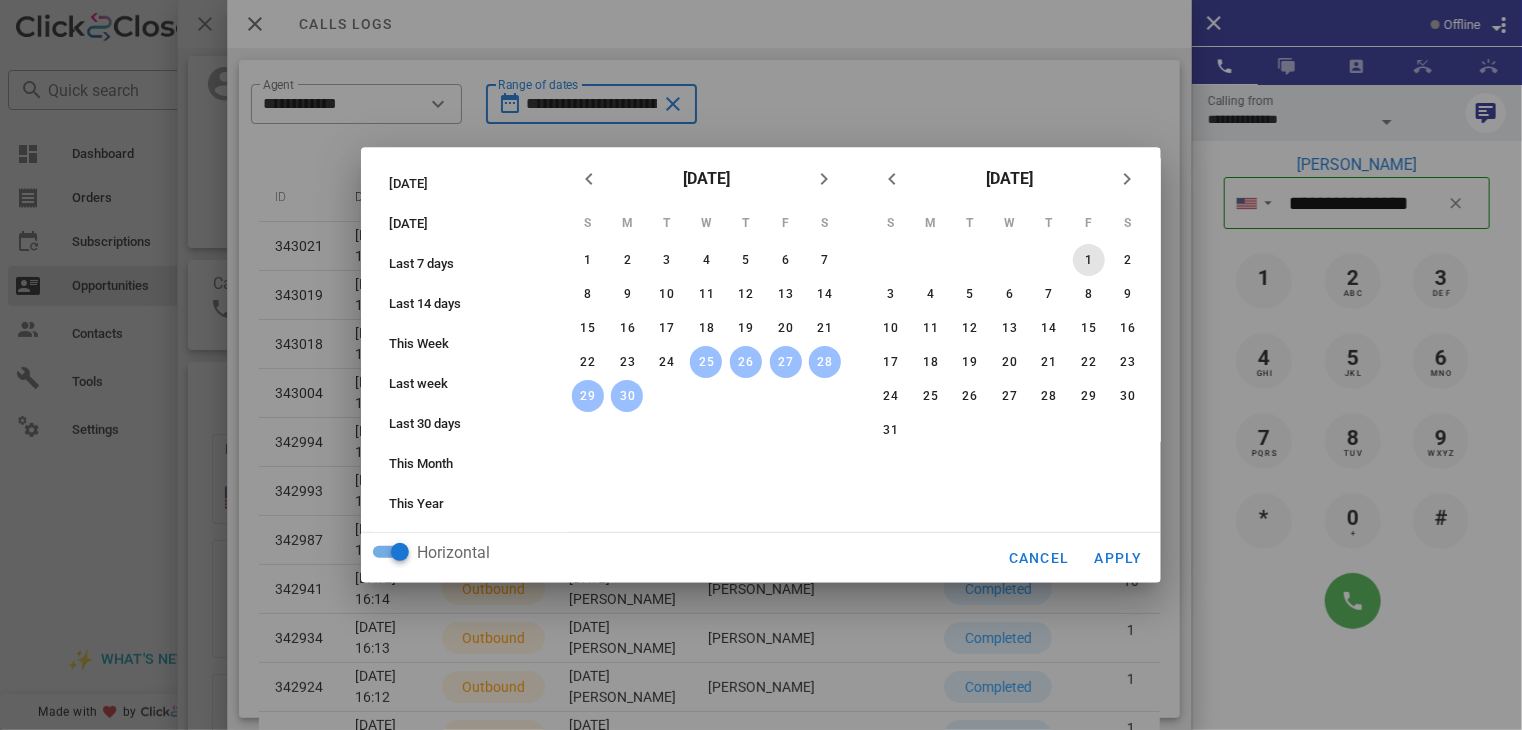 click on "1" at bounding box center [1089, 260] 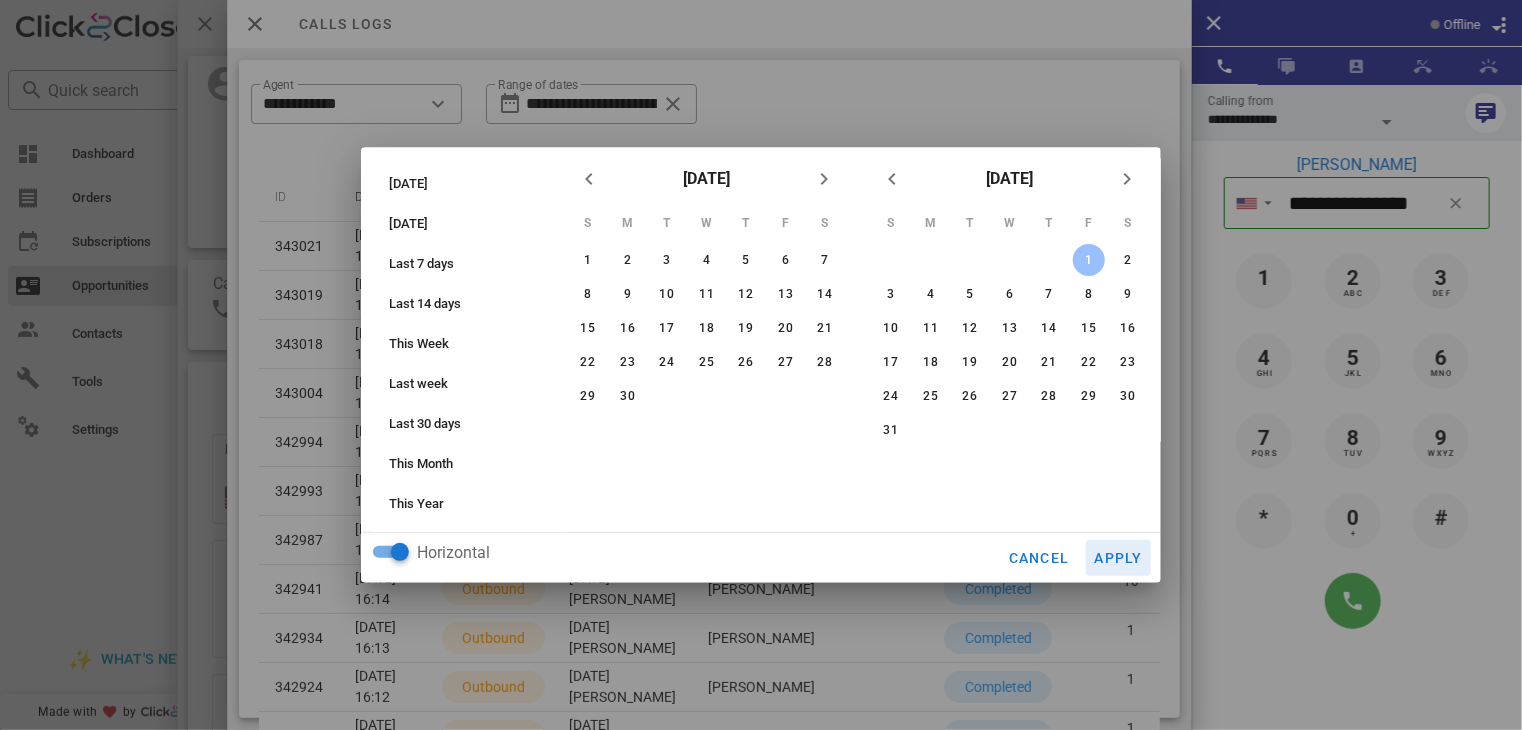 click on "Apply" at bounding box center [1119, 558] 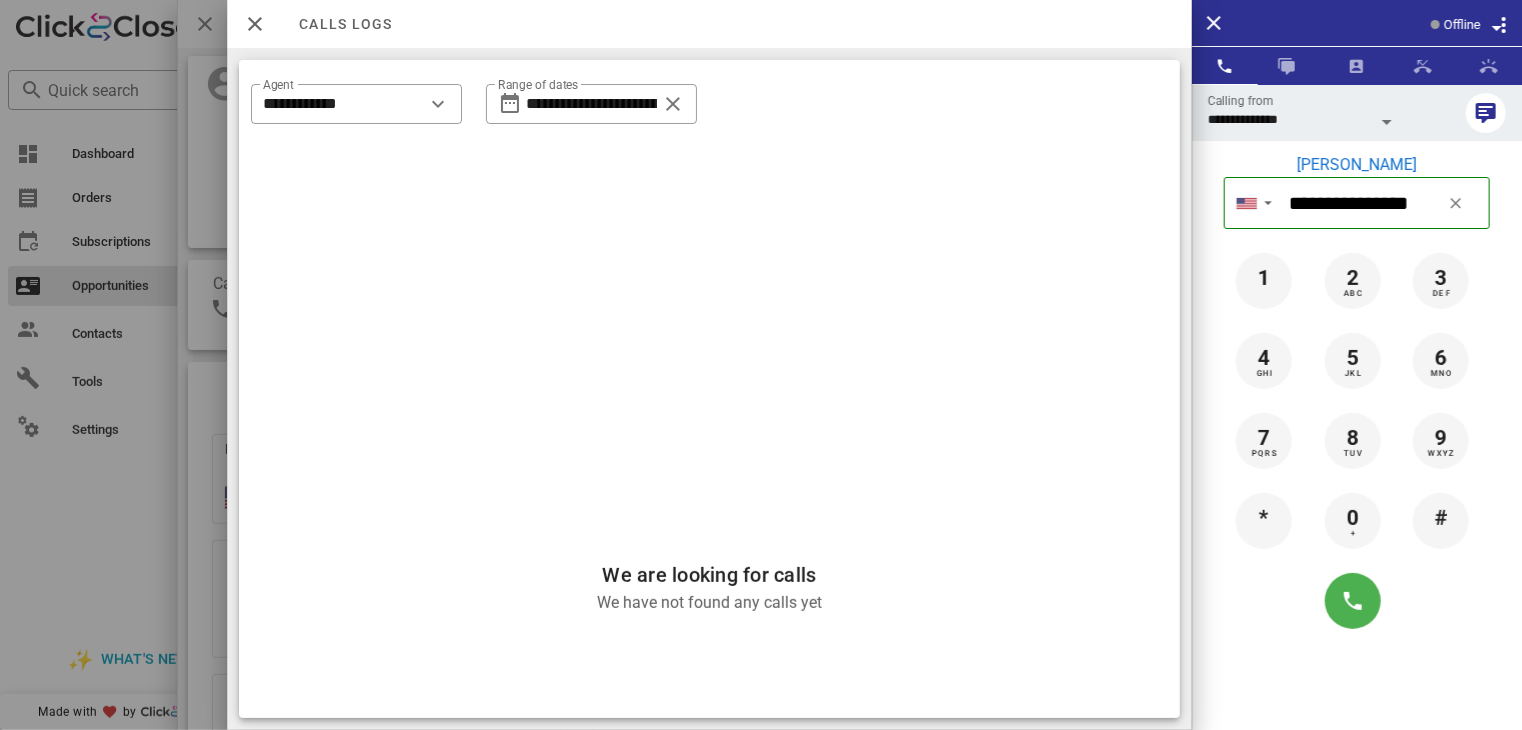 scroll, scrollTop: 102, scrollLeft: 0, axis: vertical 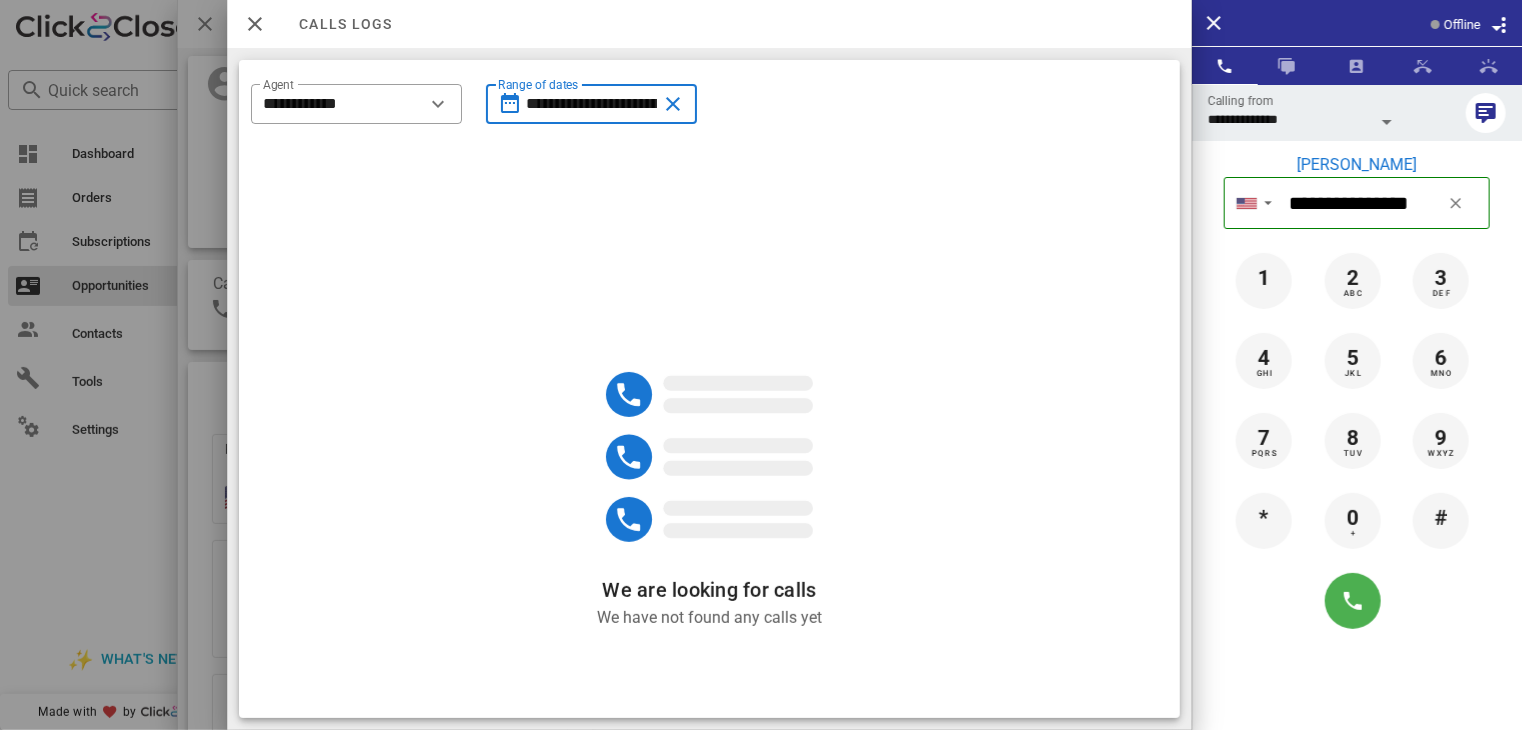 click on "**********" at bounding box center [591, 104] 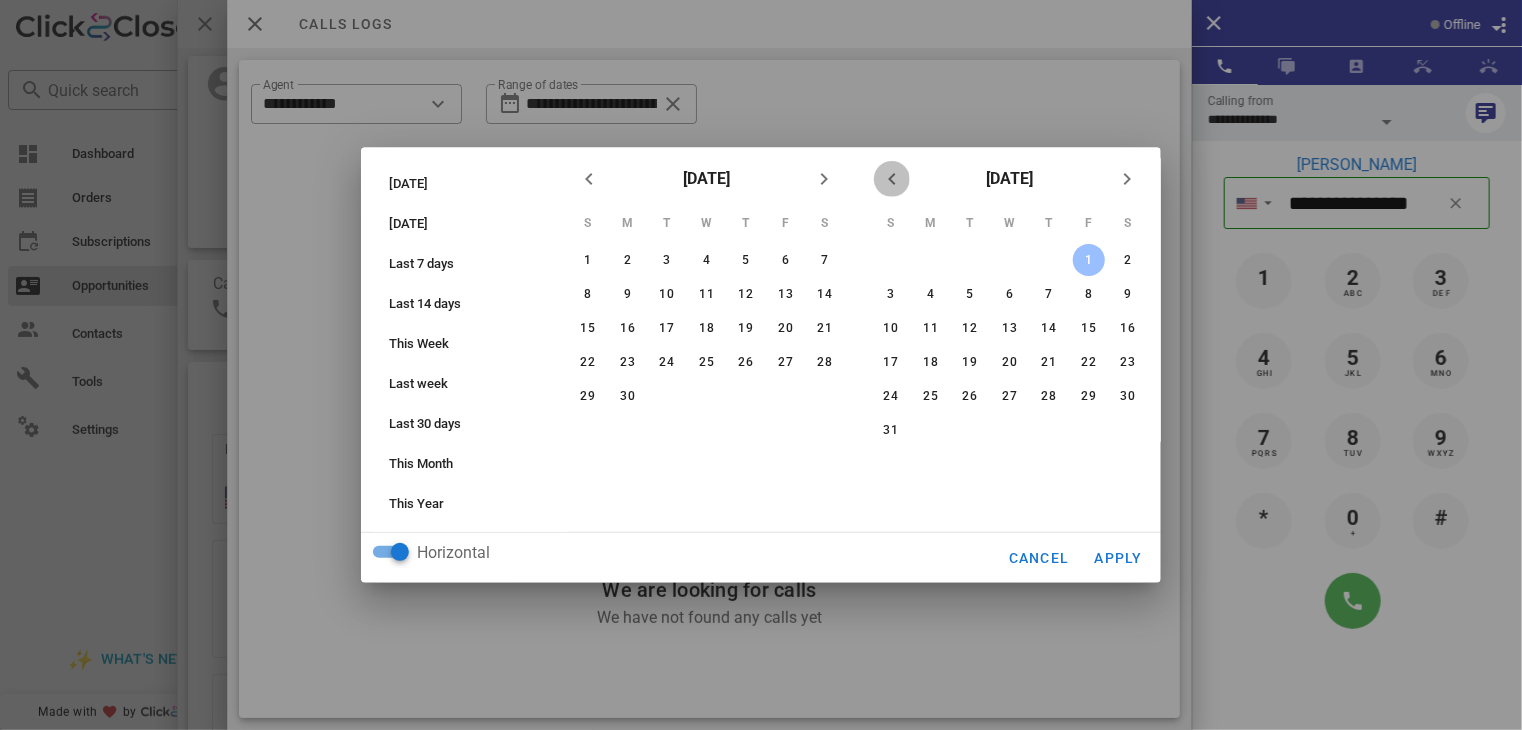 click at bounding box center [892, 179] 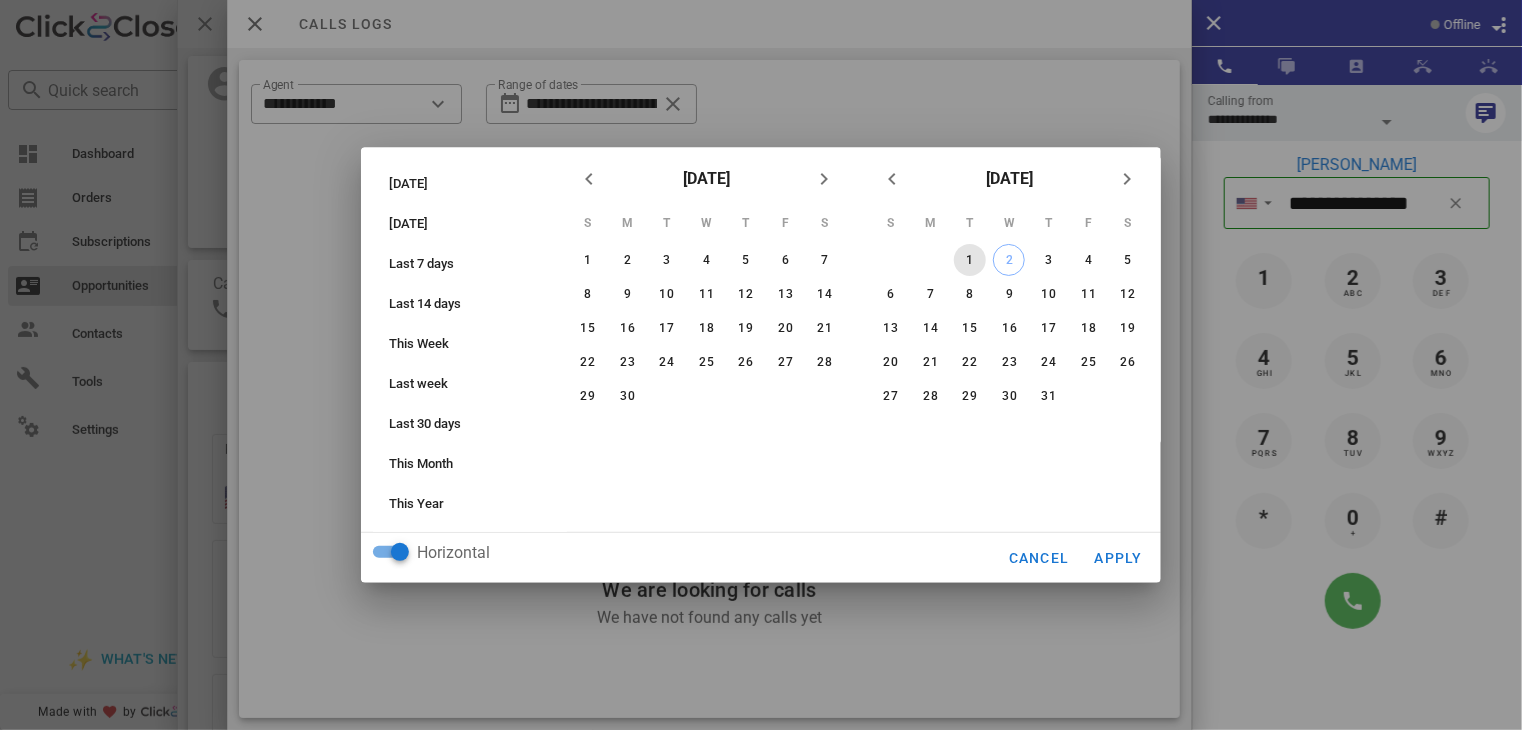 click on "1" at bounding box center (970, 260) 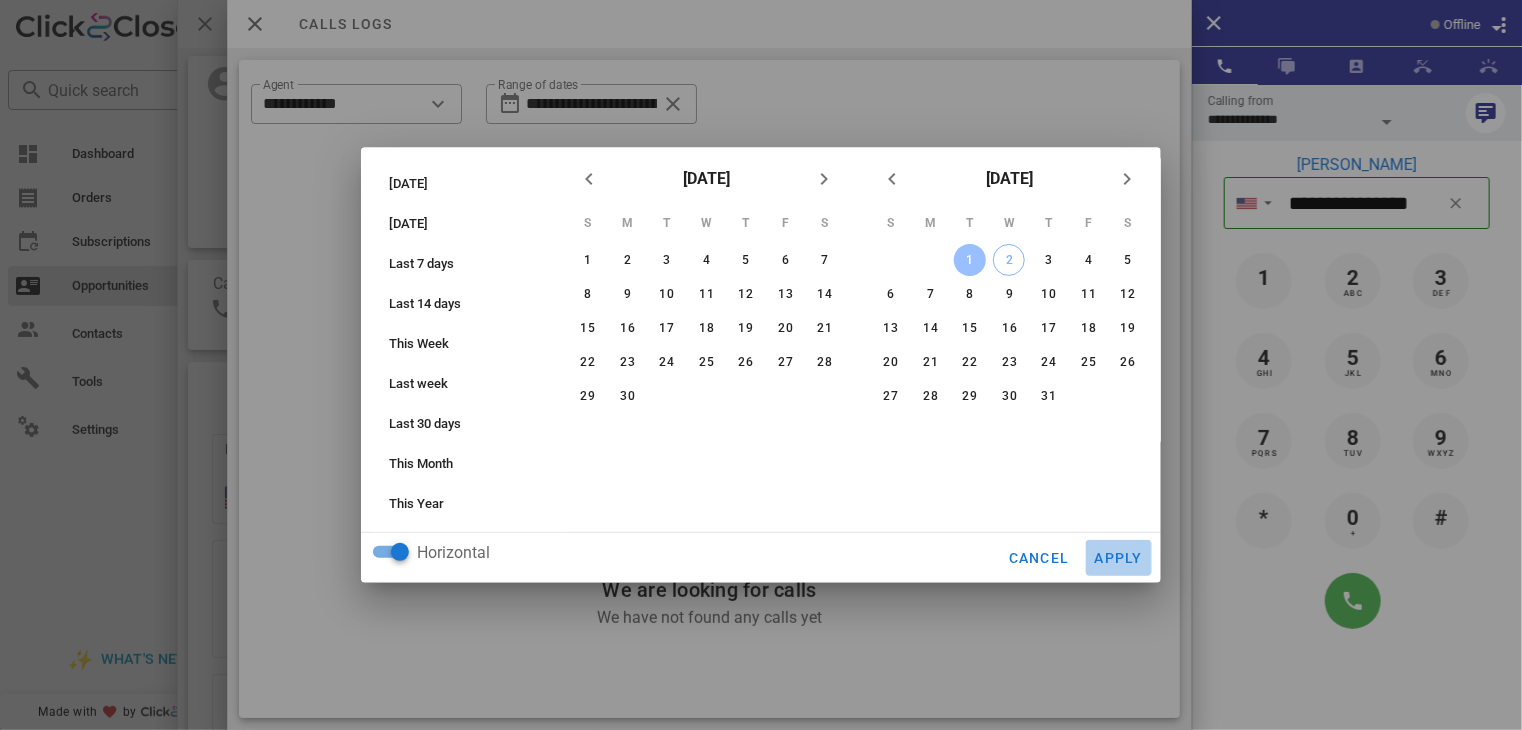 click on "Apply" at bounding box center [1119, 558] 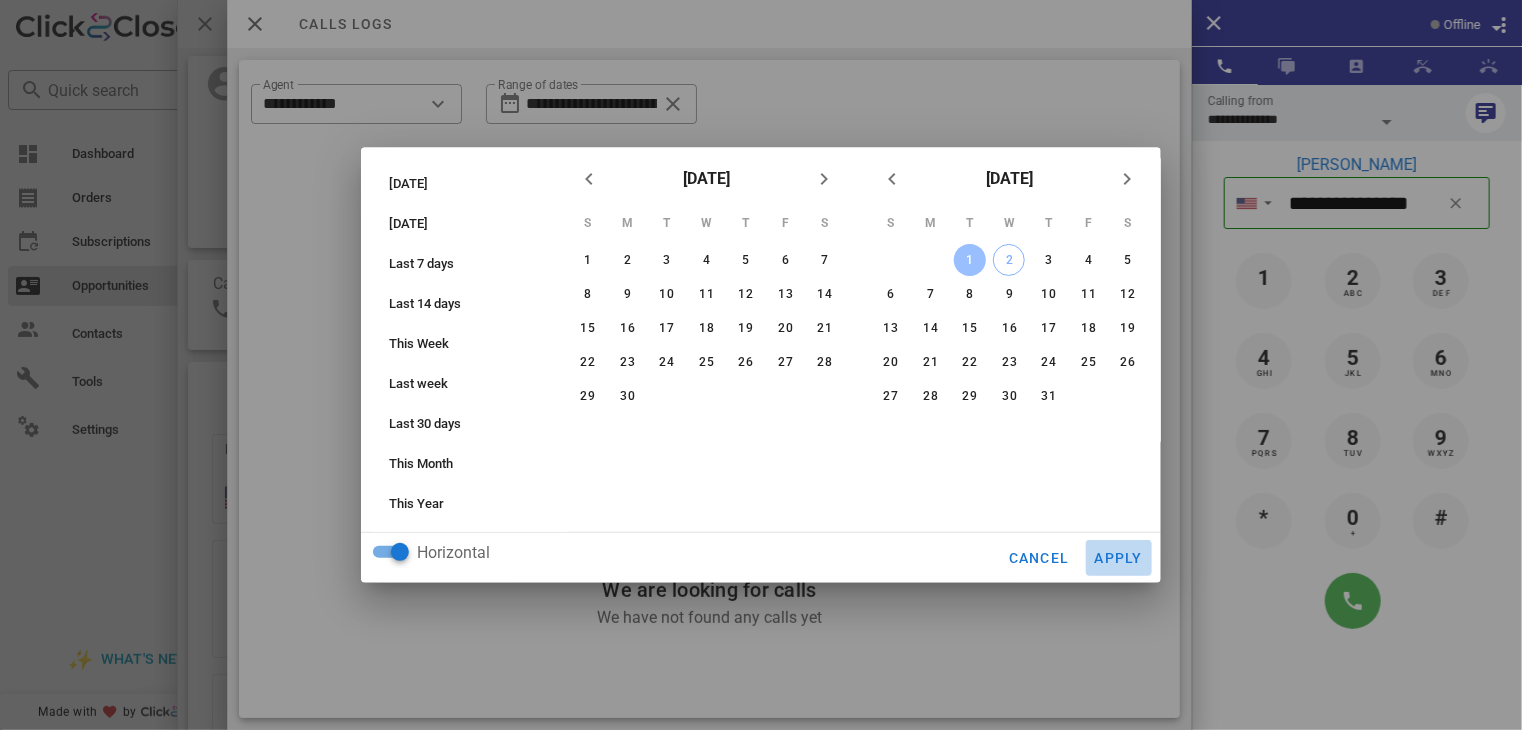 type on "**********" 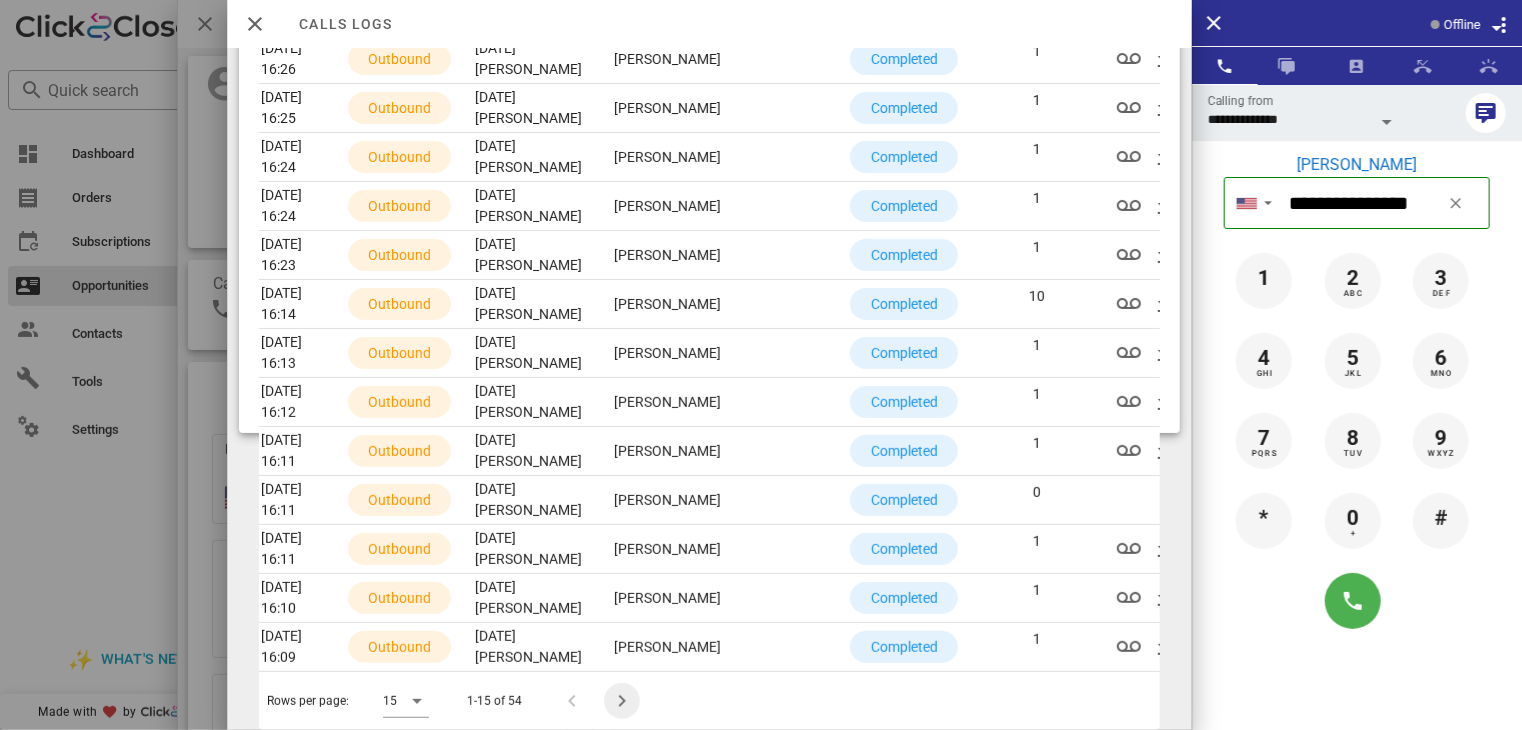 click at bounding box center (622, 701) 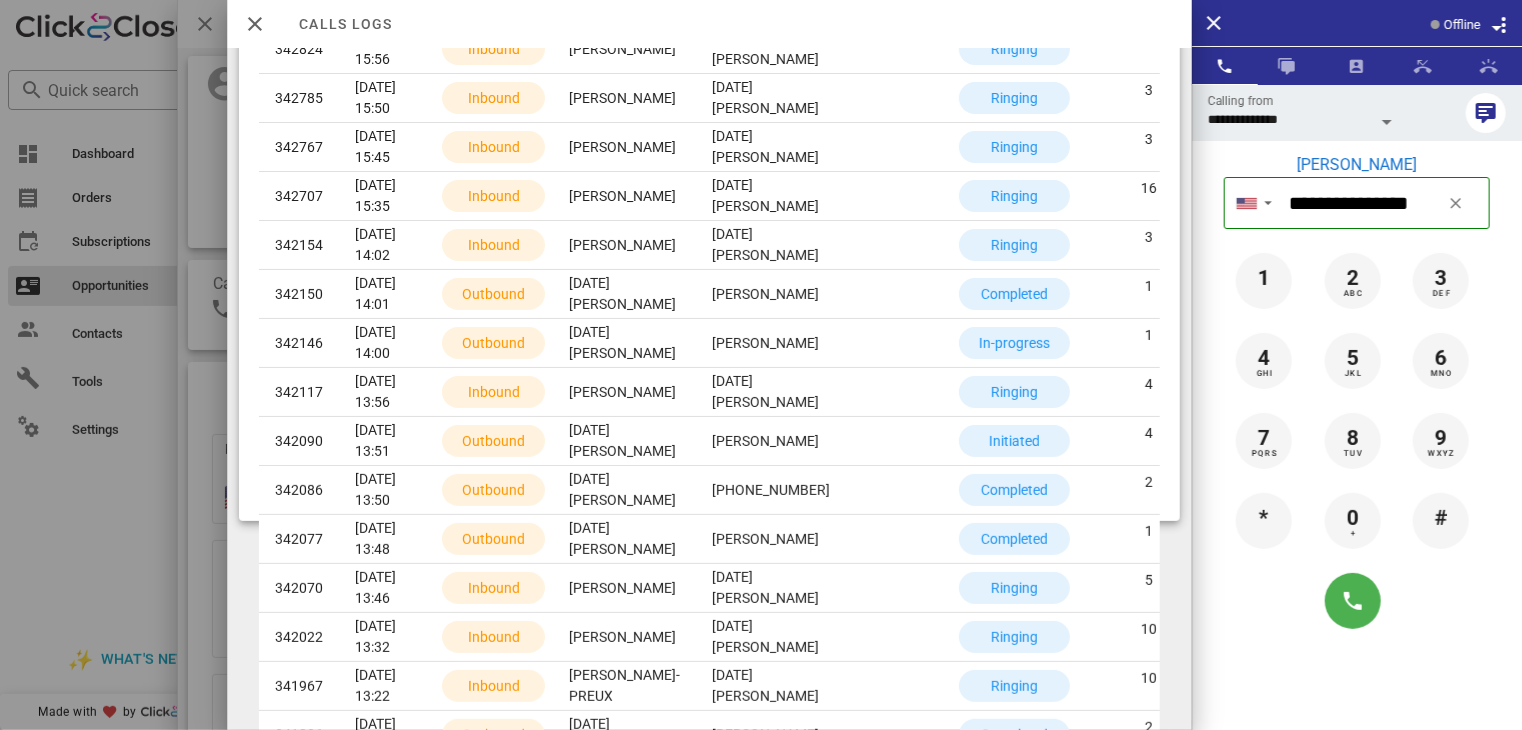scroll, scrollTop: 188, scrollLeft: 0, axis: vertical 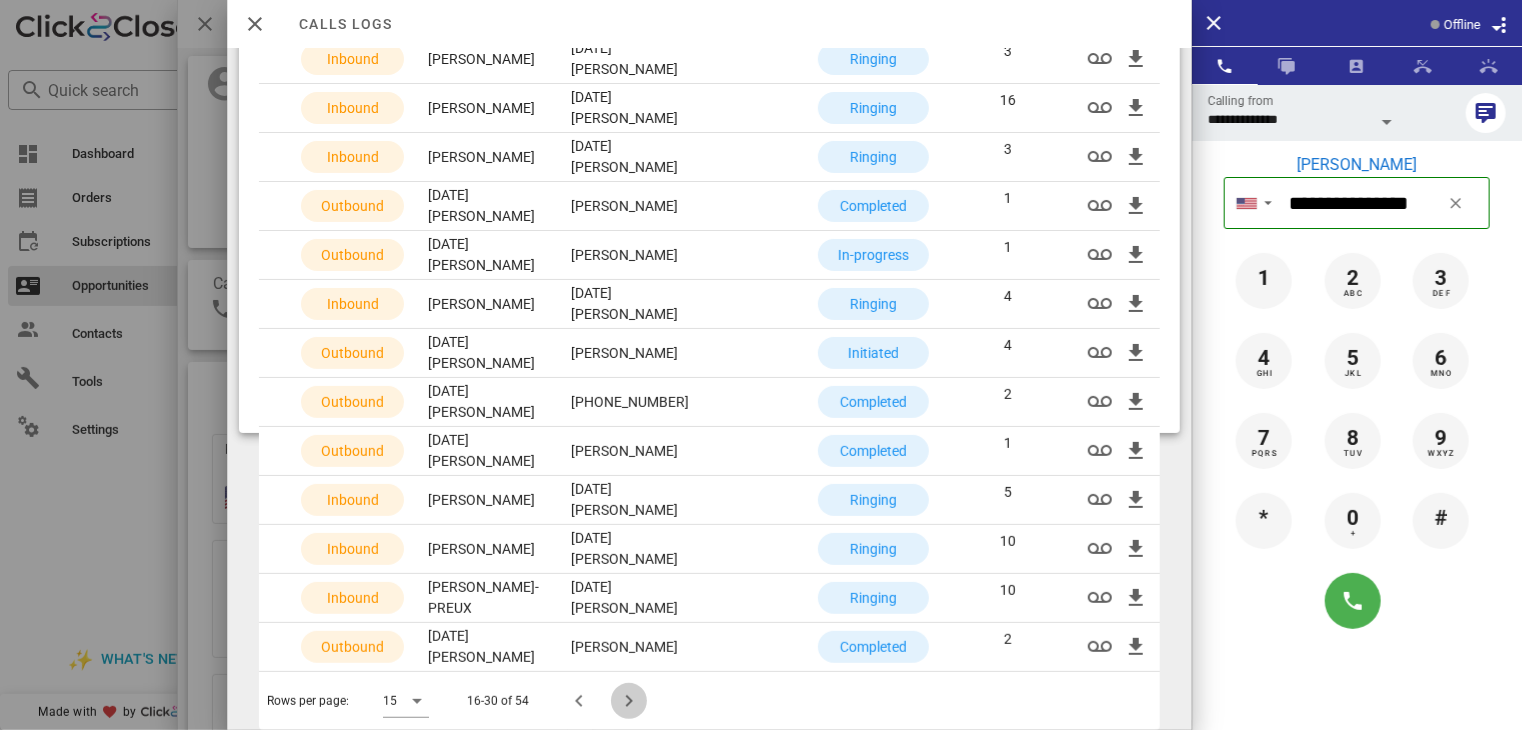 click at bounding box center [629, 701] 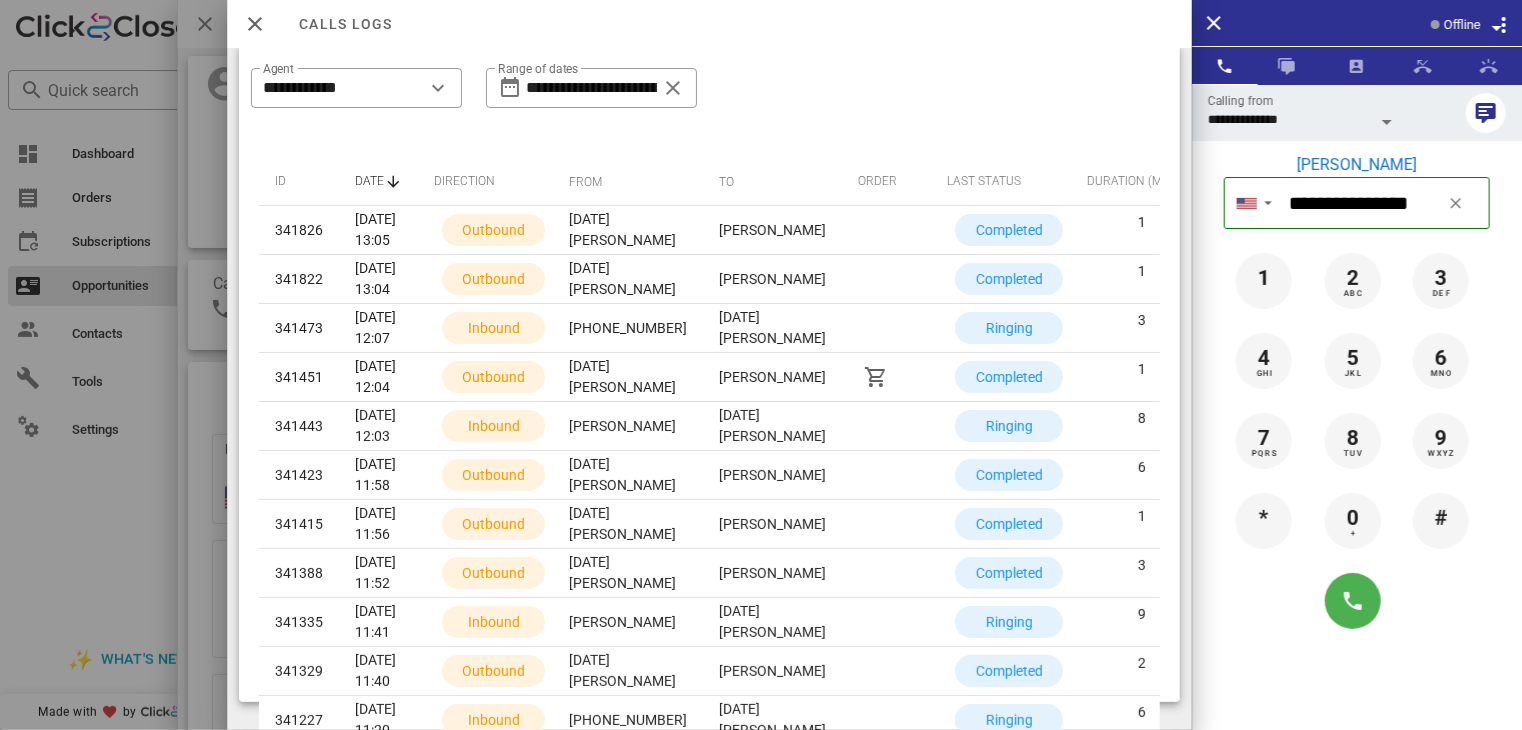 scroll, scrollTop: 30, scrollLeft: 0, axis: vertical 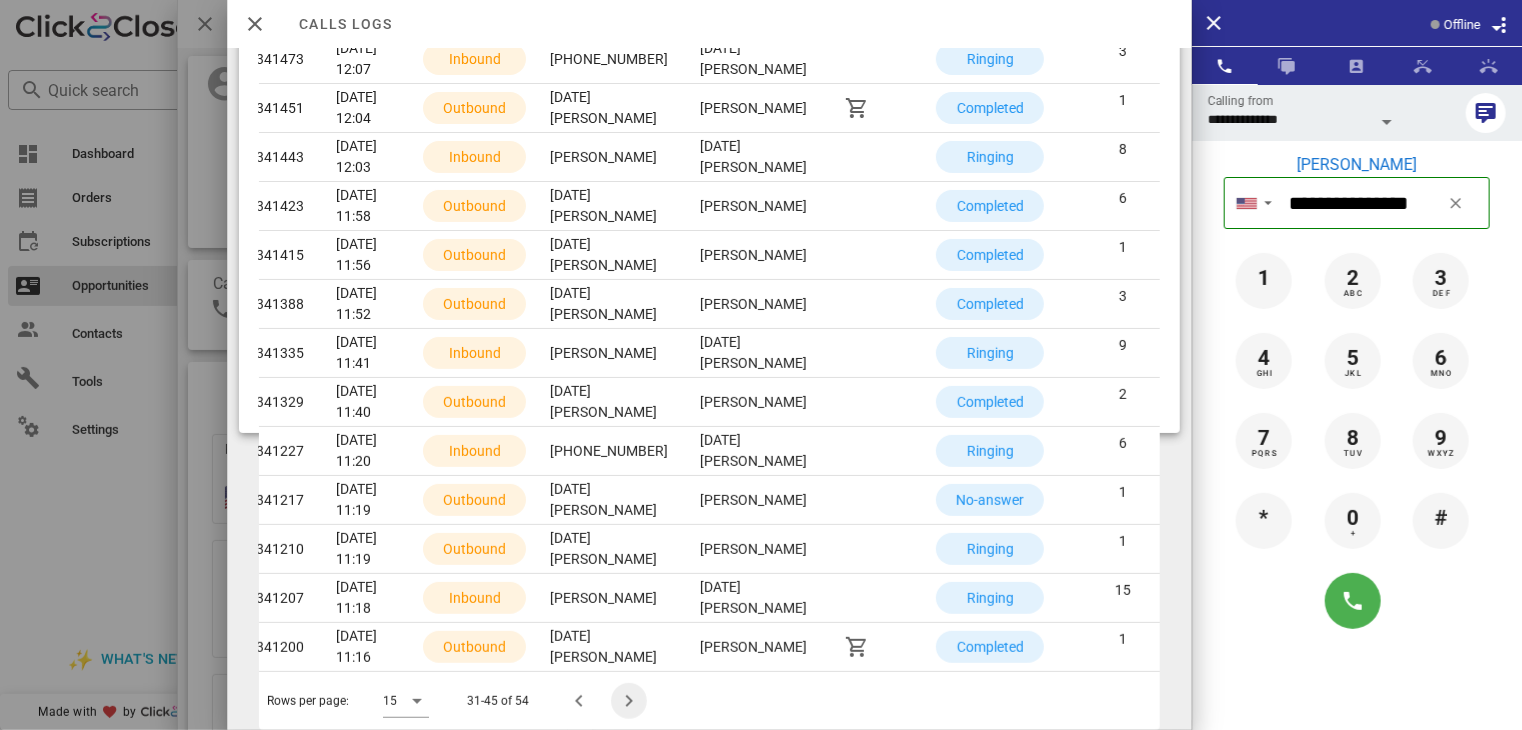 click at bounding box center [629, 701] 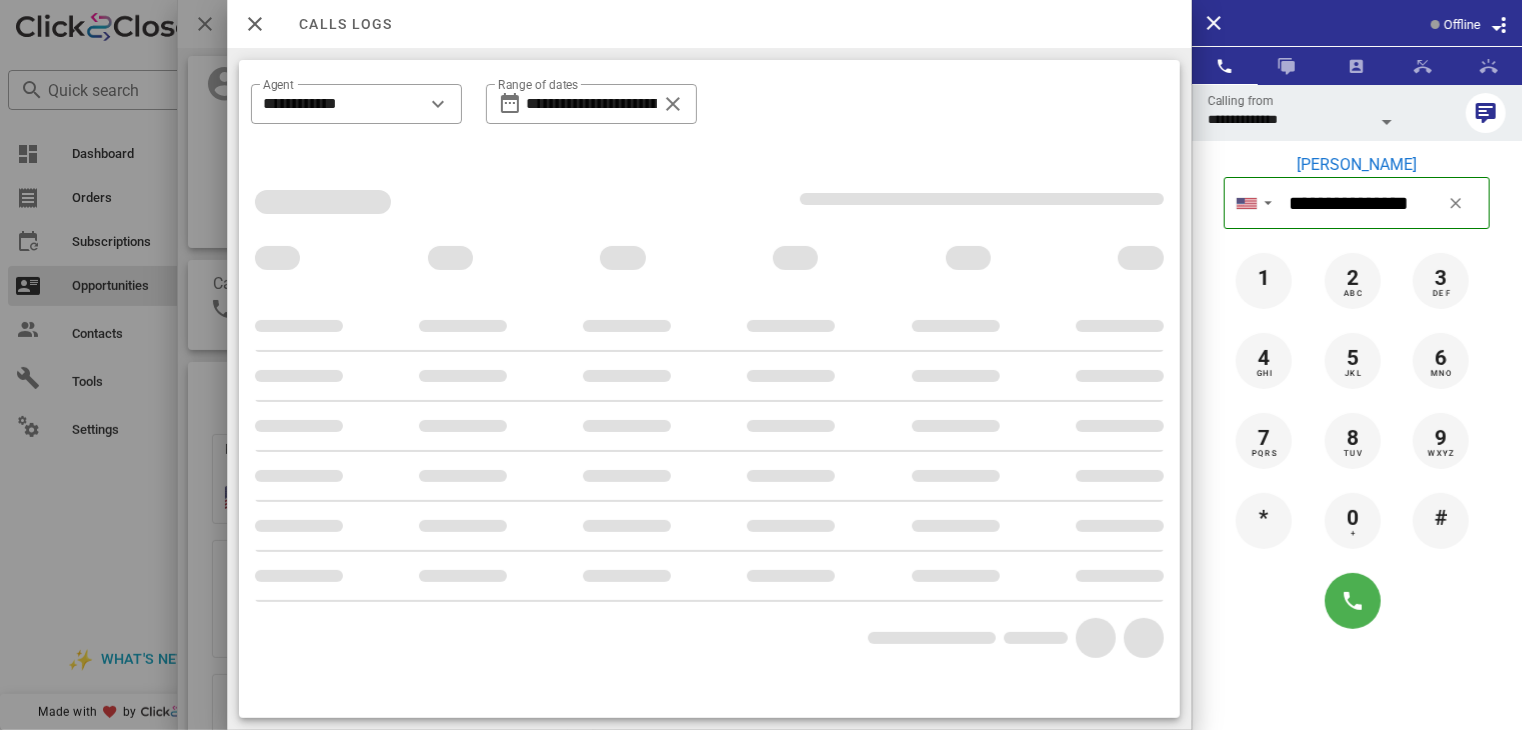 scroll, scrollTop: 0, scrollLeft: 0, axis: both 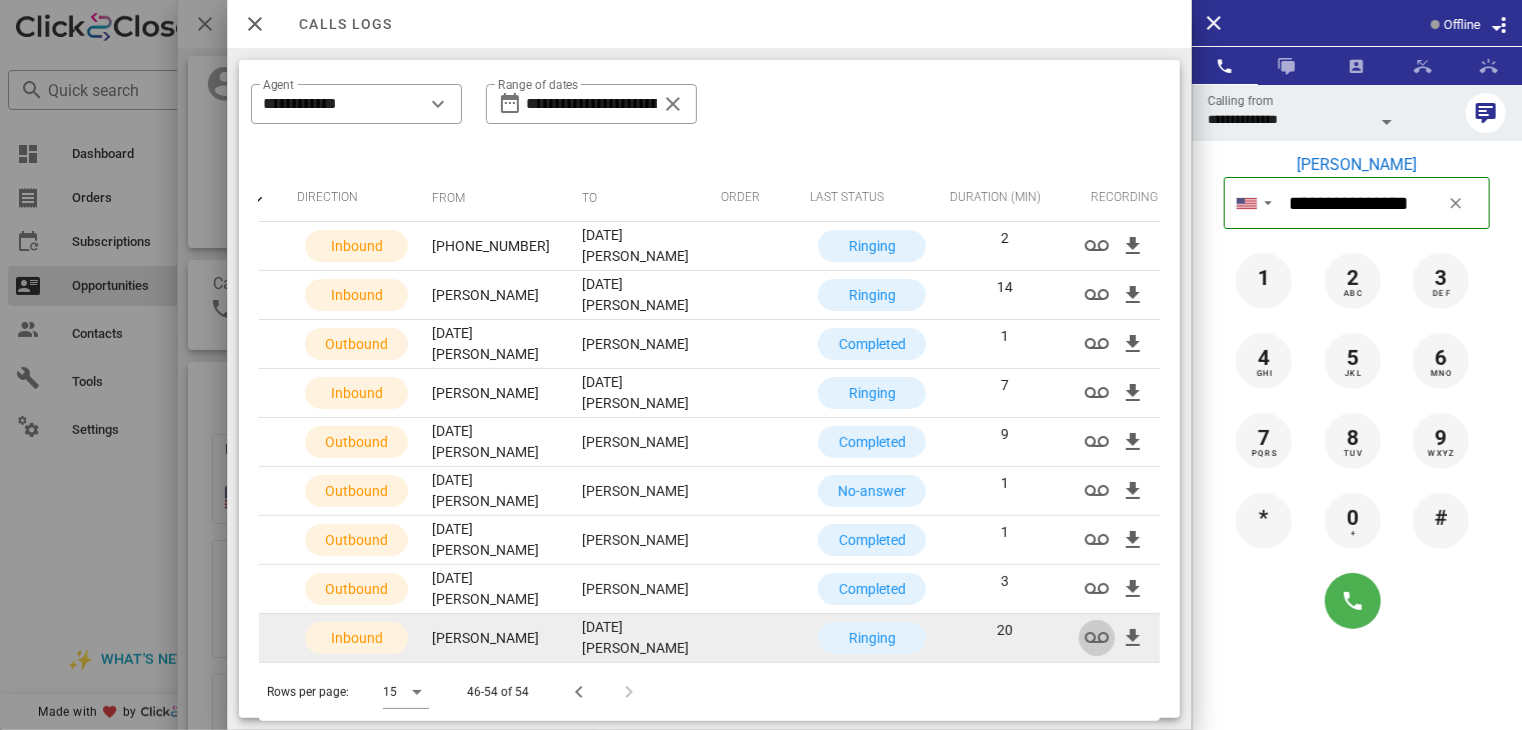 click at bounding box center (1097, 638) 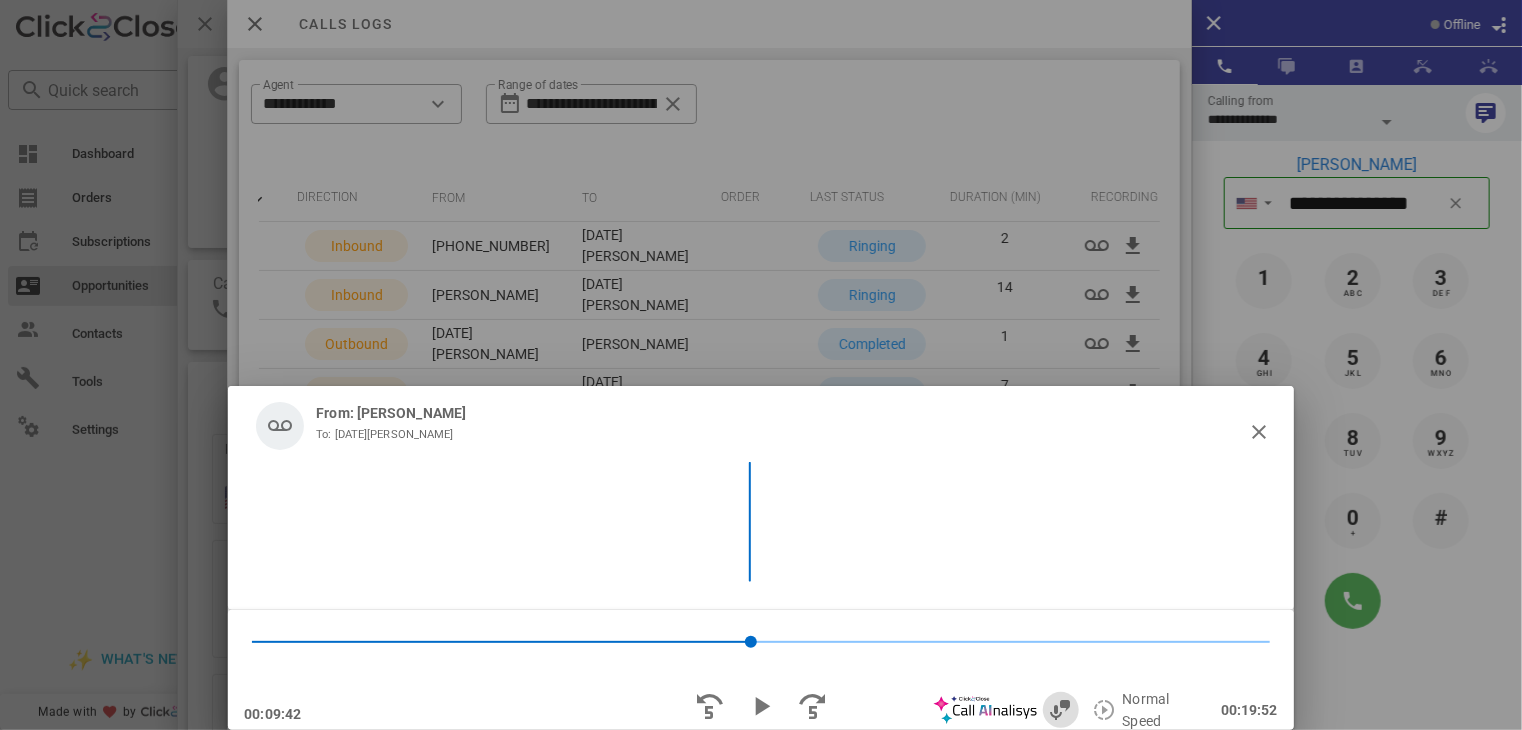 click at bounding box center (1061, 710) 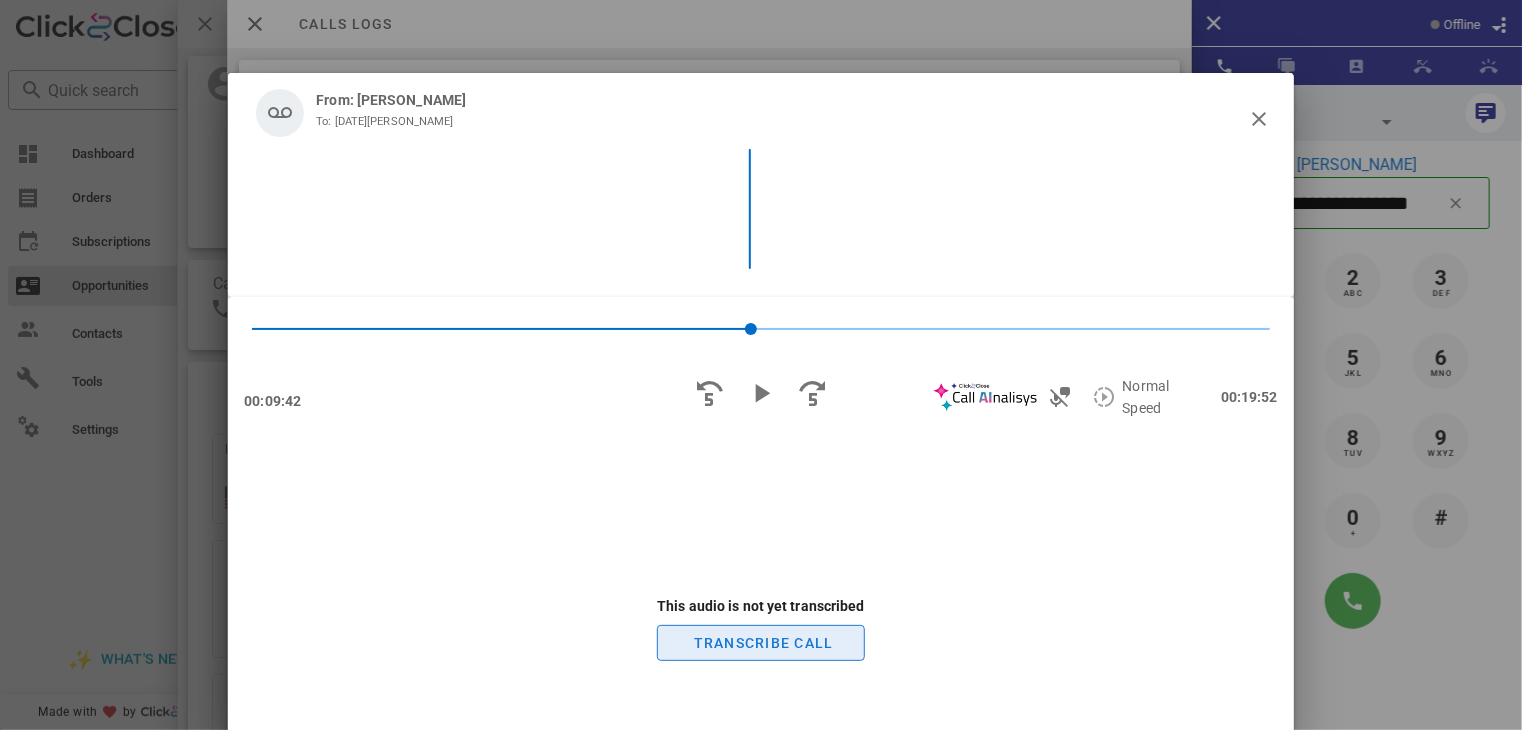 click on "TRANSCRIBE CALL" at bounding box center [762, 643] 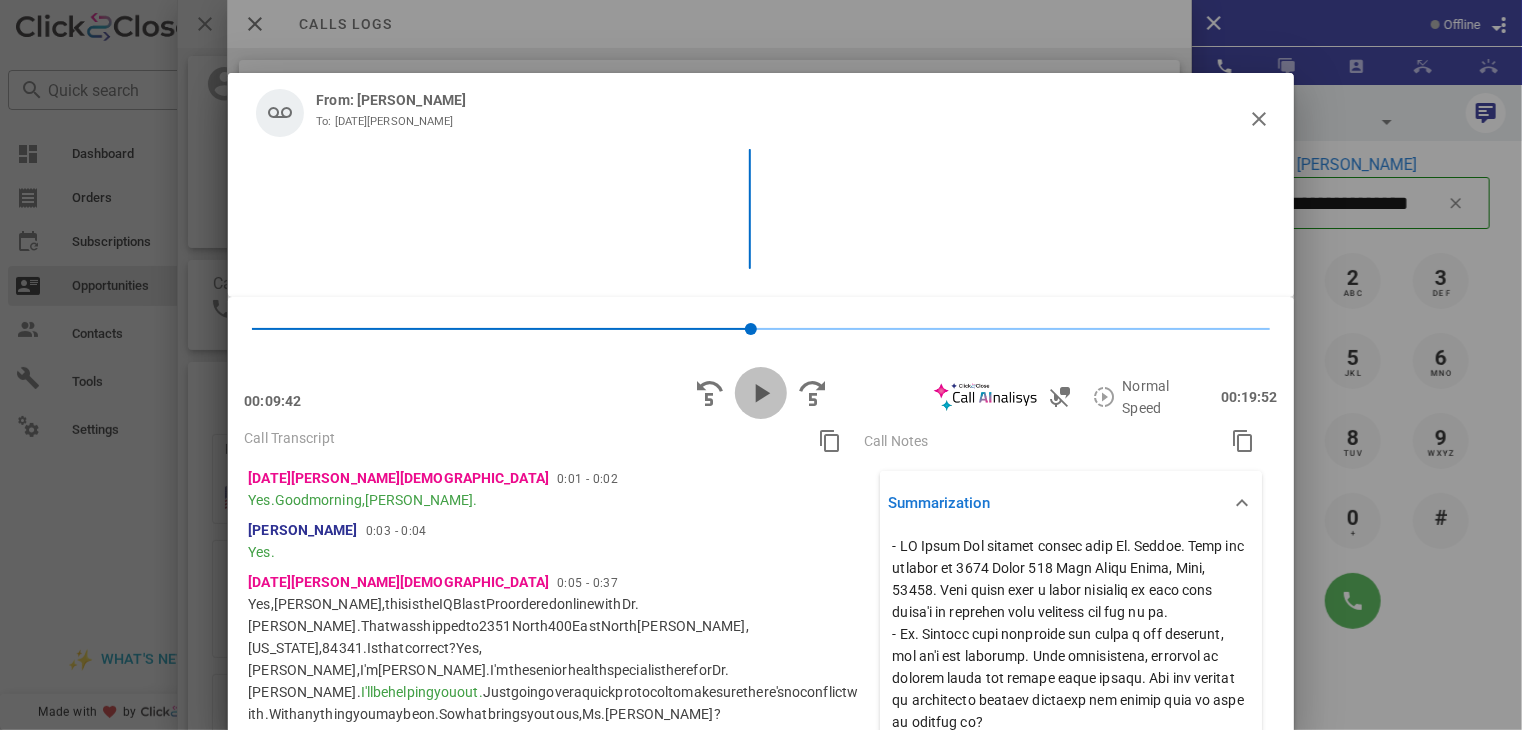 click at bounding box center (761, 393) 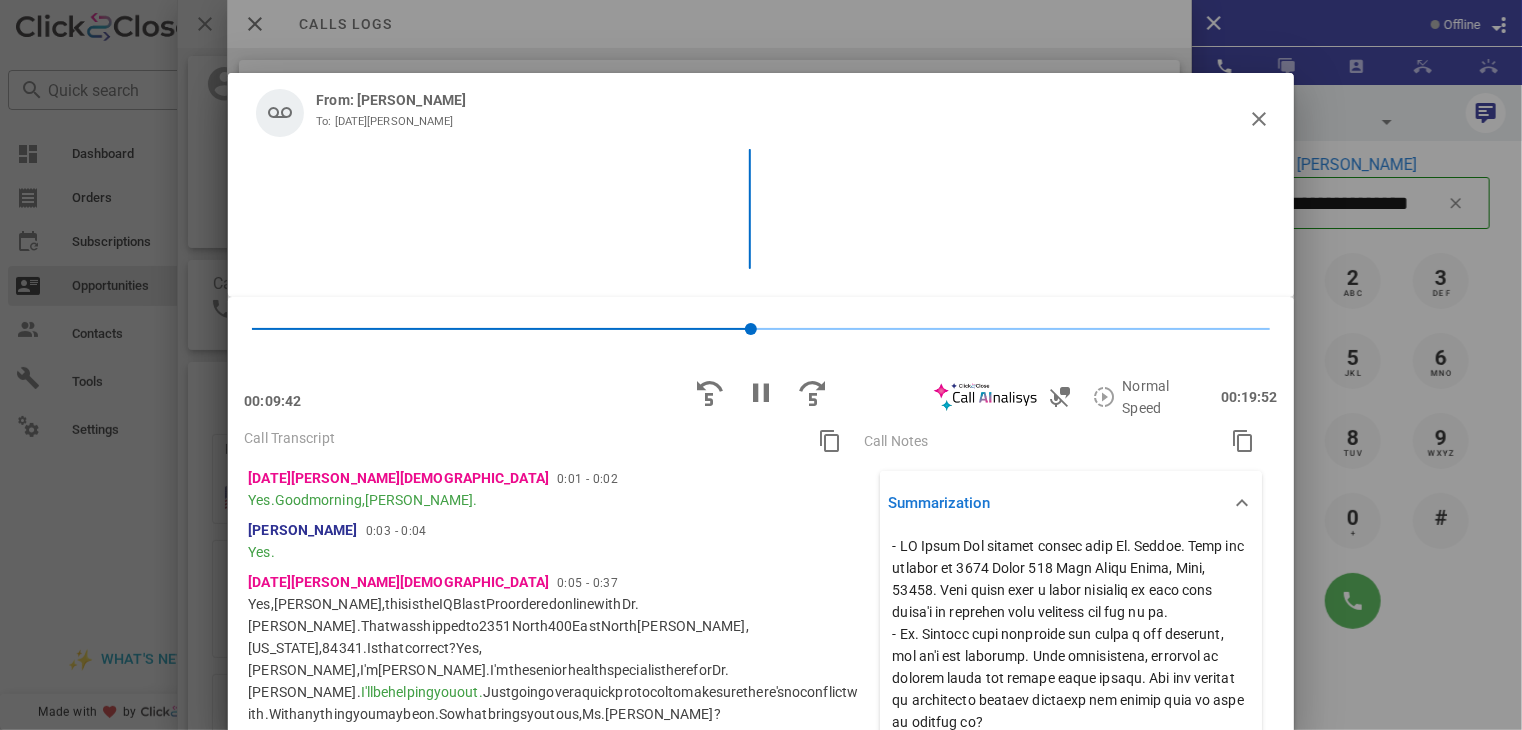 scroll, scrollTop: 44, scrollLeft: 0, axis: vertical 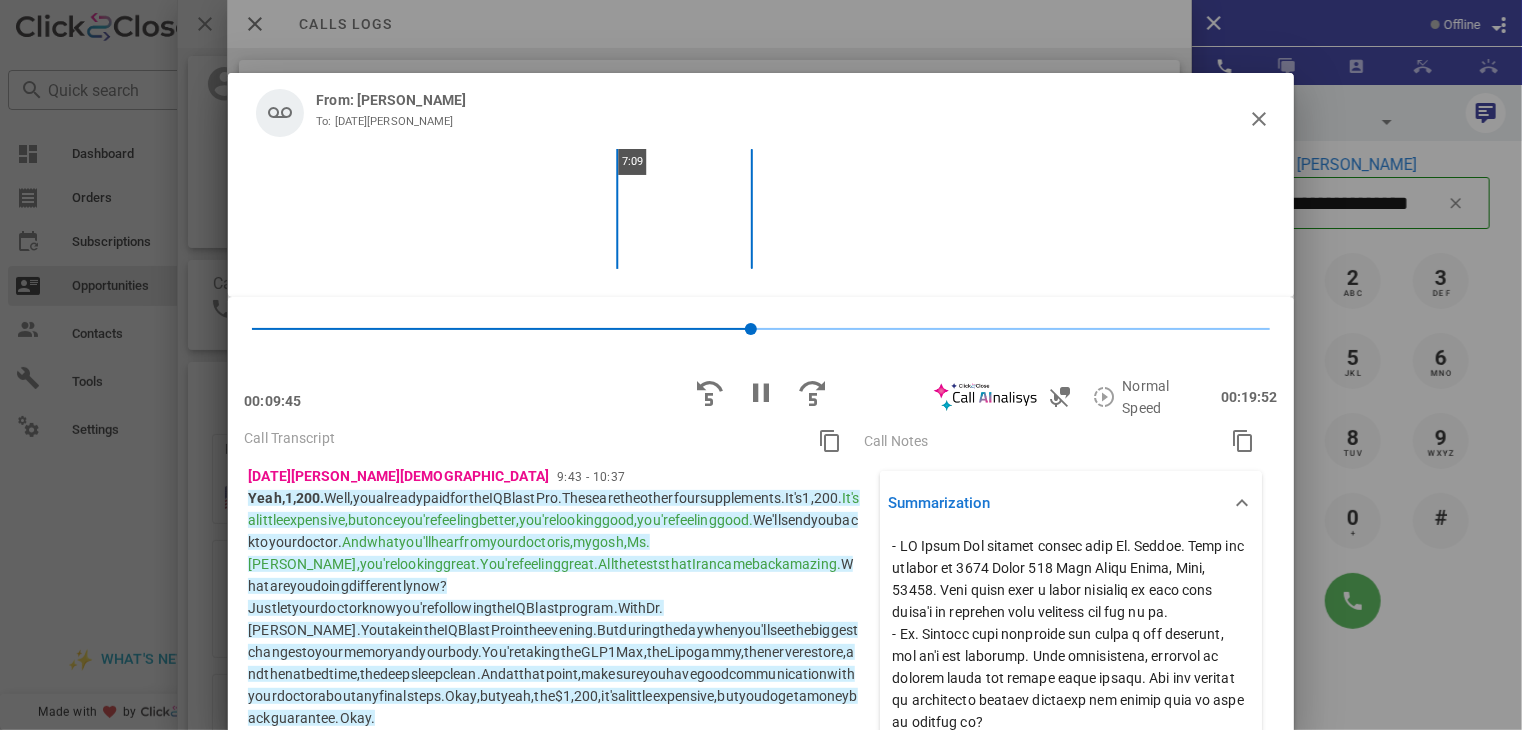 click on "7:09" at bounding box center (760, 209) 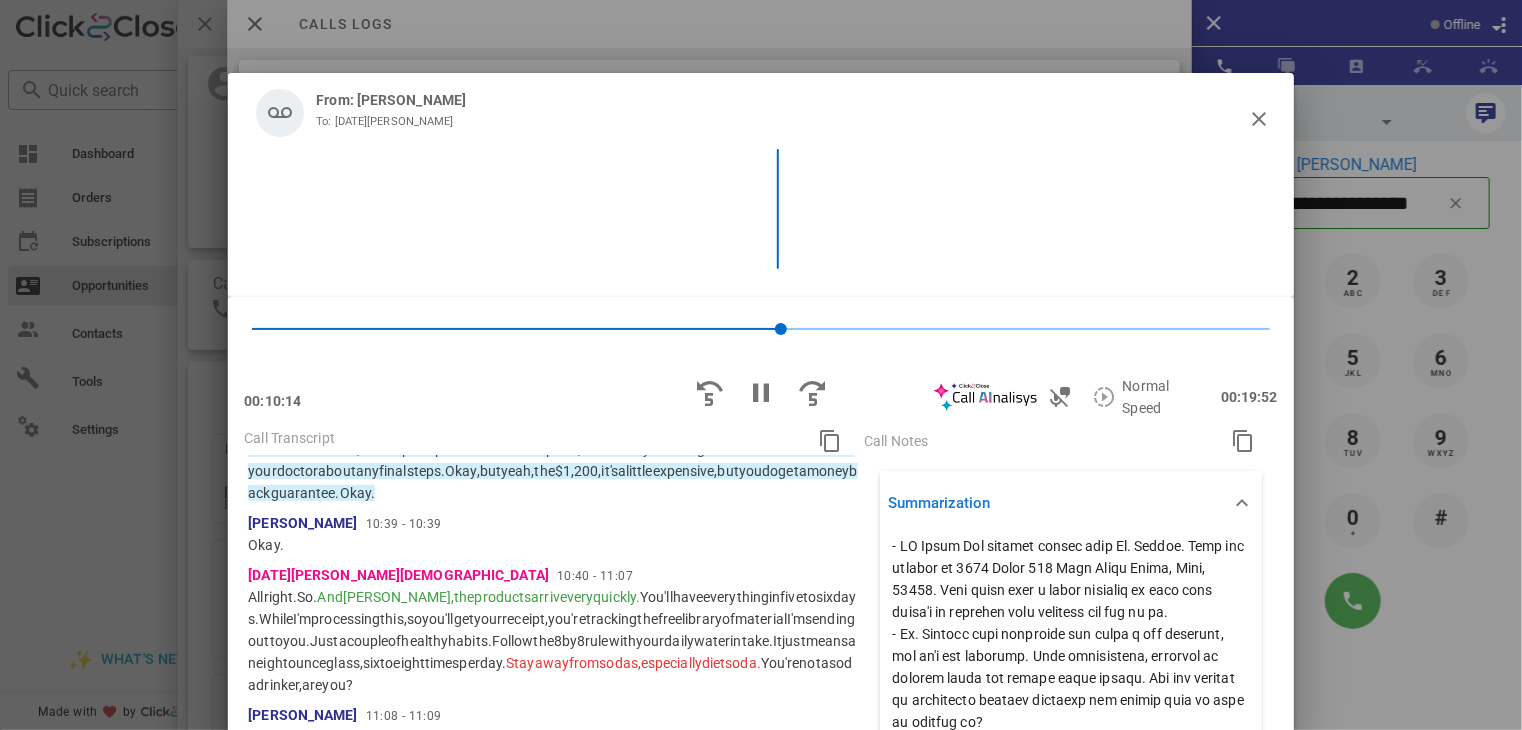 scroll, scrollTop: 3482, scrollLeft: 0, axis: vertical 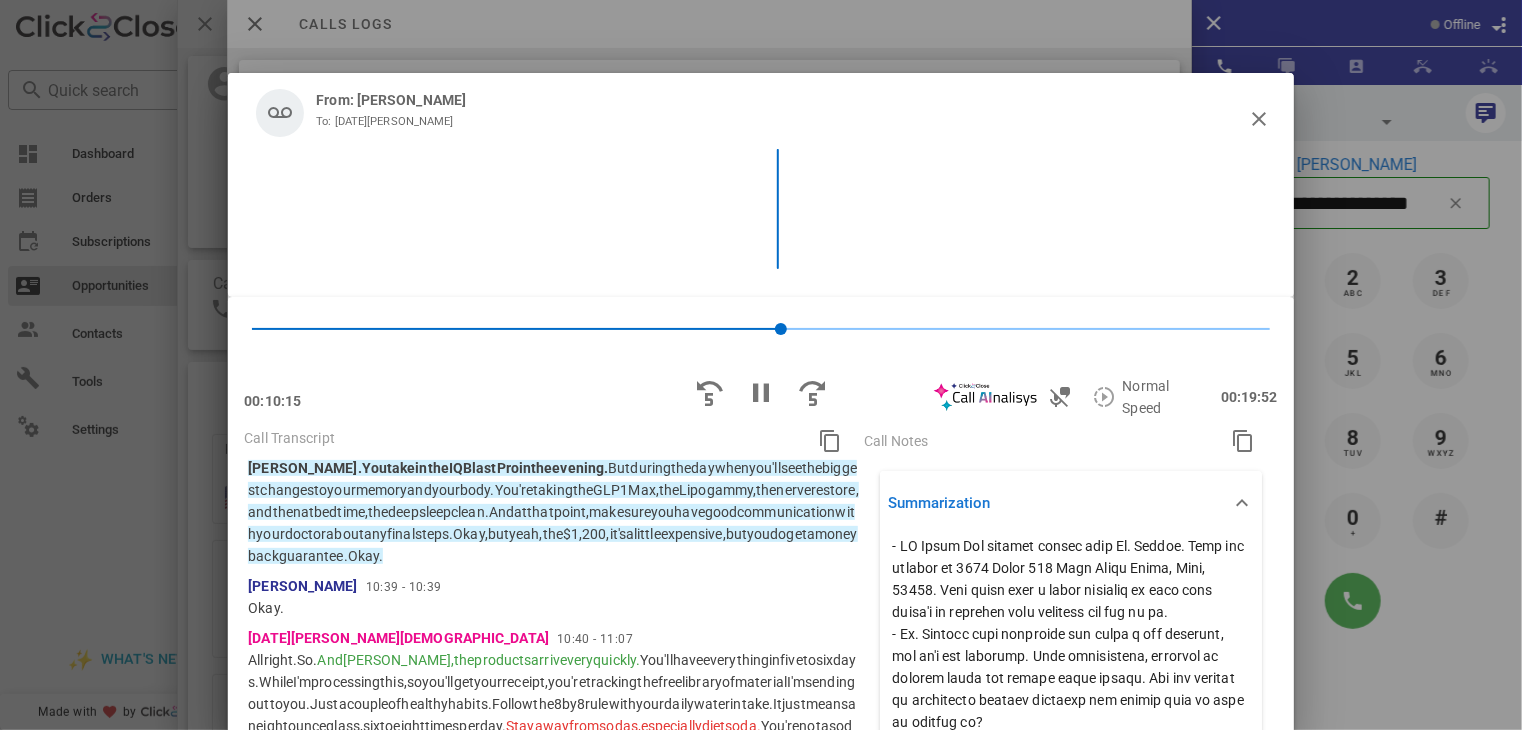 click on "[PERSON_NAME]  10:39 - 10:39  Okay." at bounding box center [554, 597] 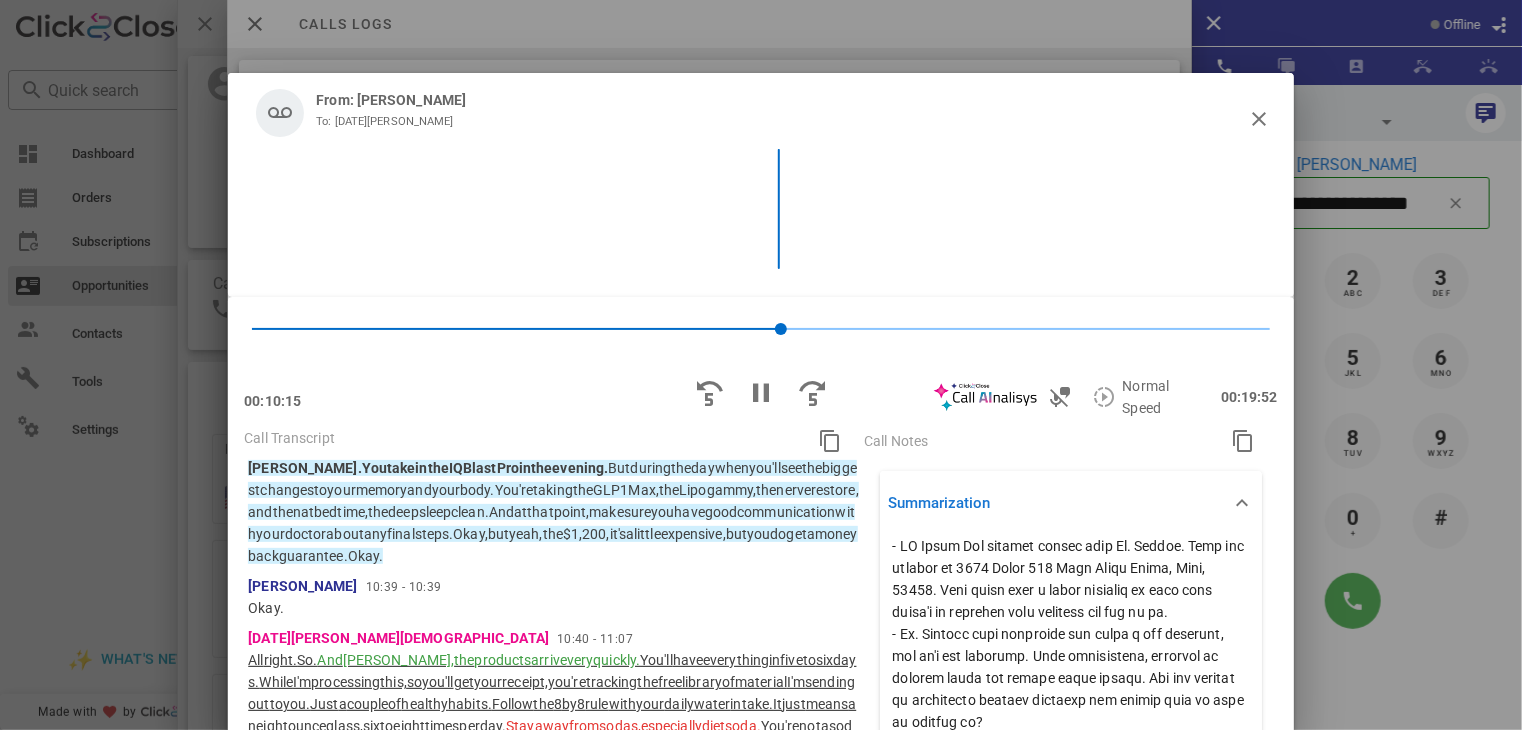 click on "your" at bounding box center (488, 682) 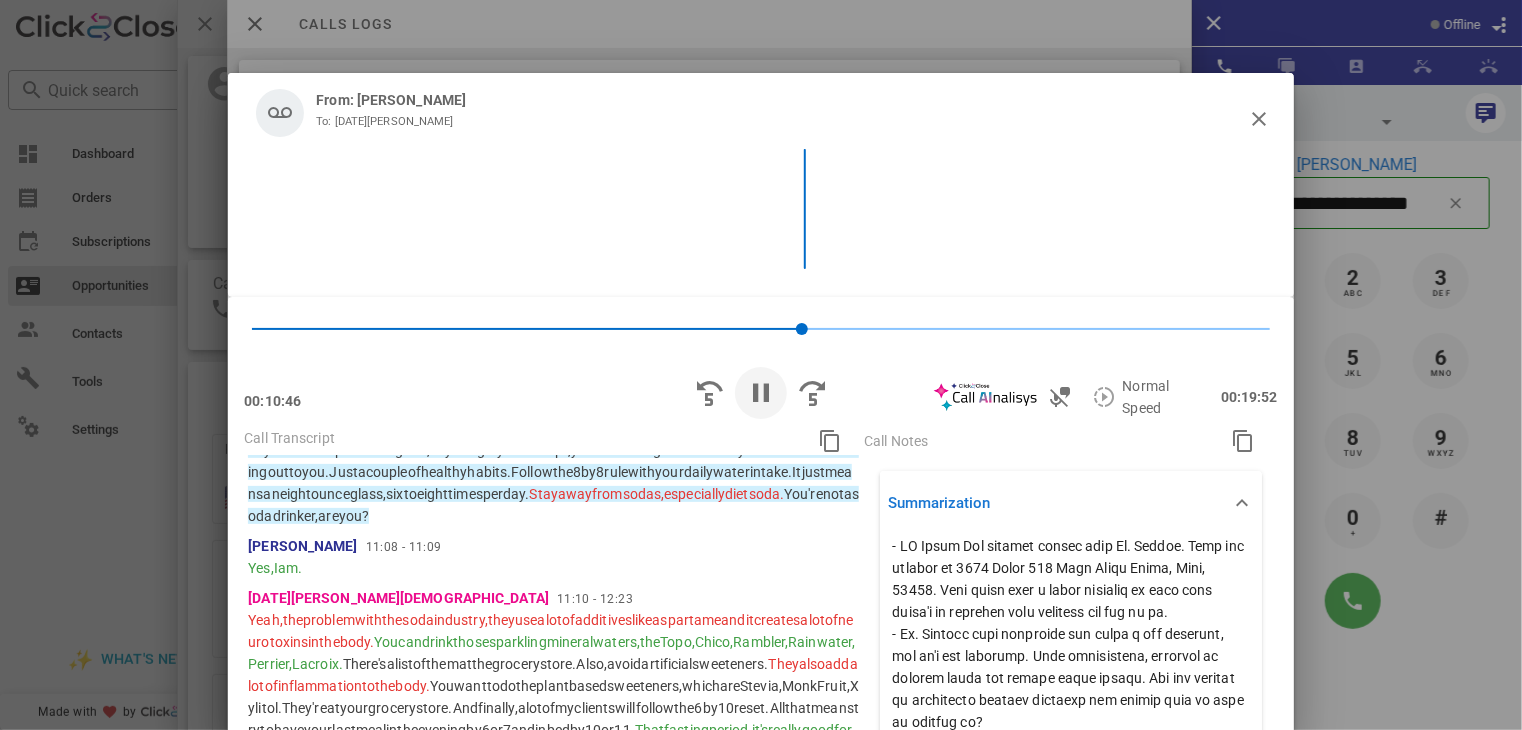 scroll, scrollTop: 3608, scrollLeft: 0, axis: vertical 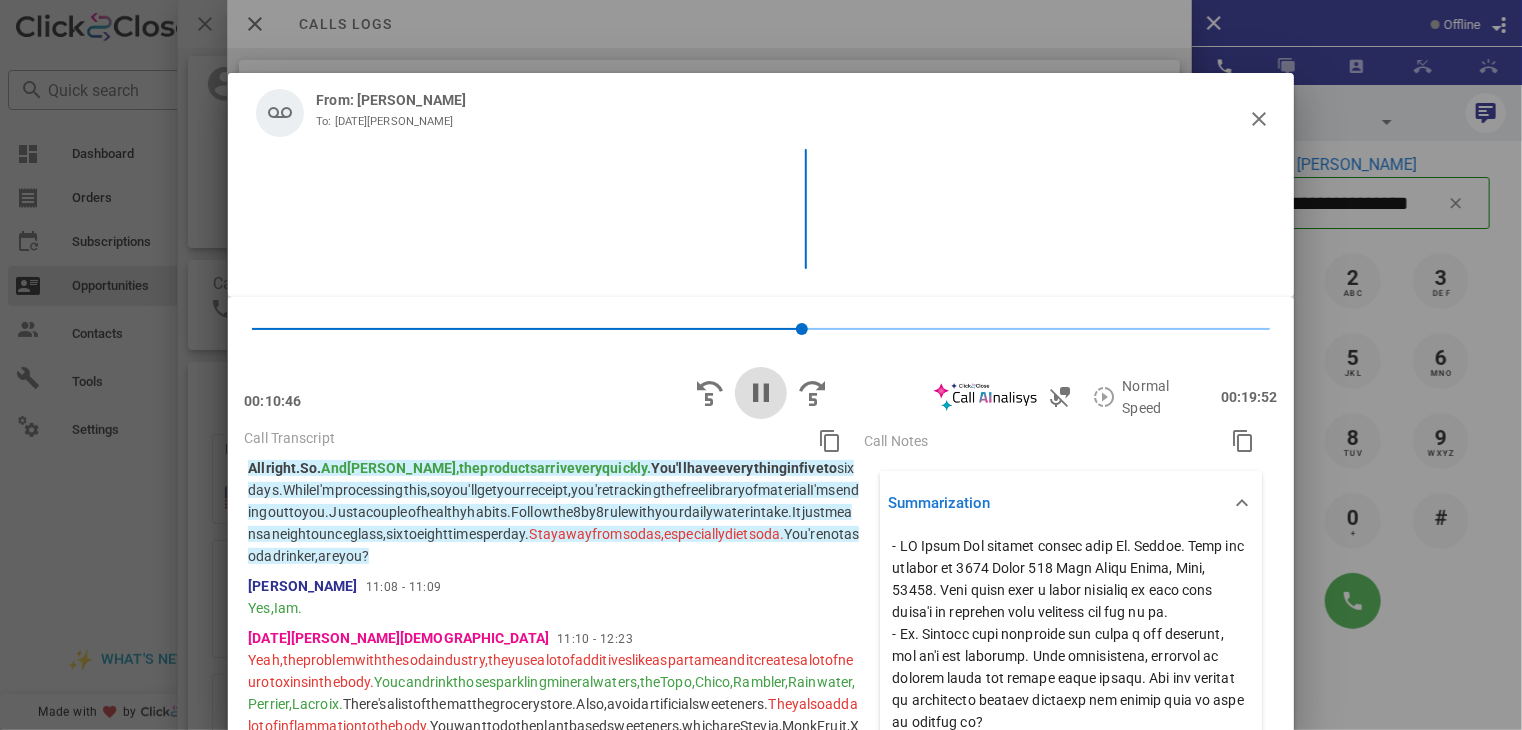 click at bounding box center (761, 393) 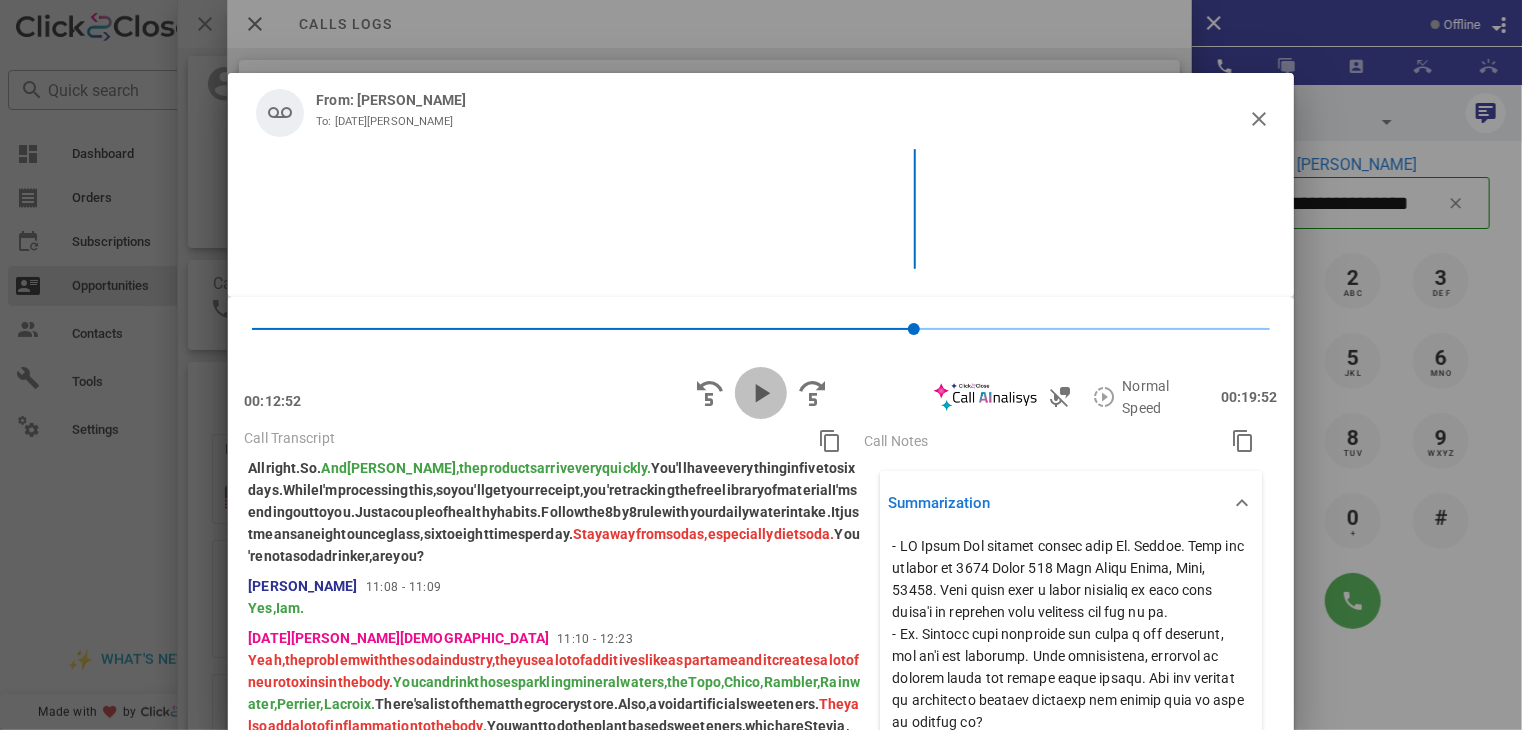 click at bounding box center [761, 393] 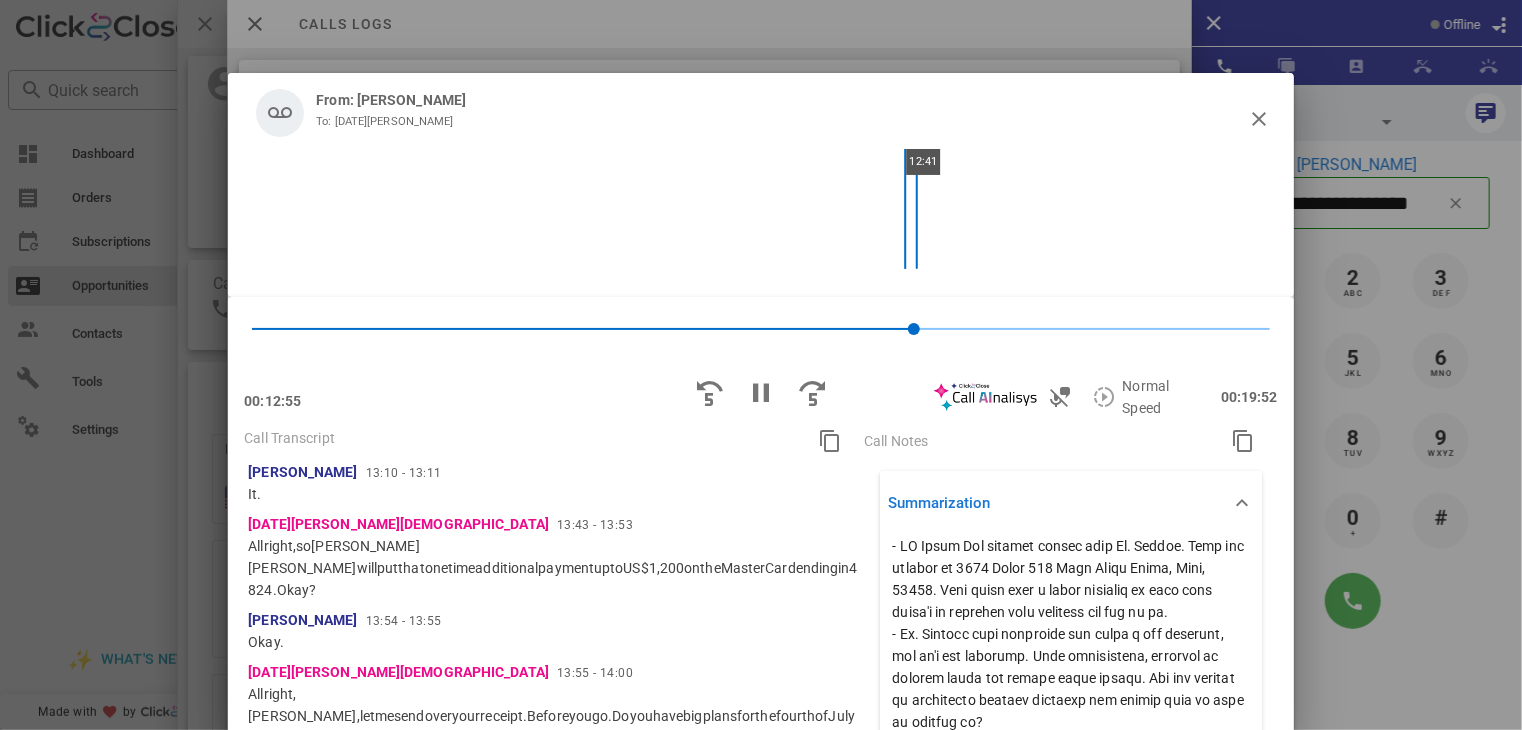 click on "12:41" at bounding box center (760, 209) 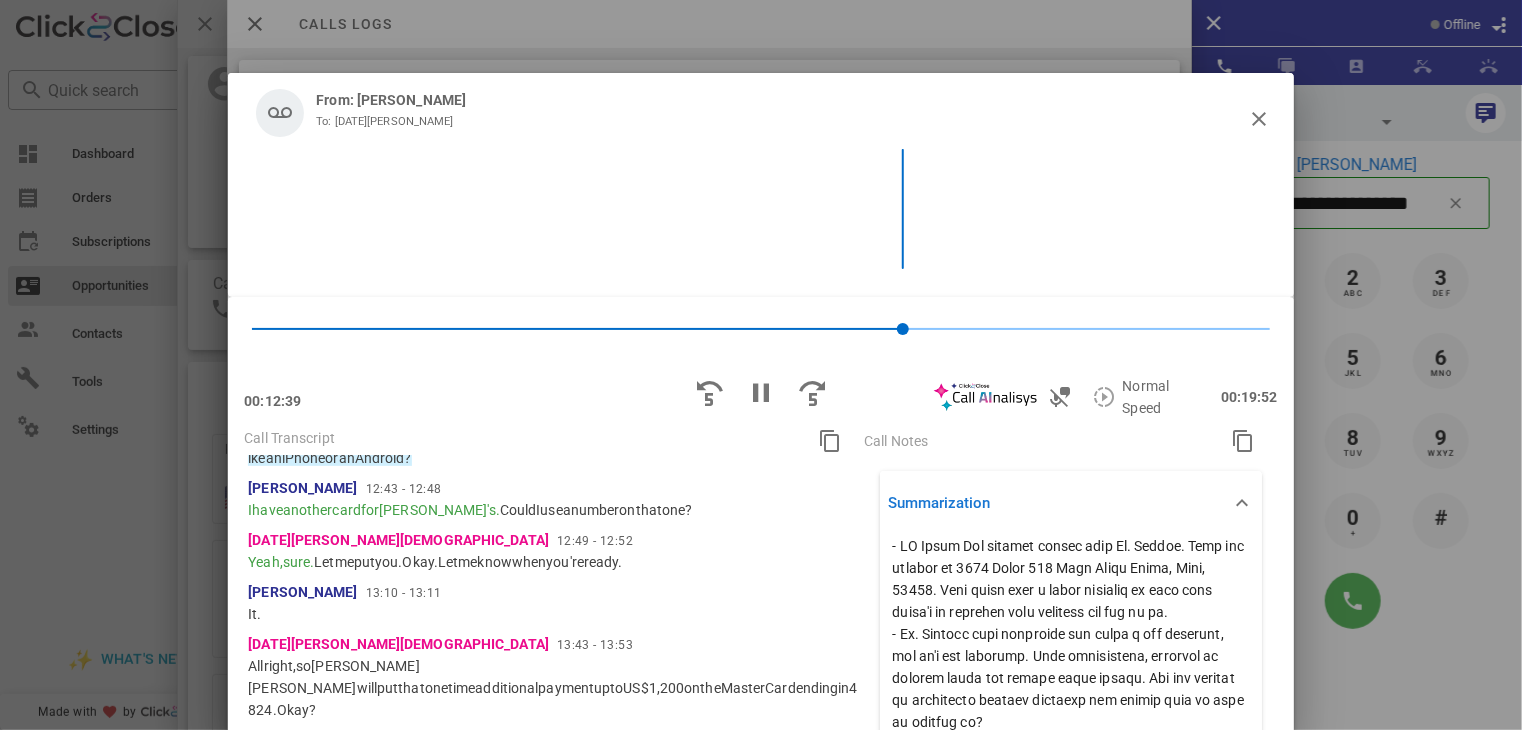 scroll, scrollTop: 4192, scrollLeft: 0, axis: vertical 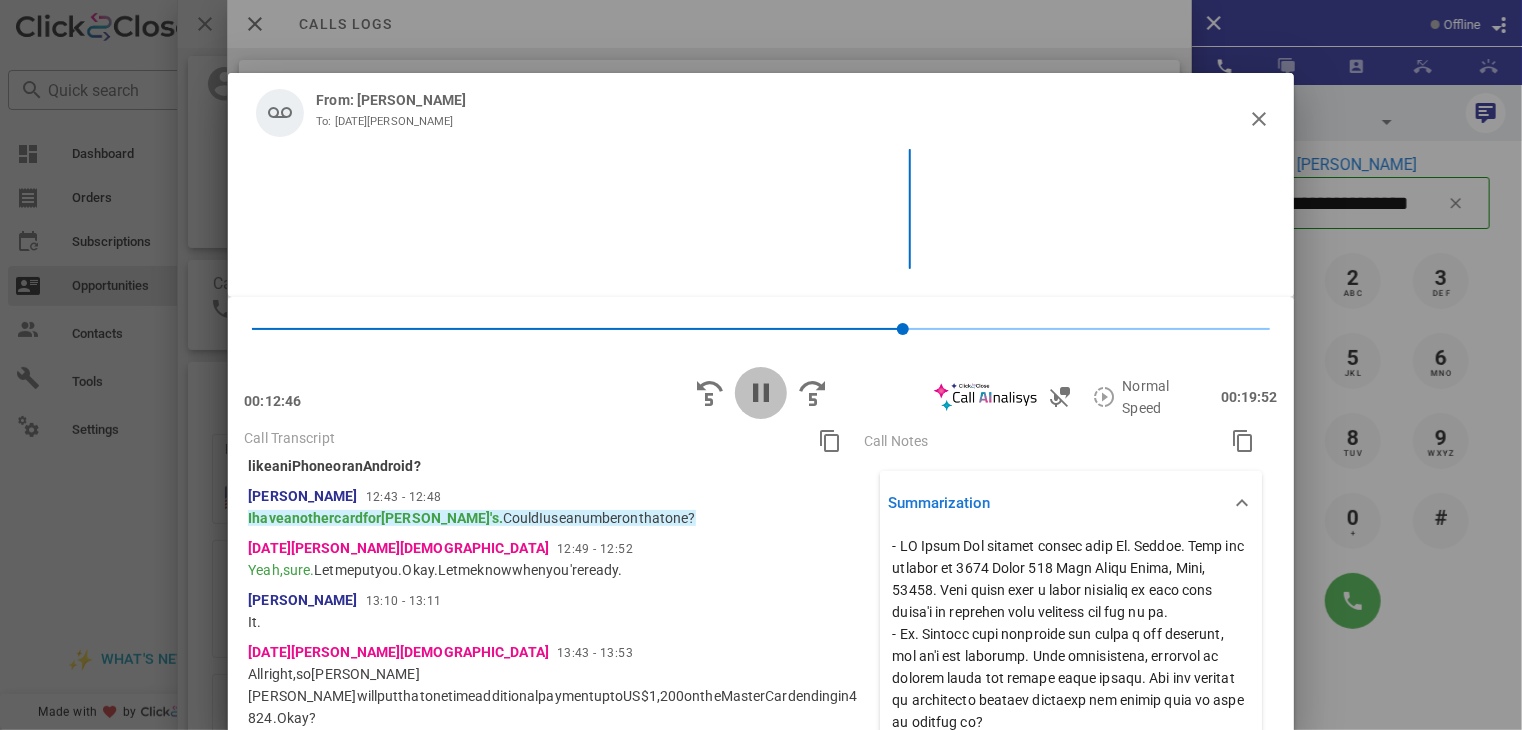 click at bounding box center [761, 393] 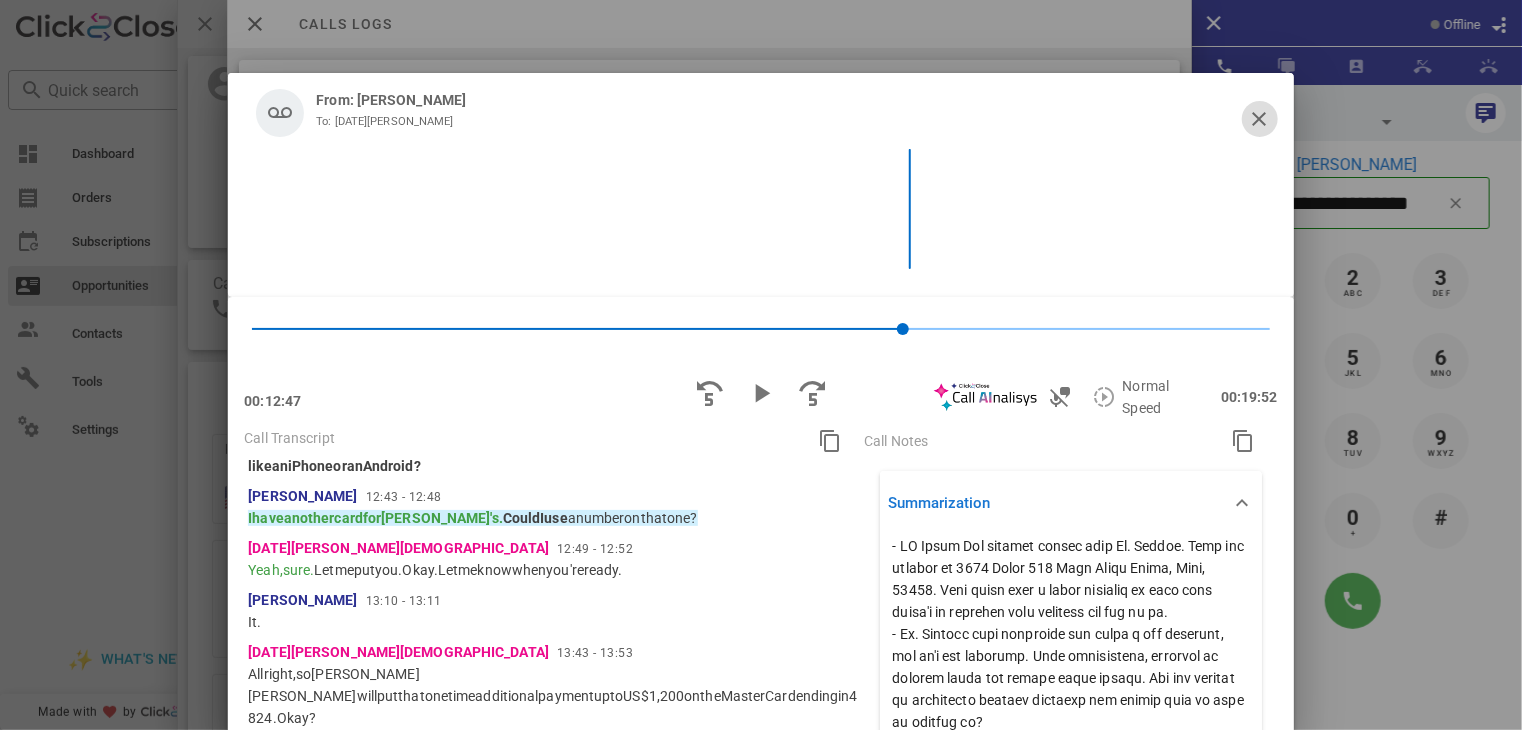 click at bounding box center [1260, 119] 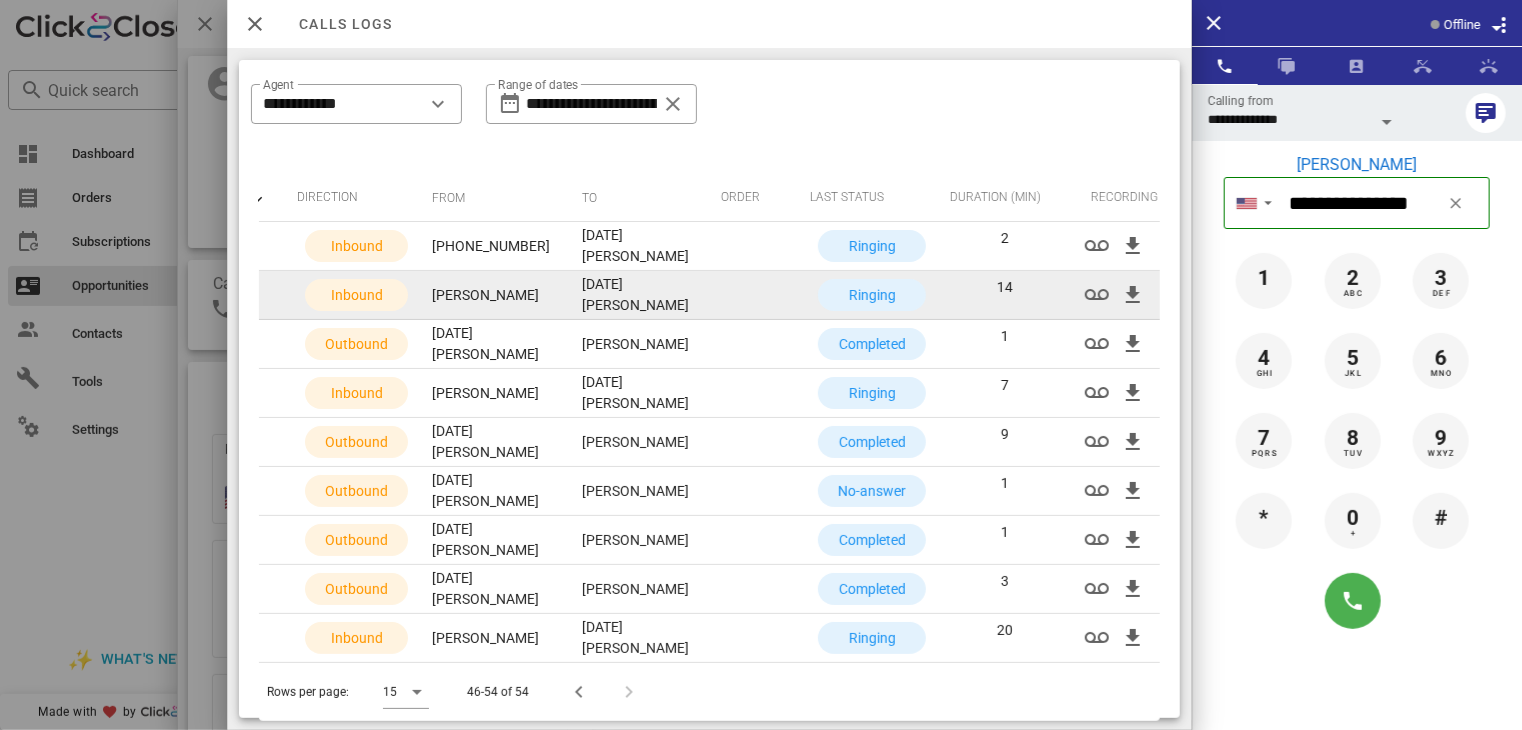 scroll, scrollTop: 0, scrollLeft: 0, axis: both 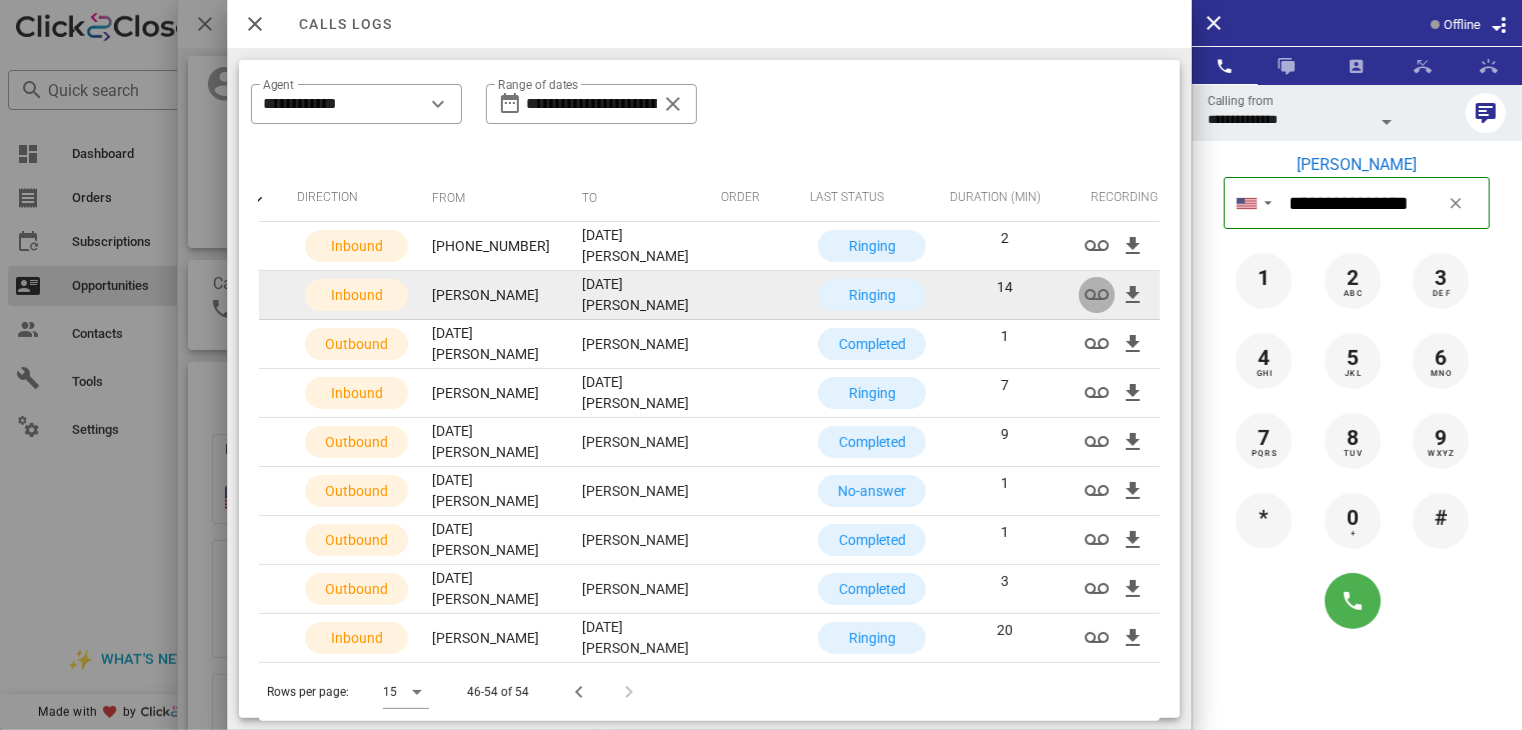 click at bounding box center [1097, 295] 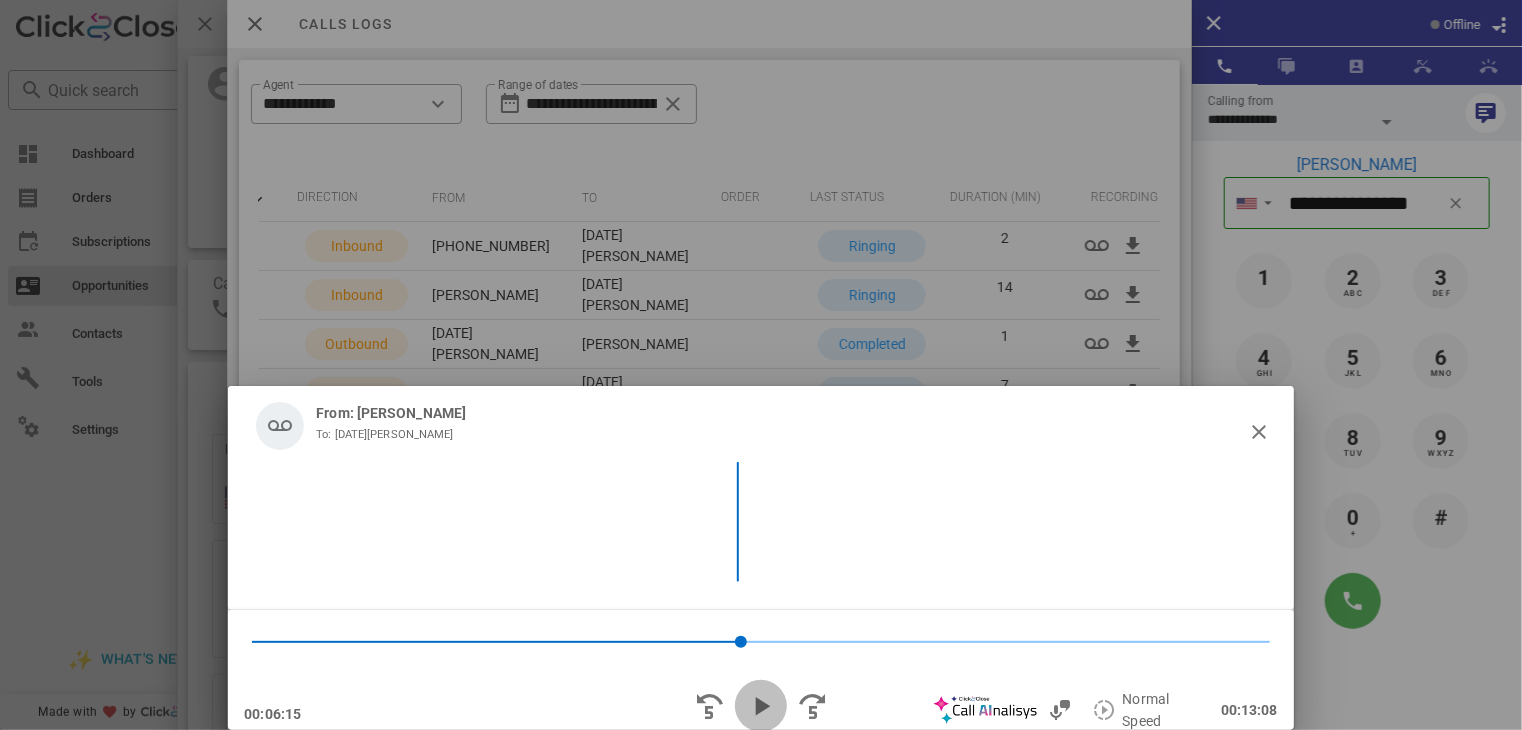 click at bounding box center (761, 706) 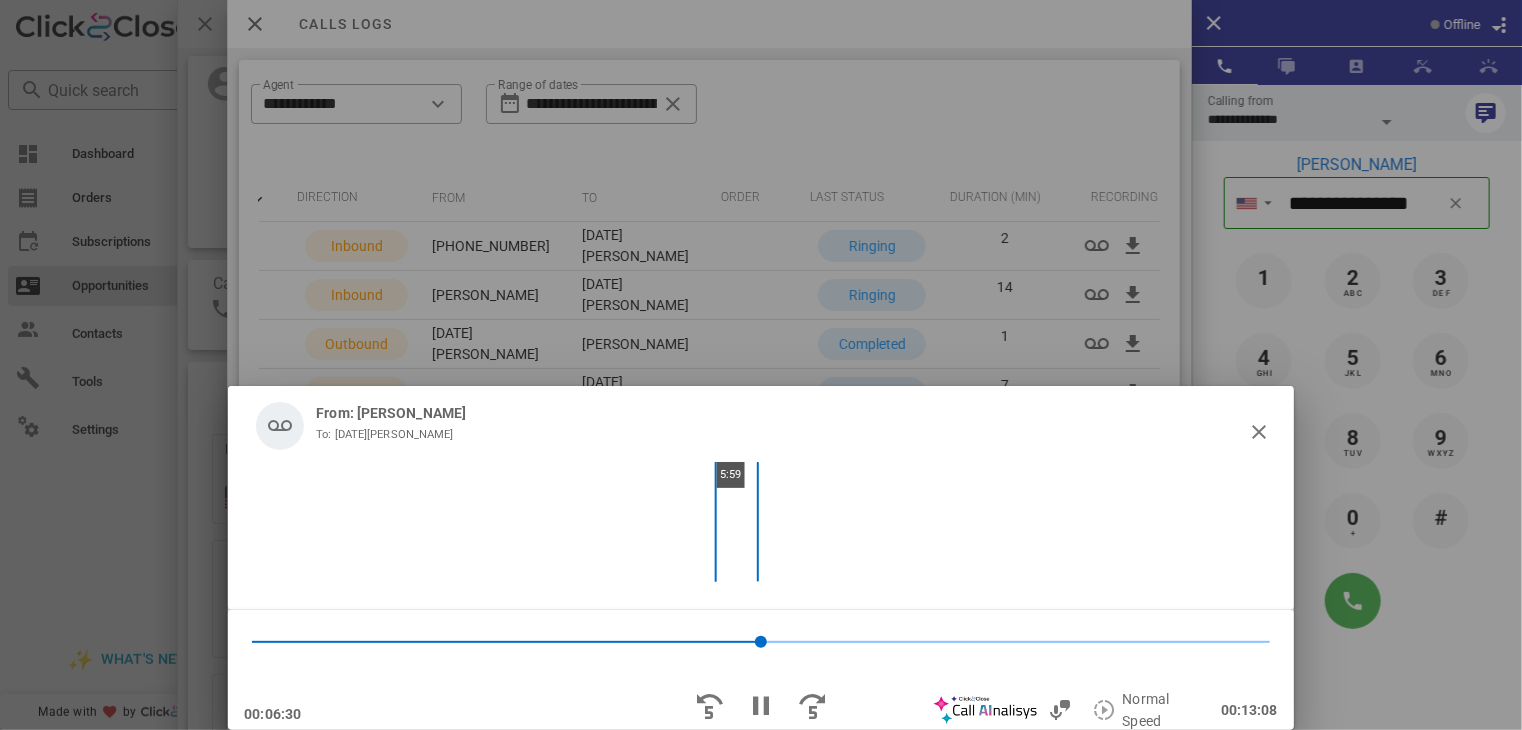click on "5:59" at bounding box center (760, 522) 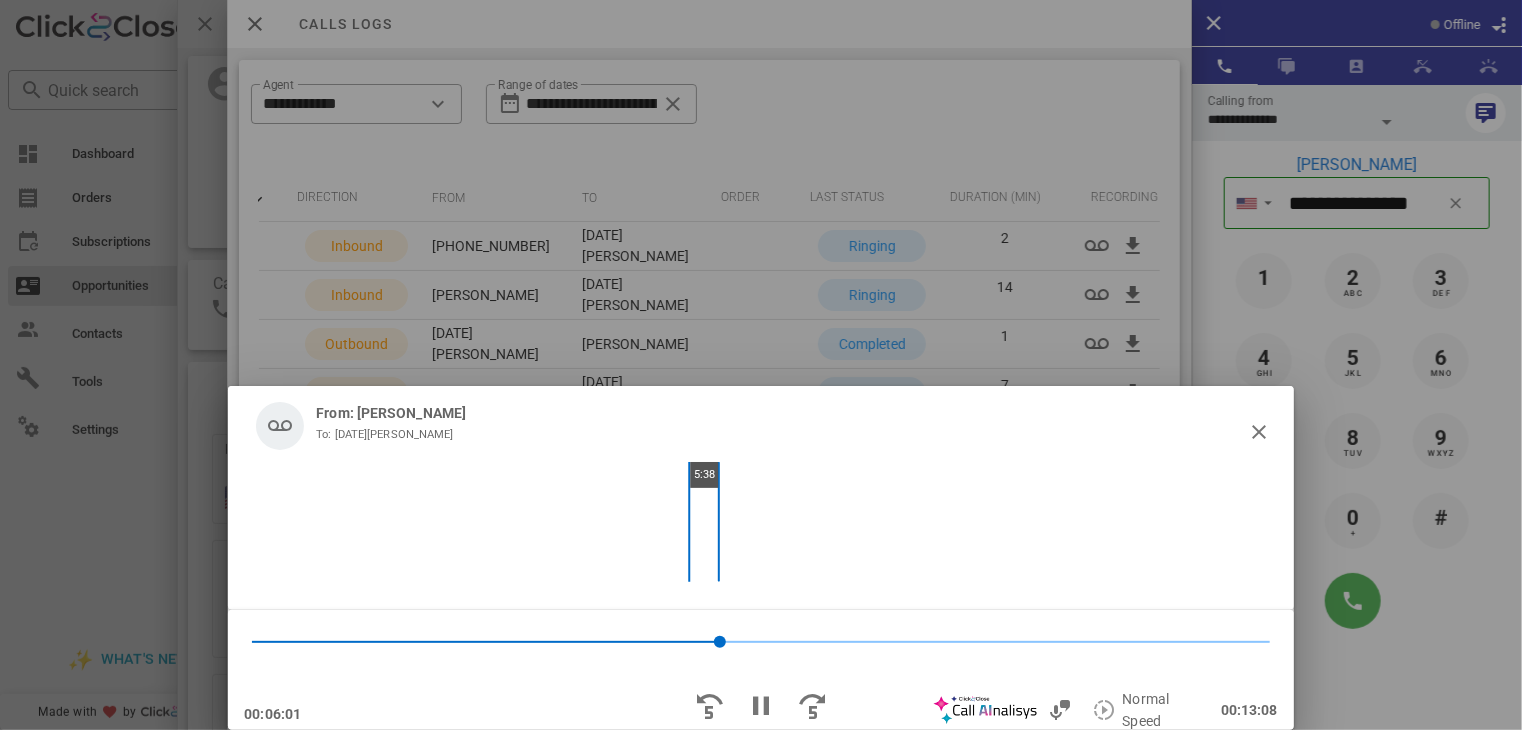 click on "5:38" at bounding box center (760, 522) 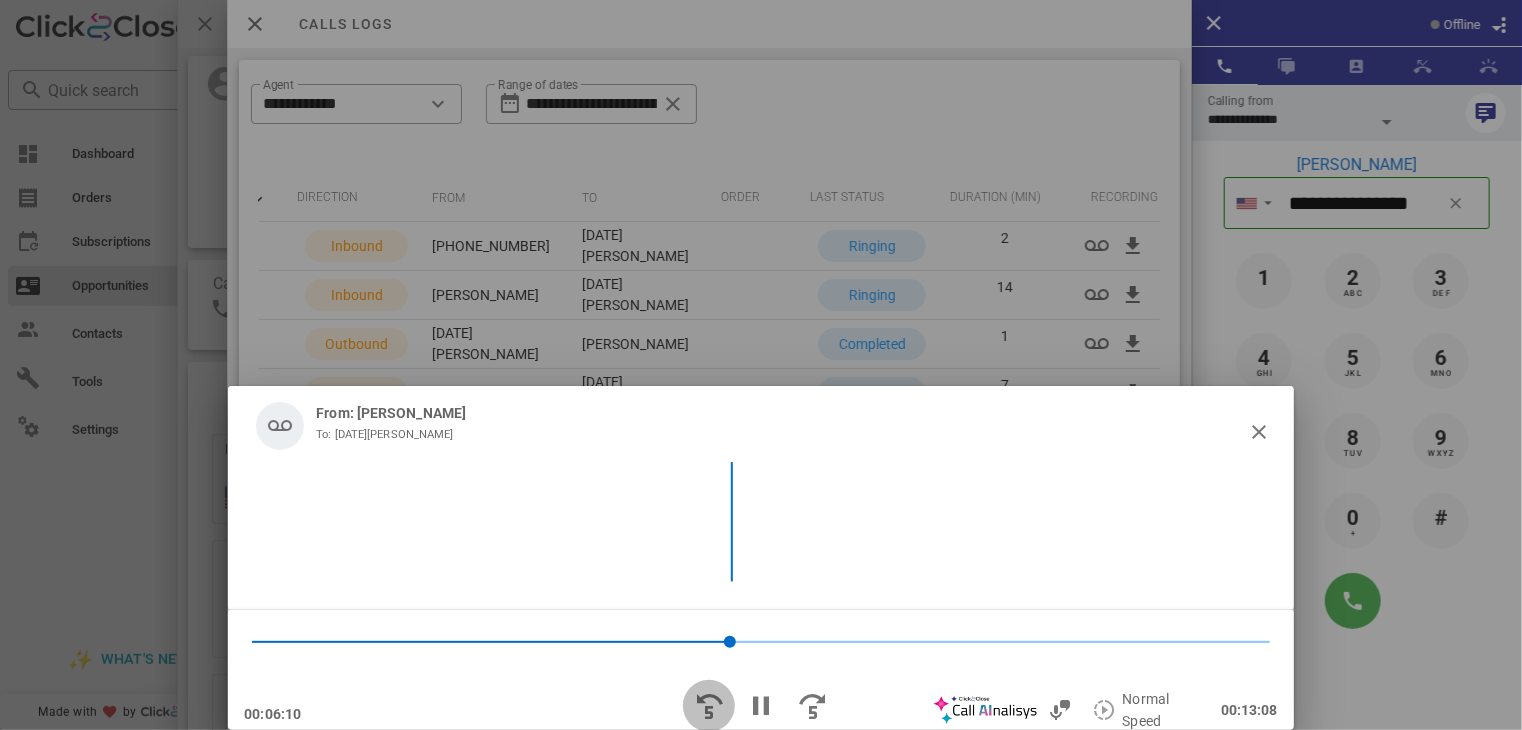 click at bounding box center (709, 706) 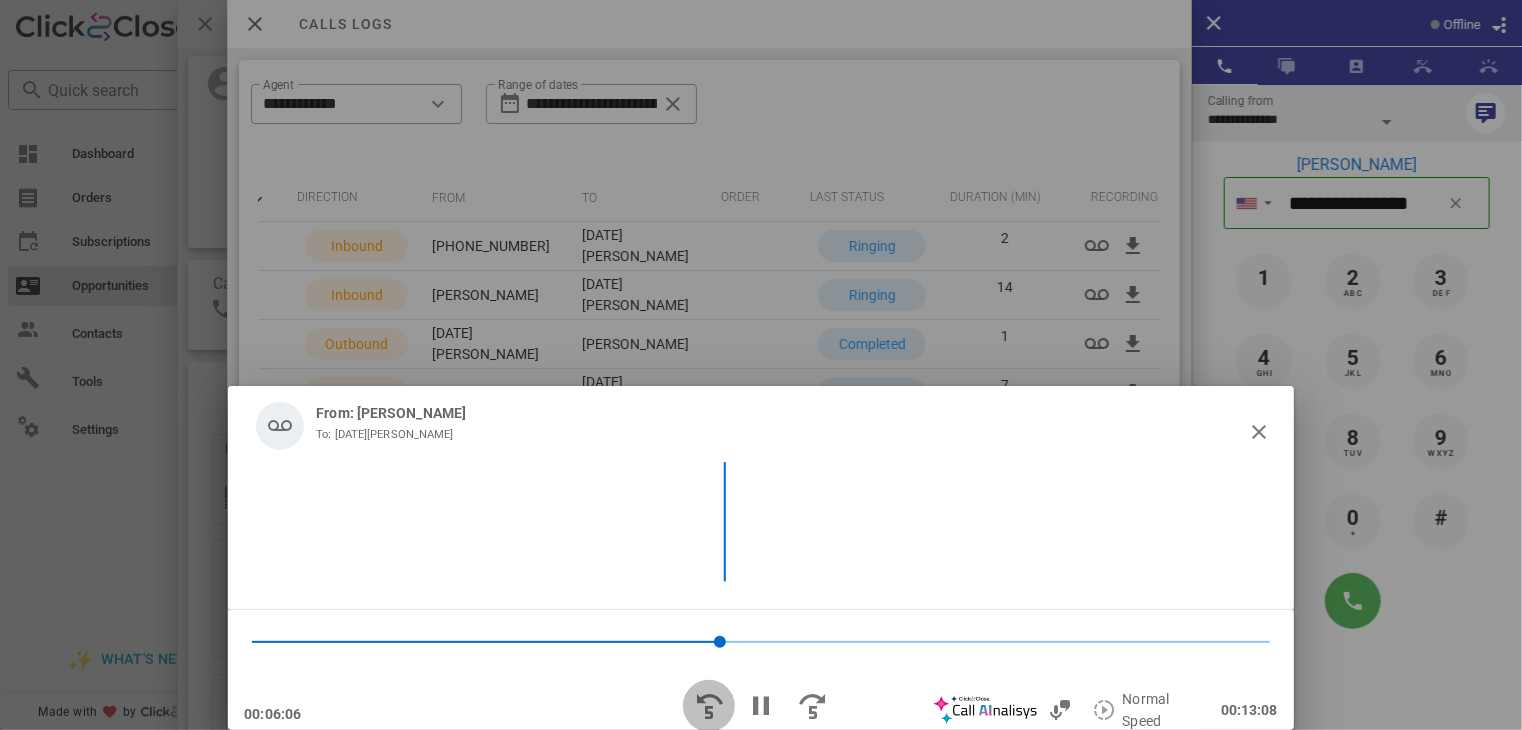 click at bounding box center [709, 706] 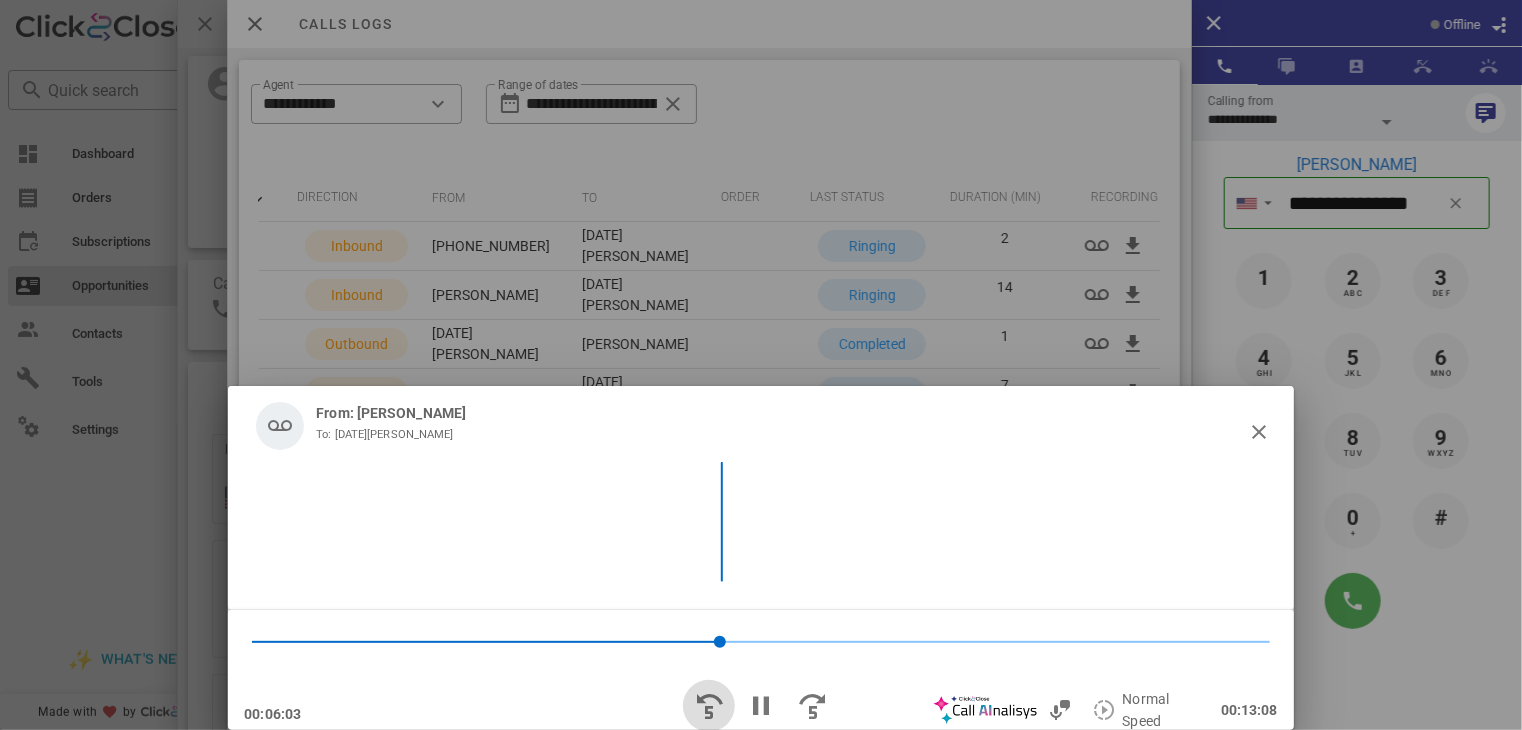 click at bounding box center [709, 706] 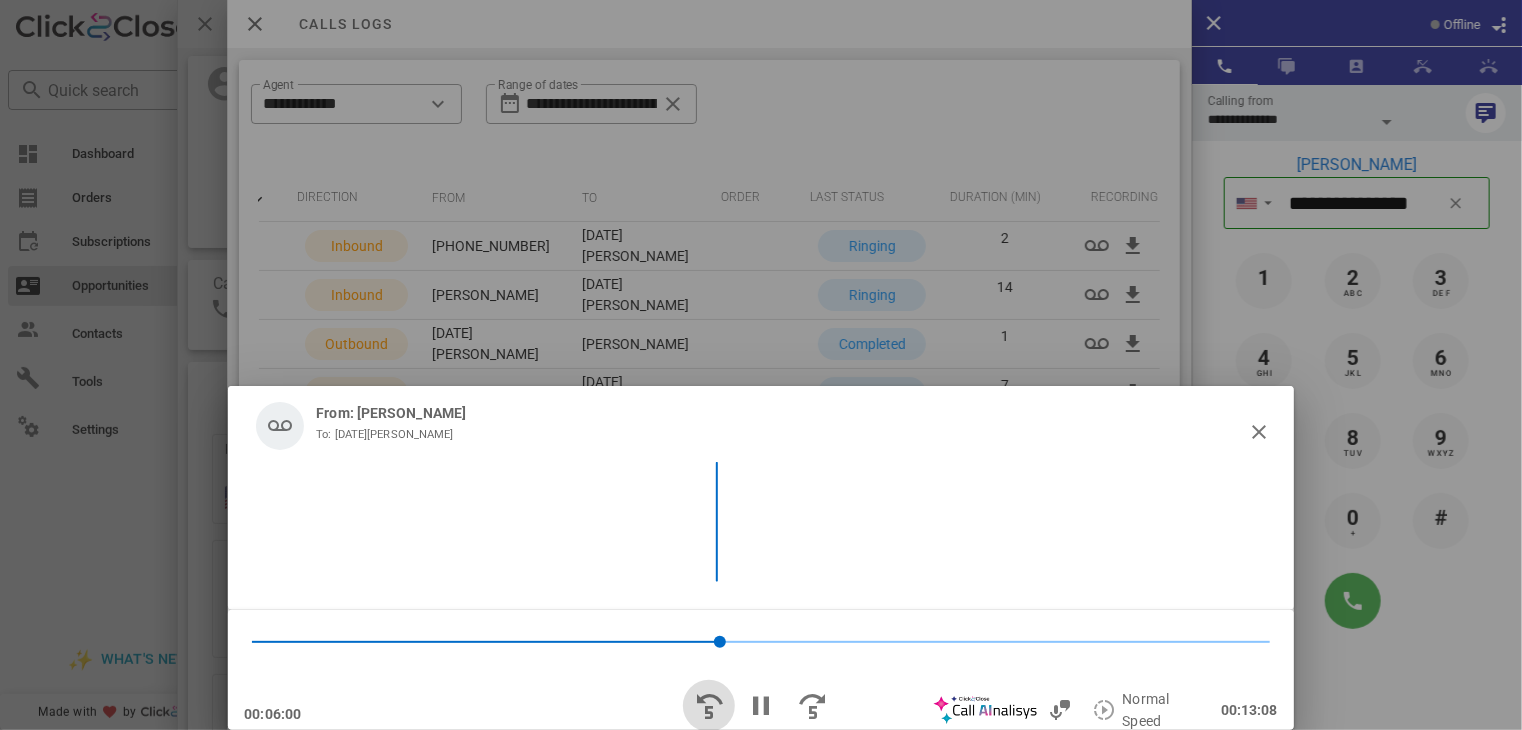 click at bounding box center (709, 706) 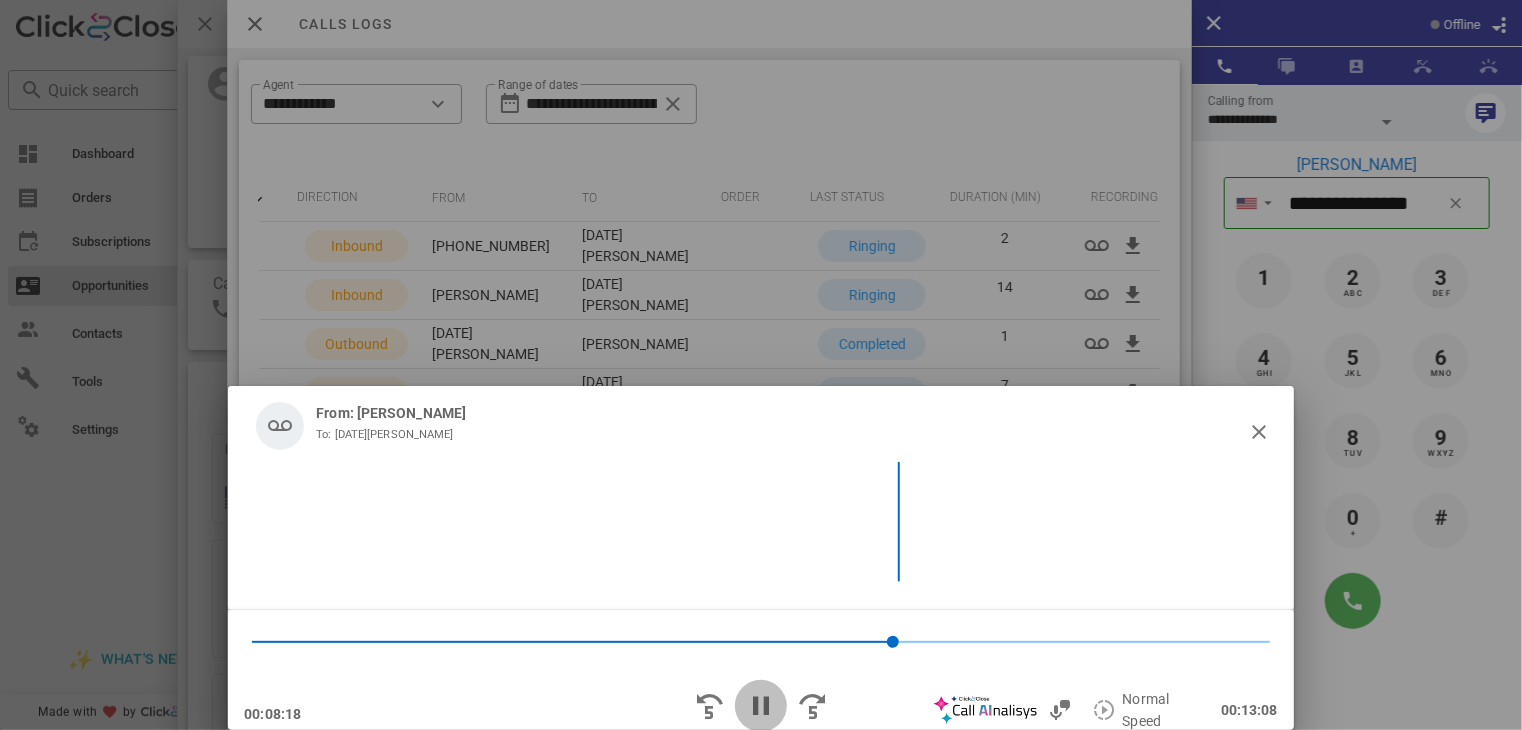 click at bounding box center [761, 706] 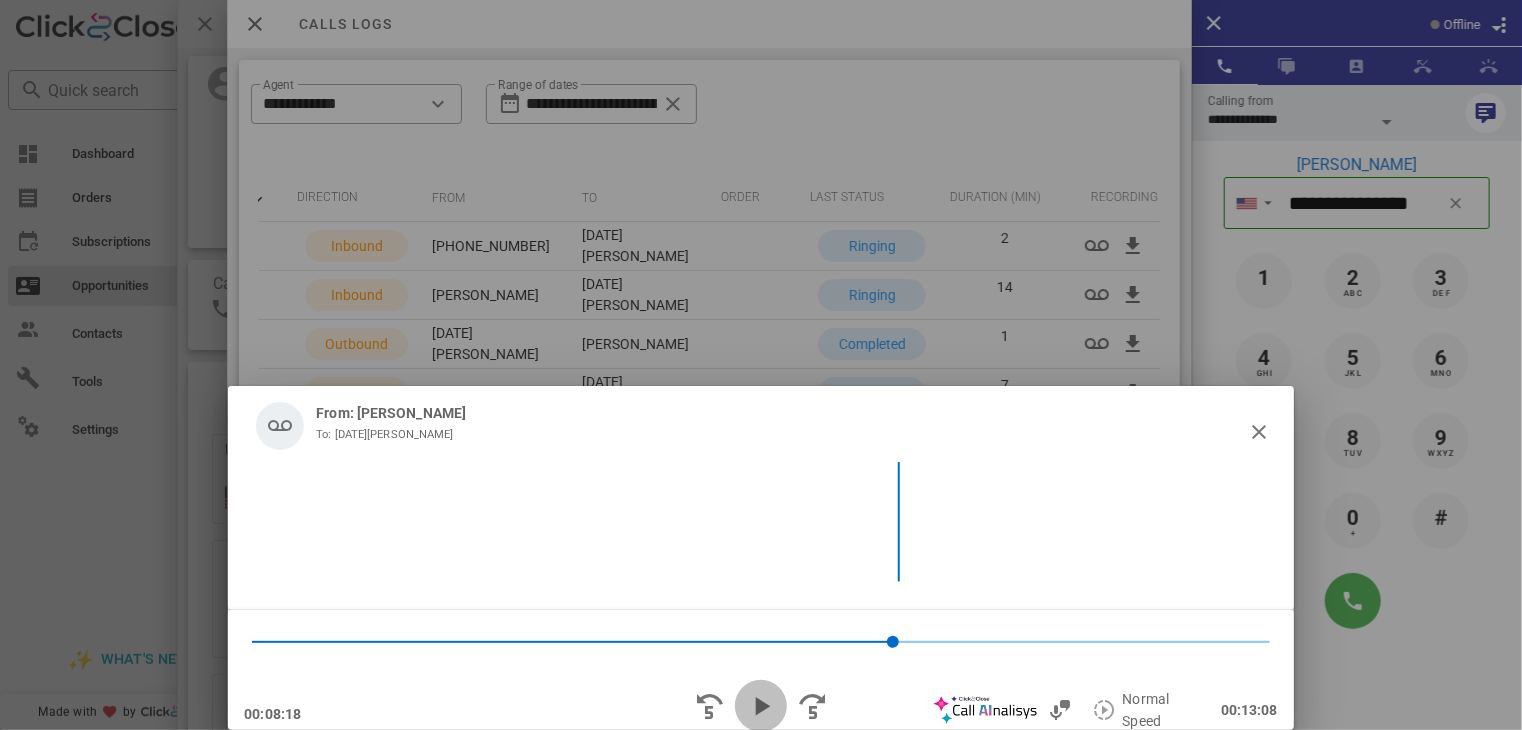 click at bounding box center (761, 706) 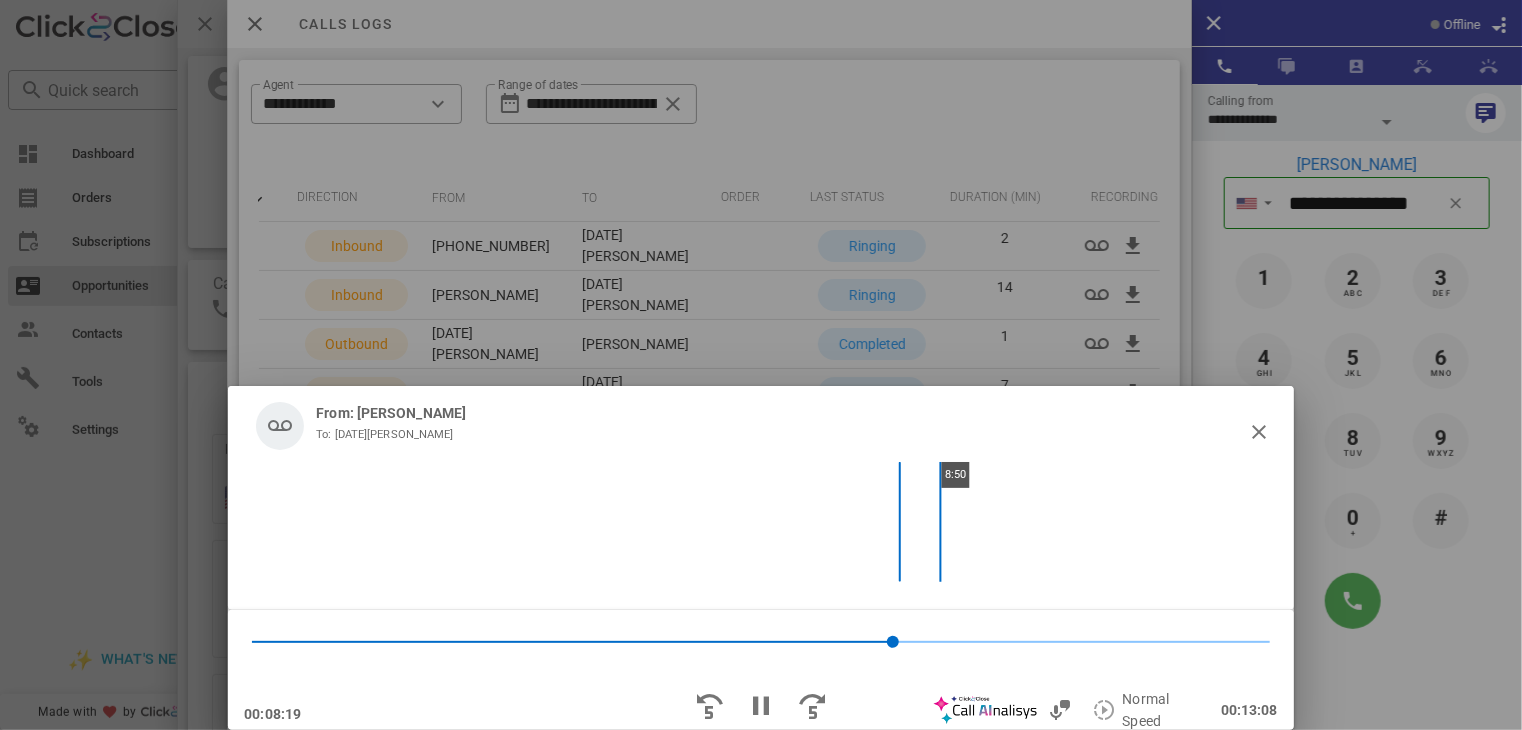 click at bounding box center [761, 365] 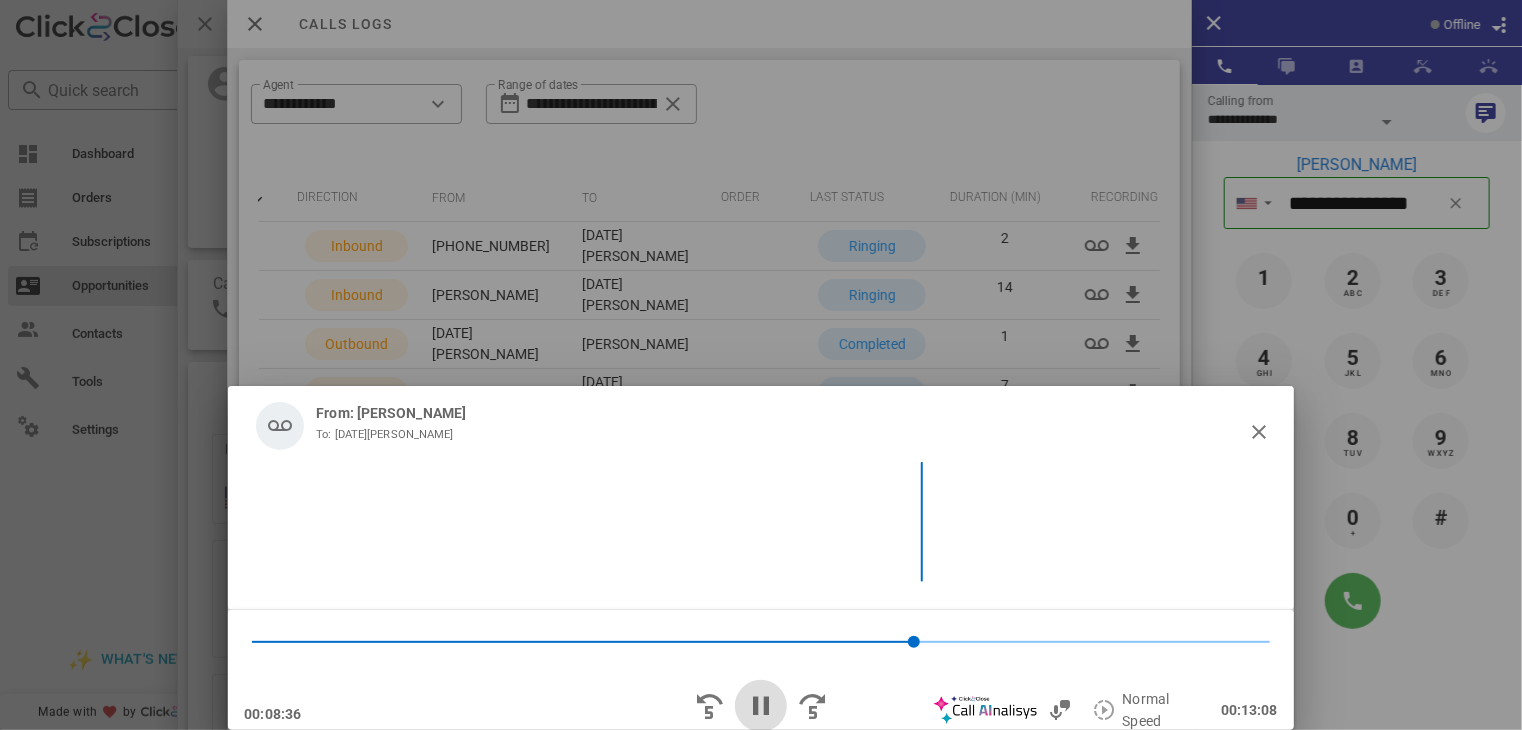 click at bounding box center (761, 706) 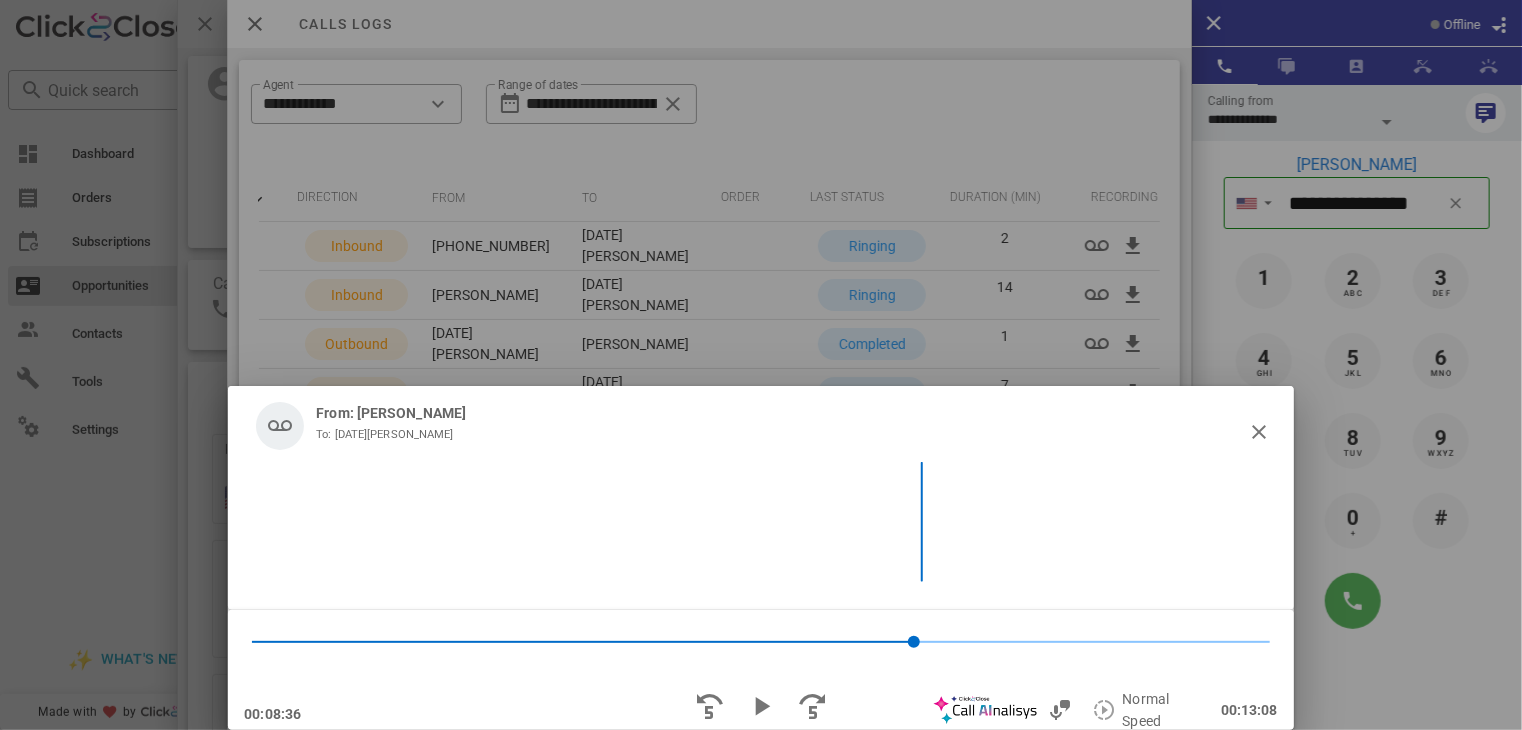 click at bounding box center [761, 365] 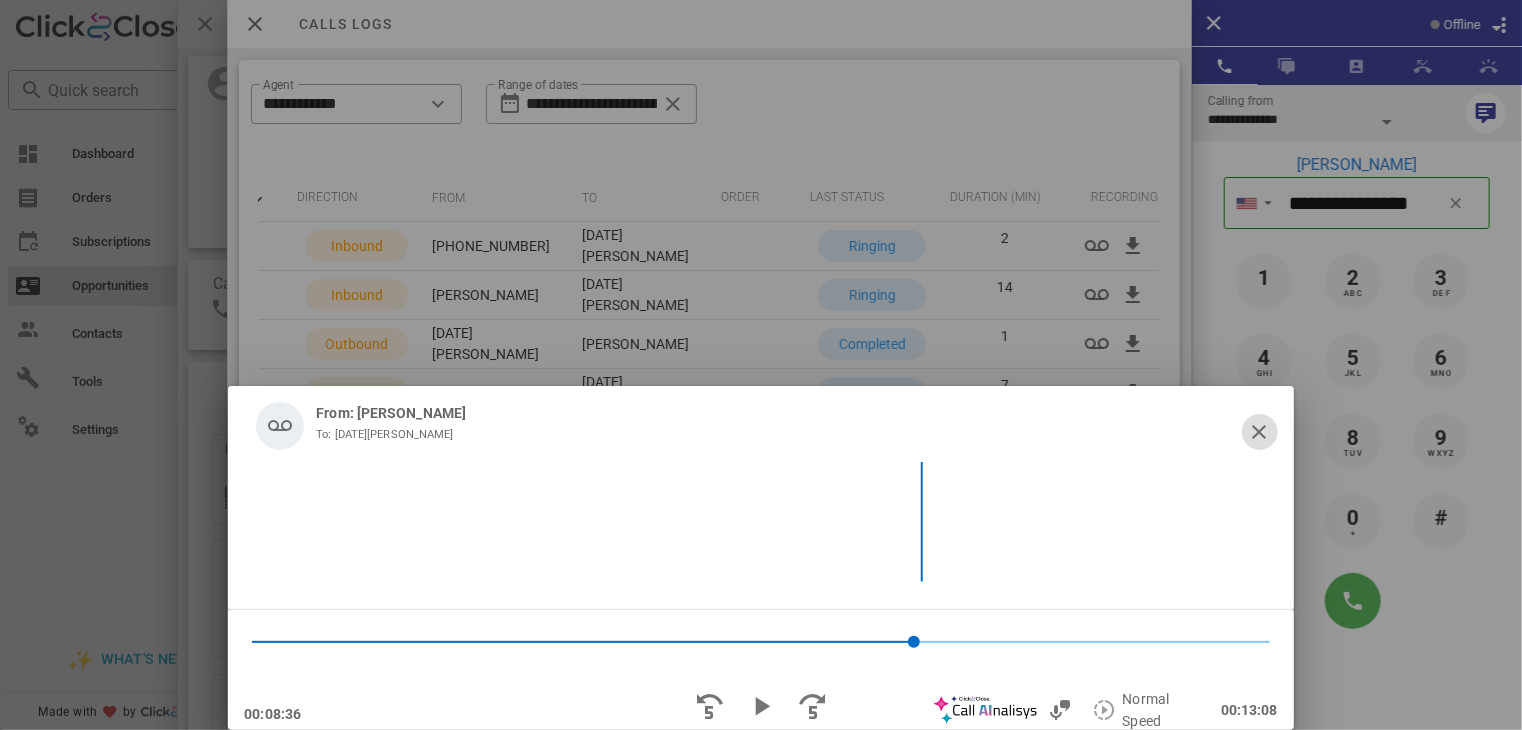 click at bounding box center [1260, 432] 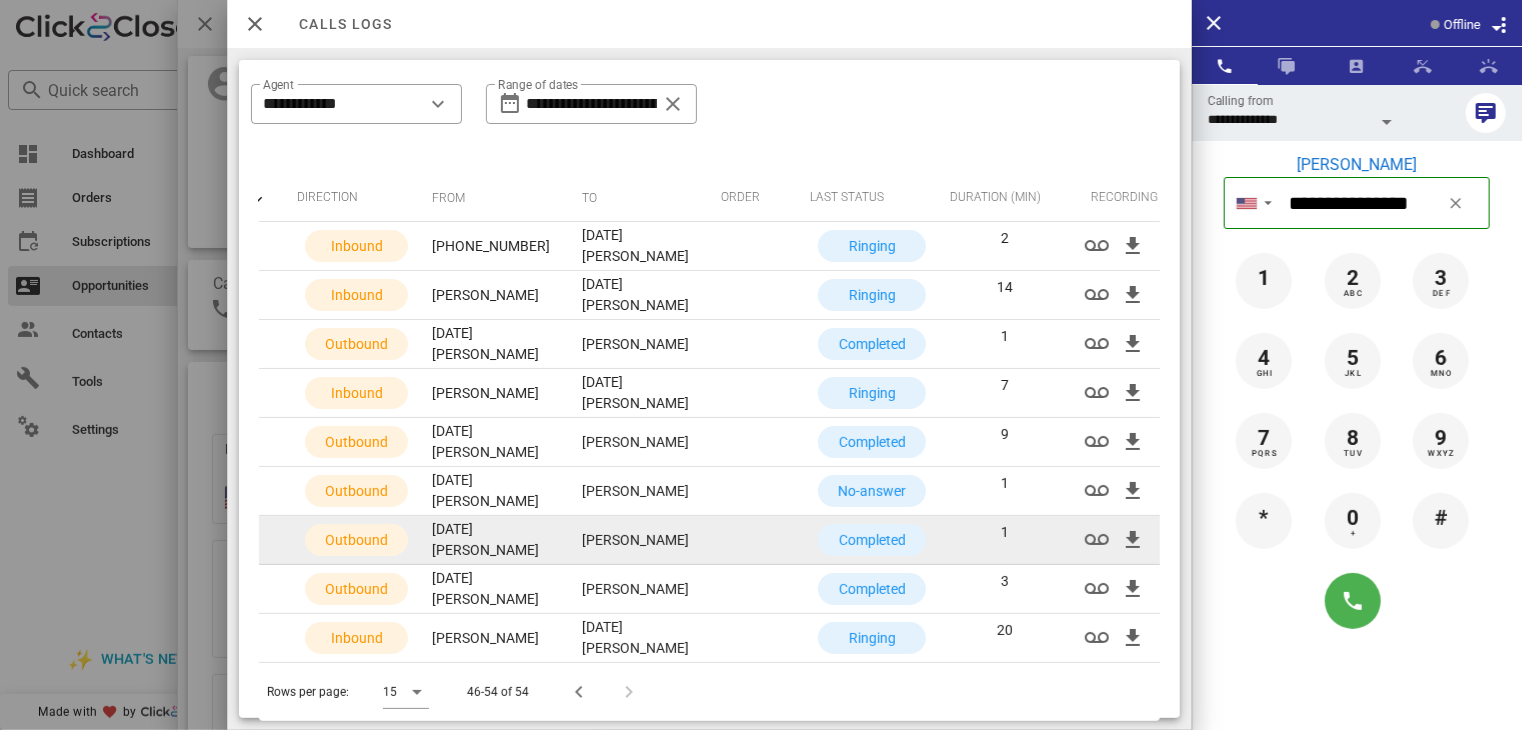 scroll, scrollTop: 20, scrollLeft: 0, axis: vertical 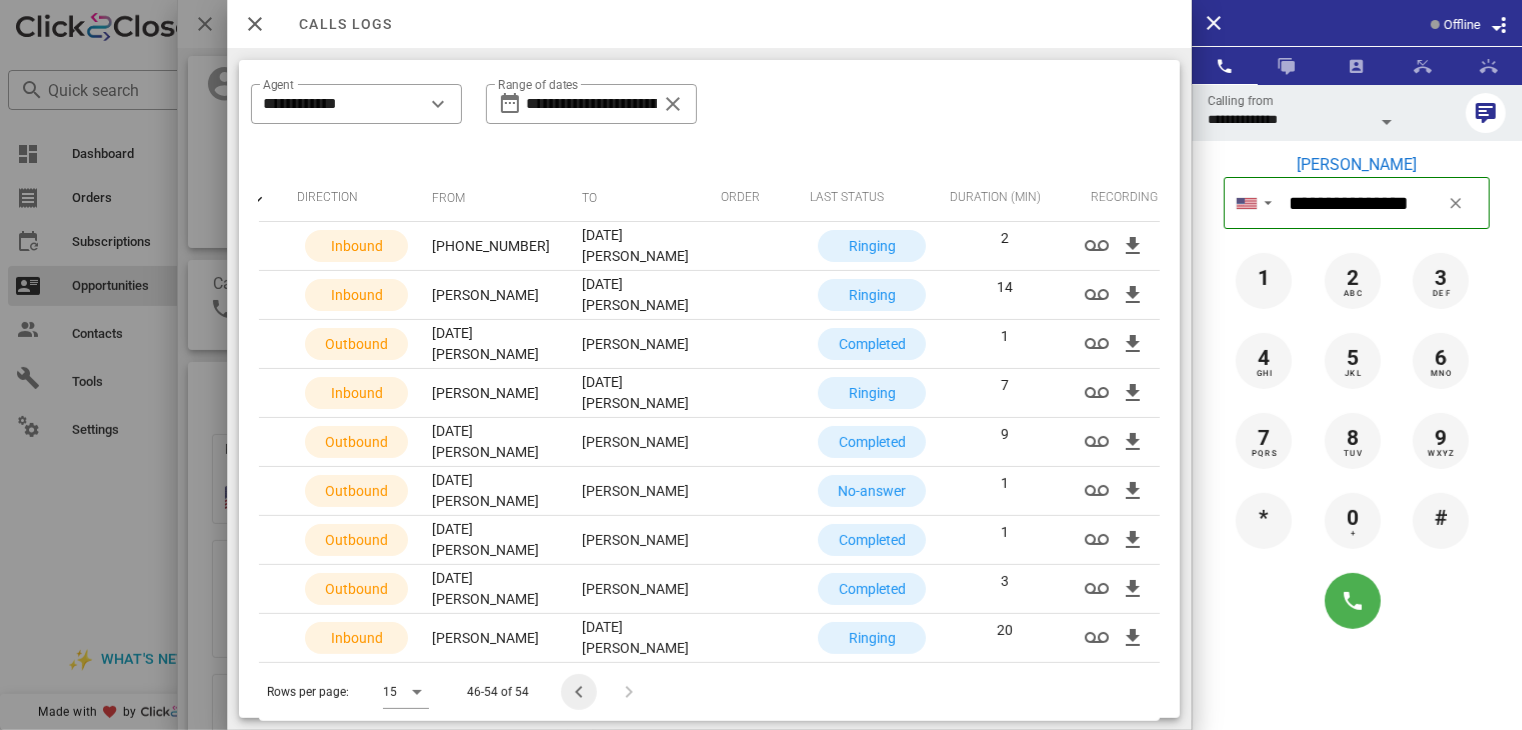 click at bounding box center [579, 692] 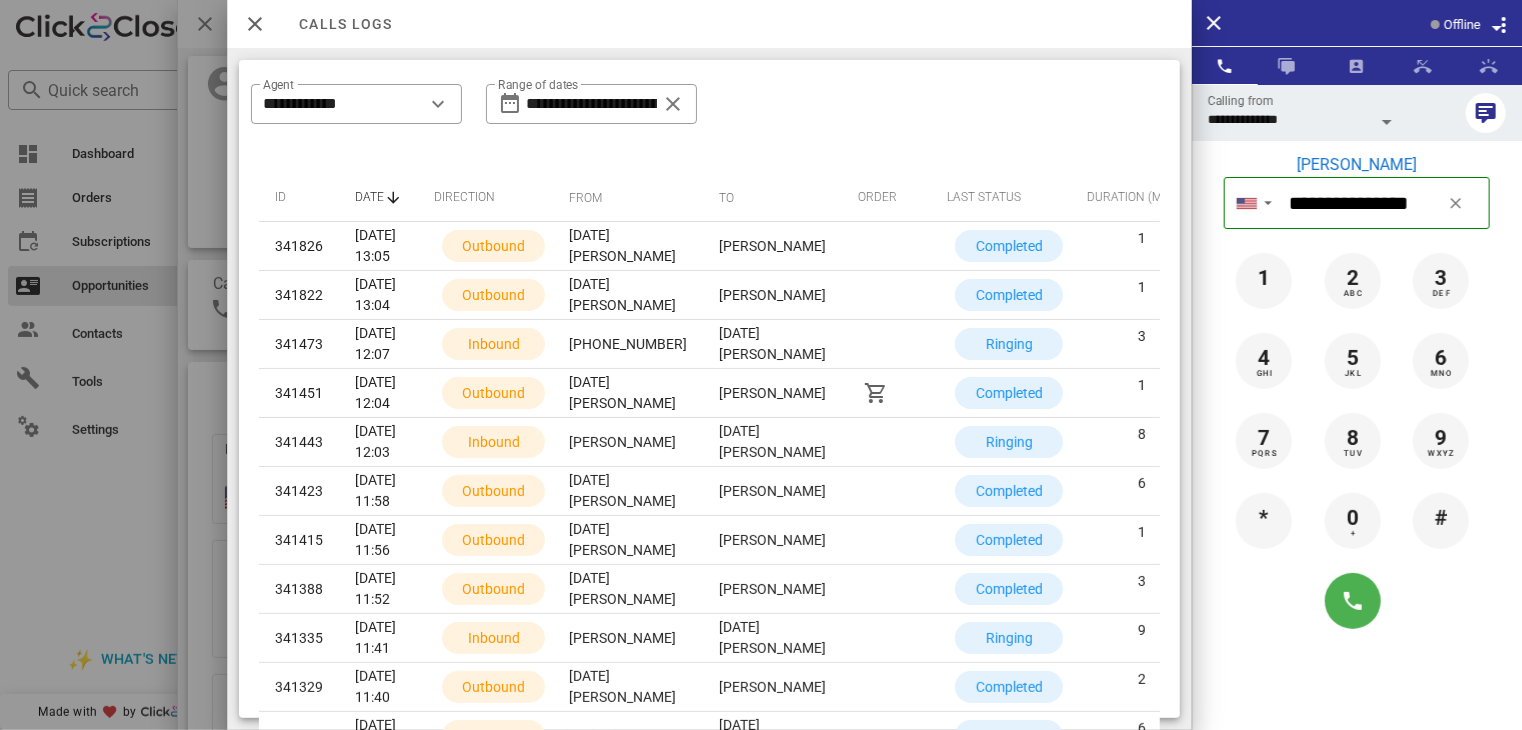 scroll, scrollTop: 297, scrollLeft: 0, axis: vertical 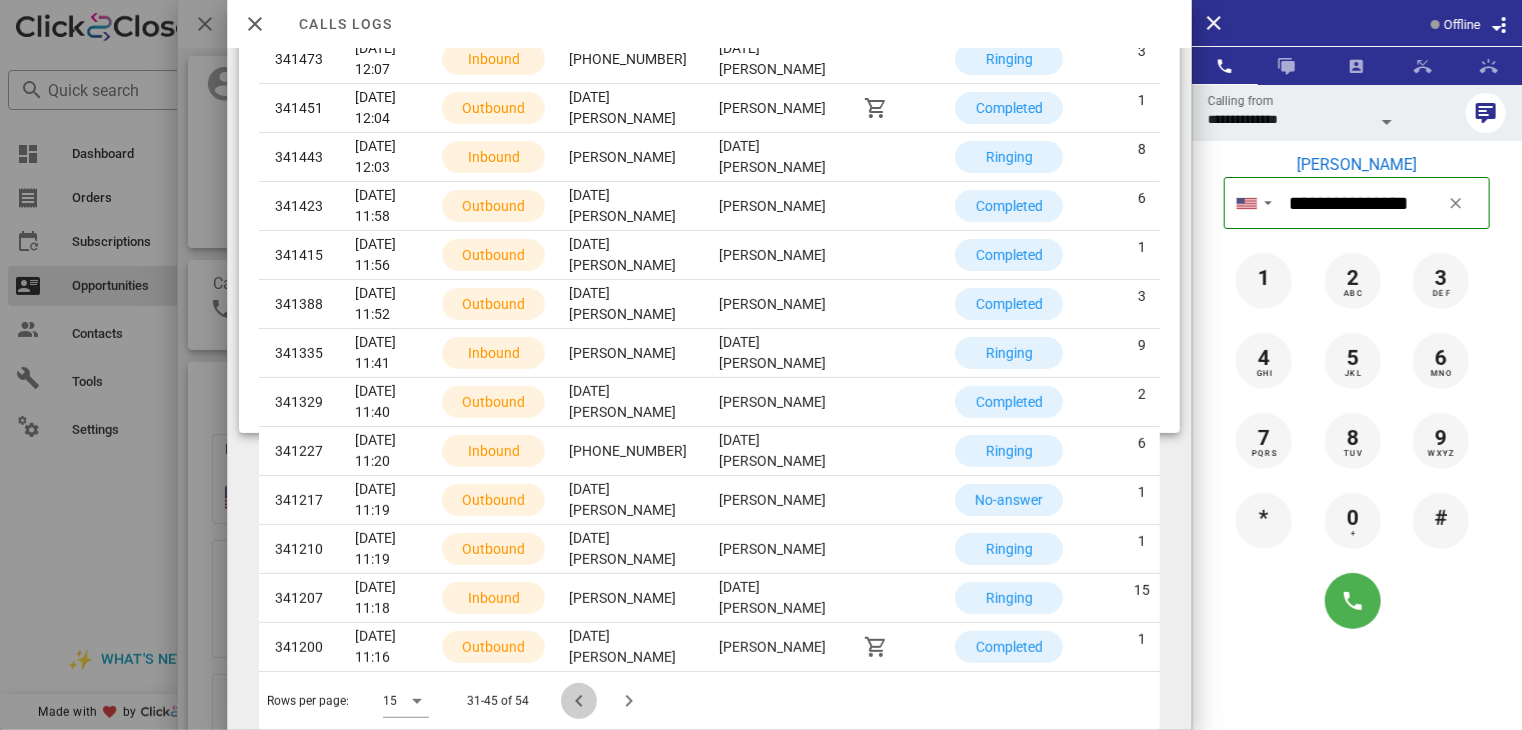 click at bounding box center [579, 701] 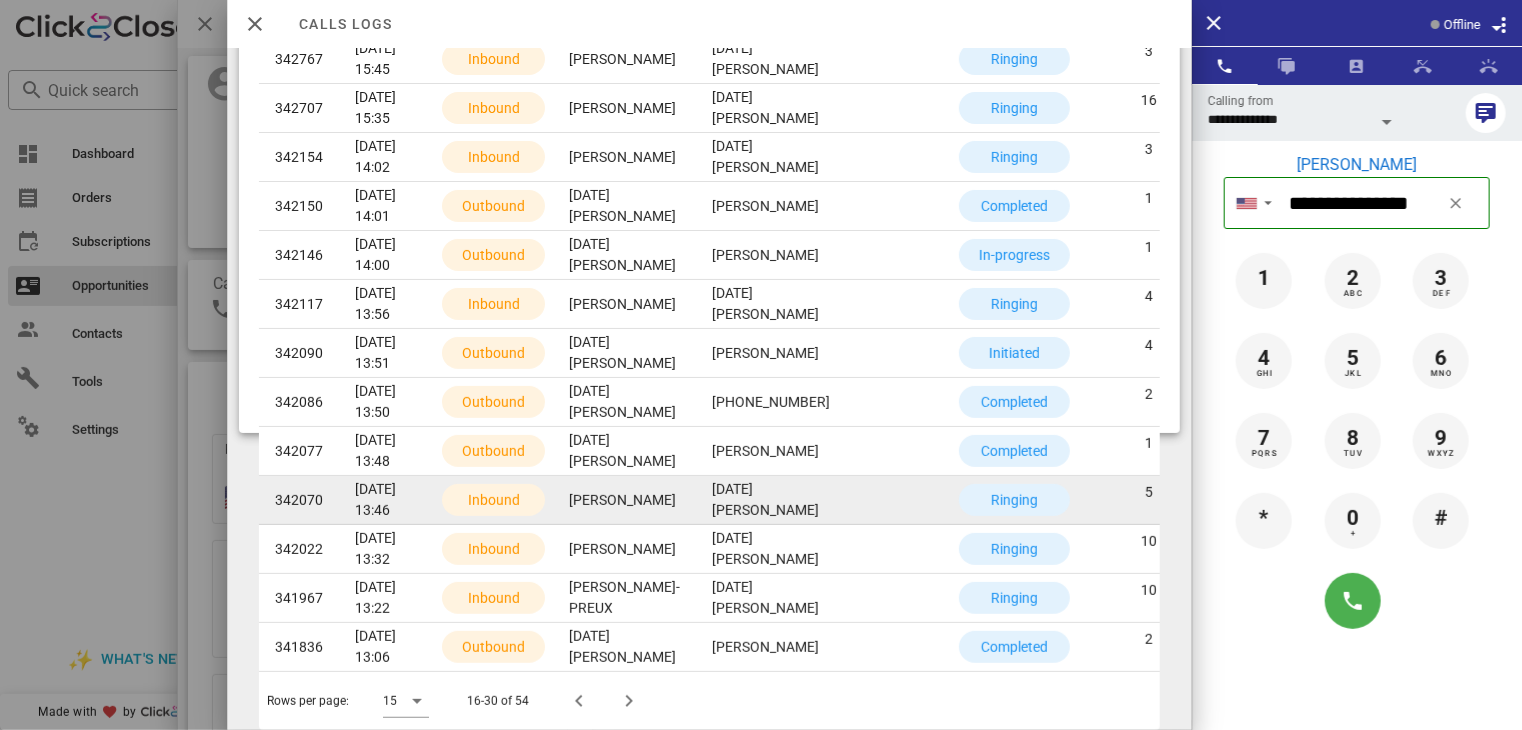 scroll, scrollTop: 342, scrollLeft: 0, axis: vertical 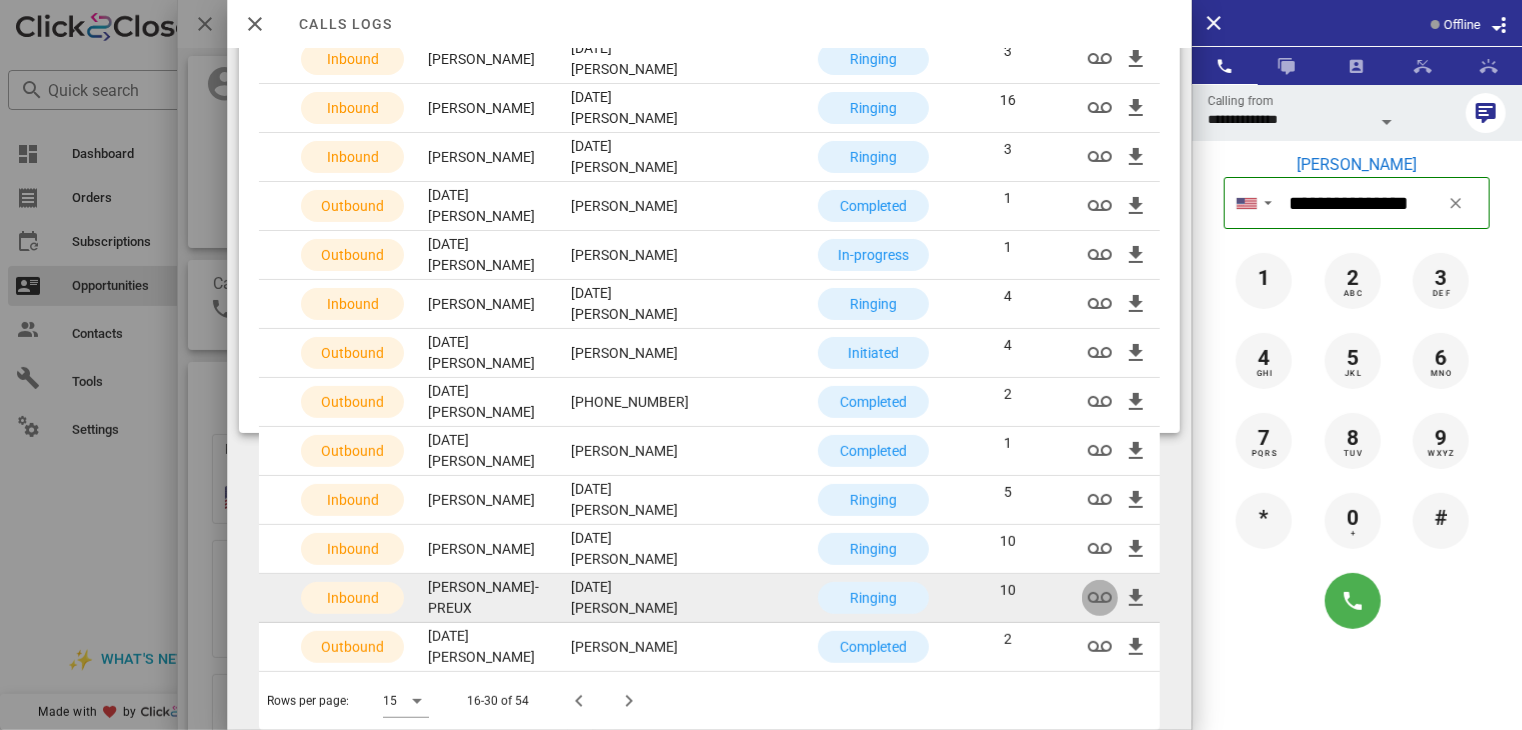 click at bounding box center (1100, 598) 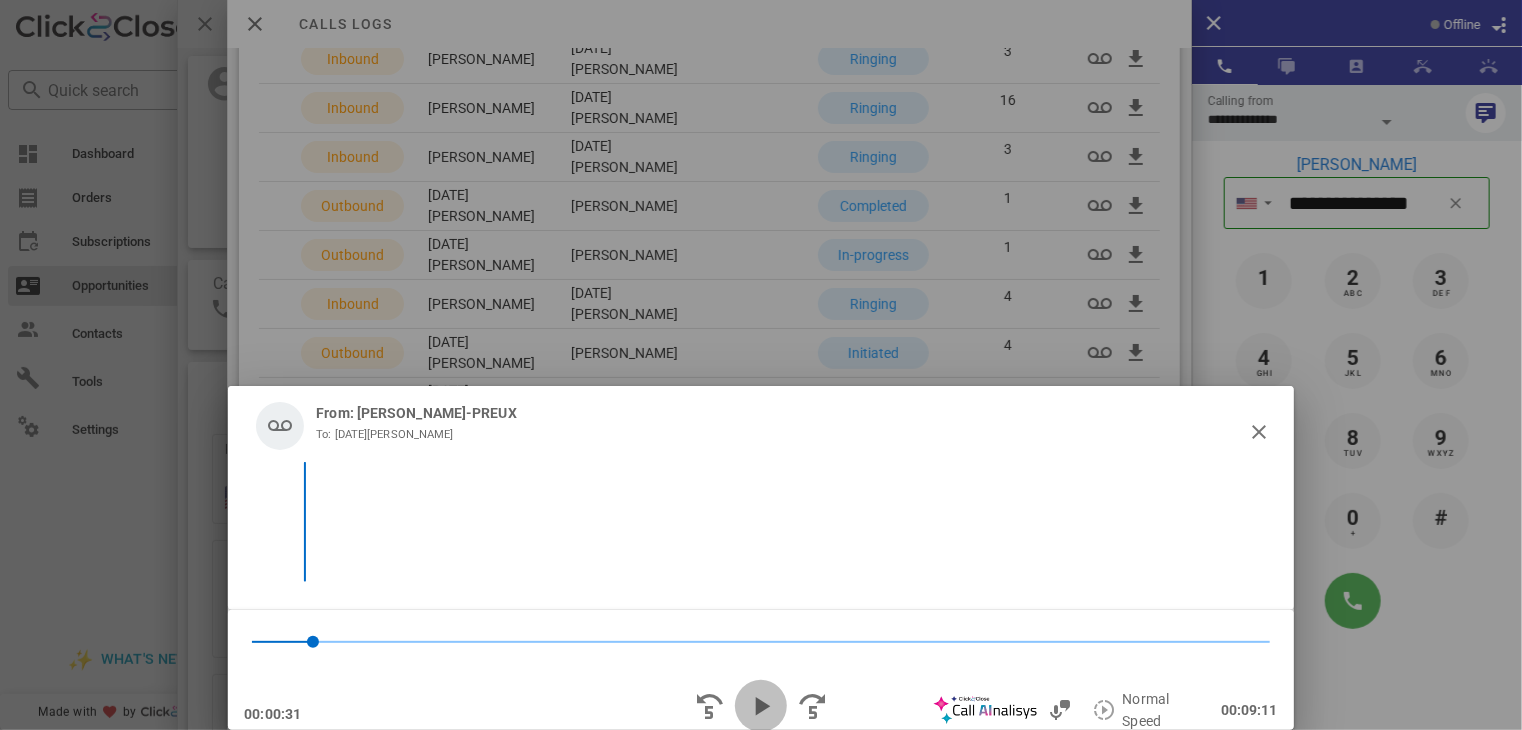 click at bounding box center (761, 706) 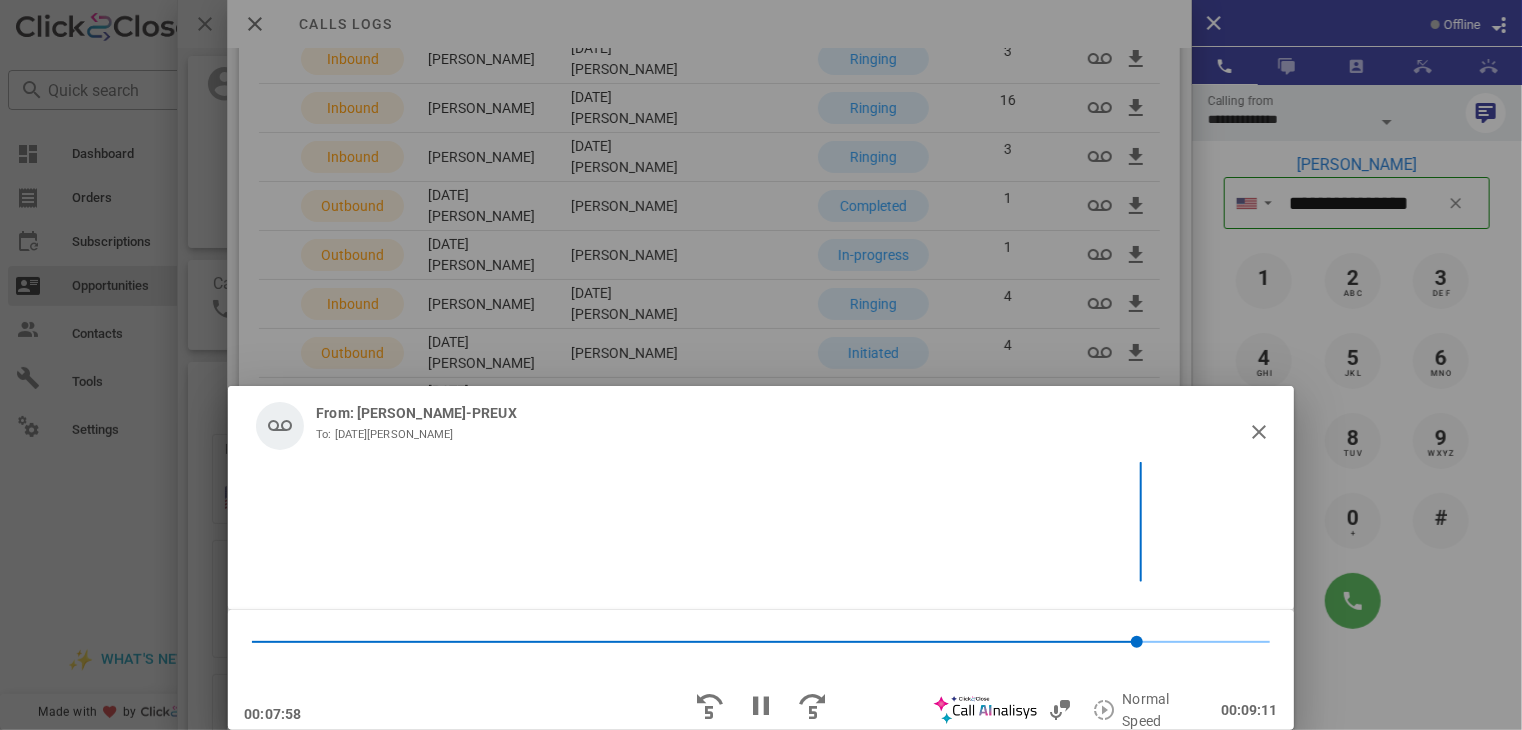 scroll, scrollTop: 3168, scrollLeft: 0, axis: vertical 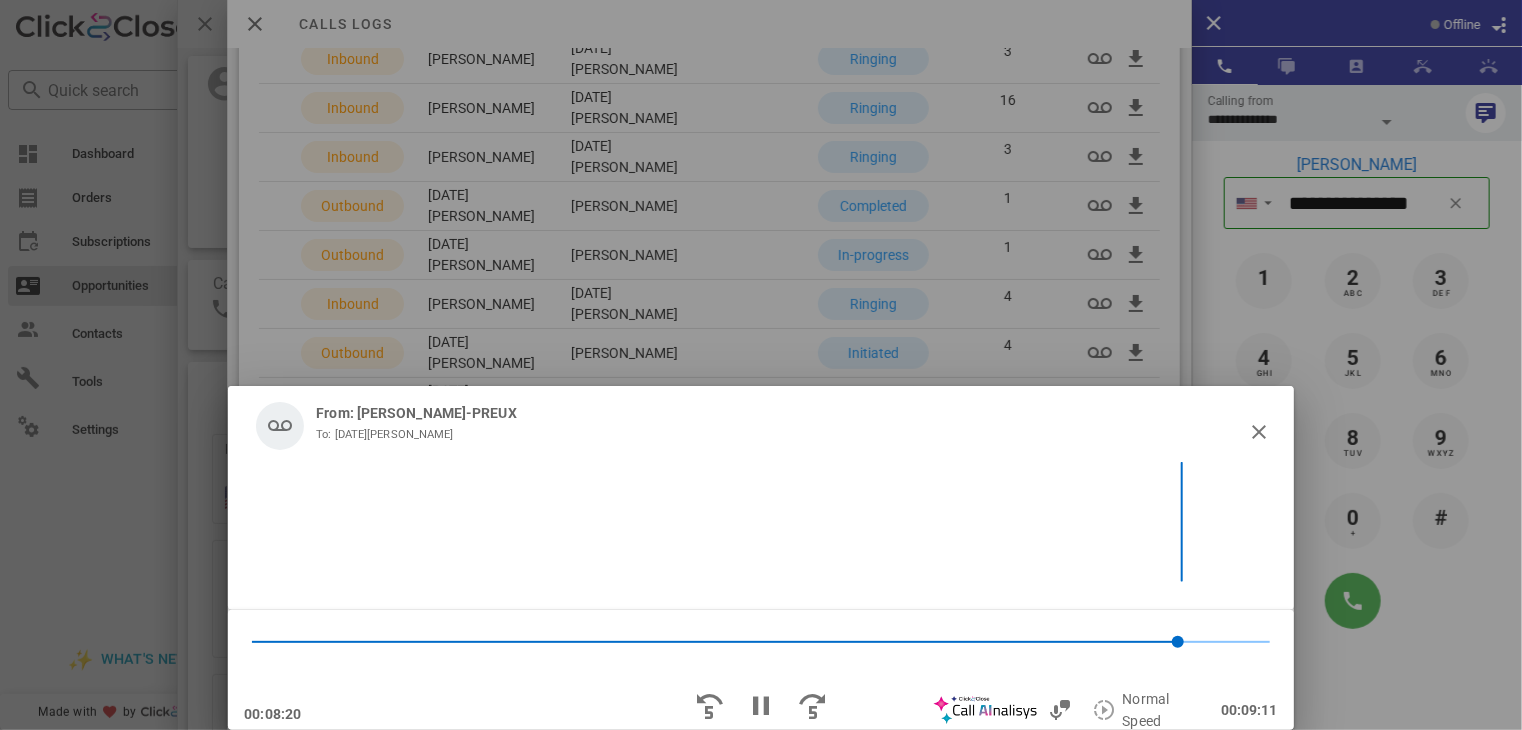 click at bounding box center [761, 365] 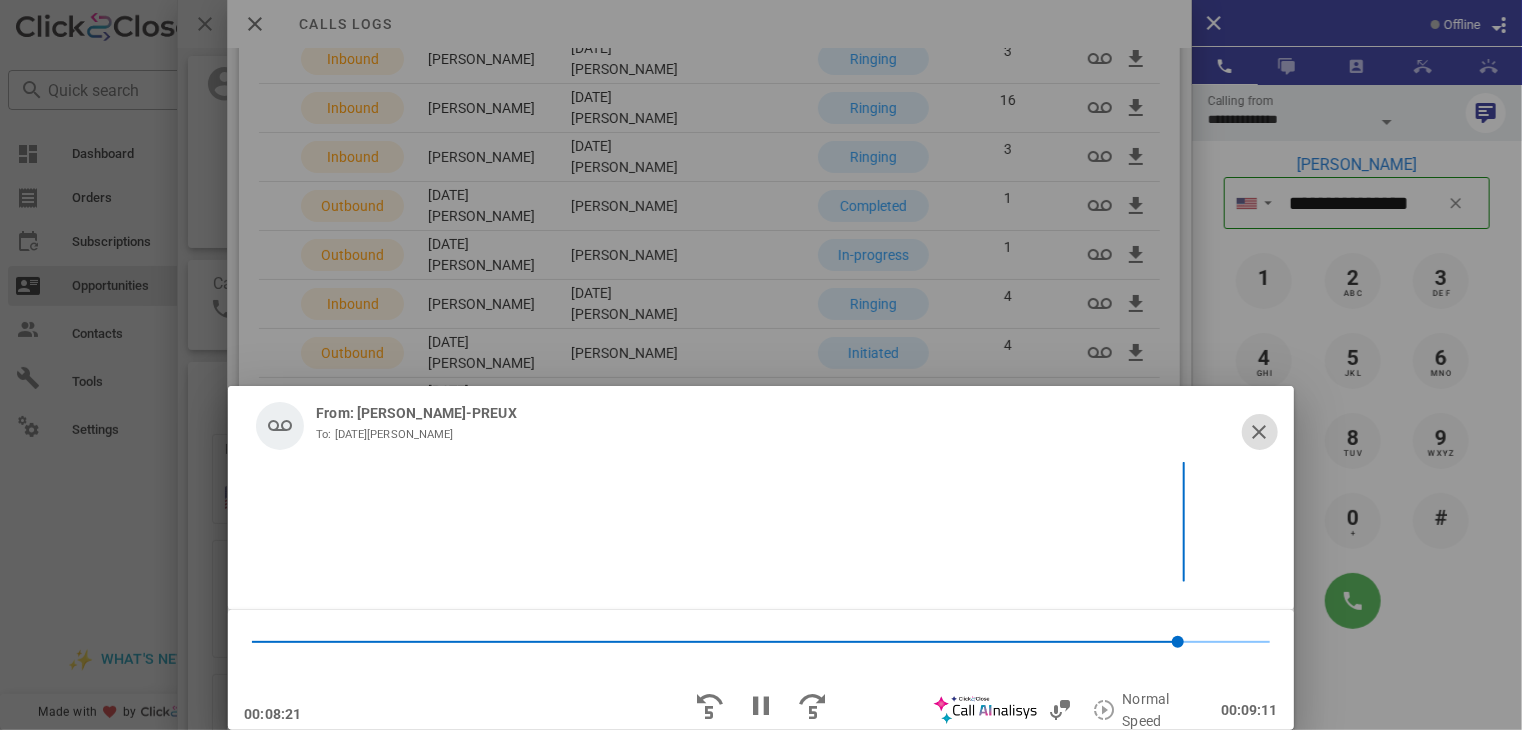 click at bounding box center [1260, 432] 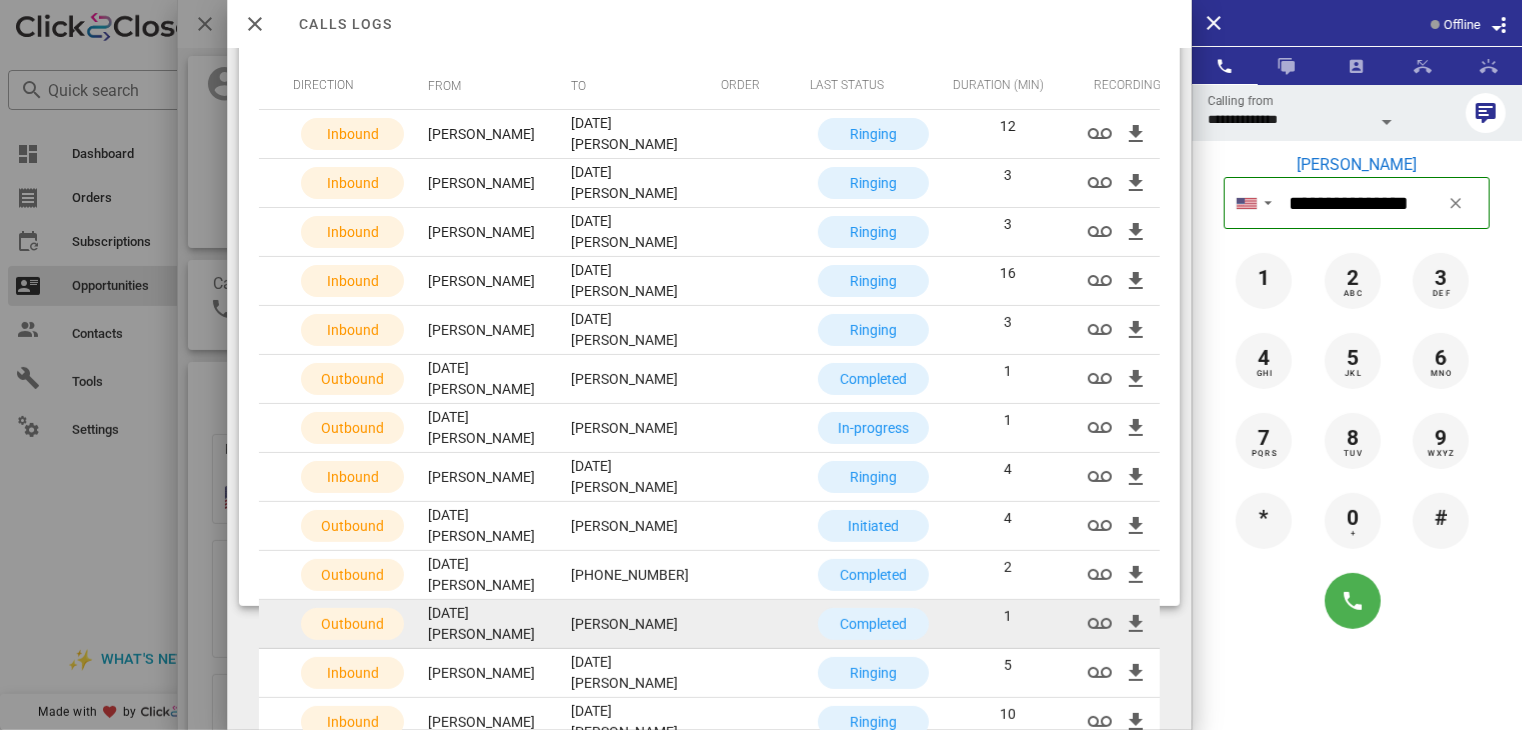 scroll, scrollTop: 0, scrollLeft: 0, axis: both 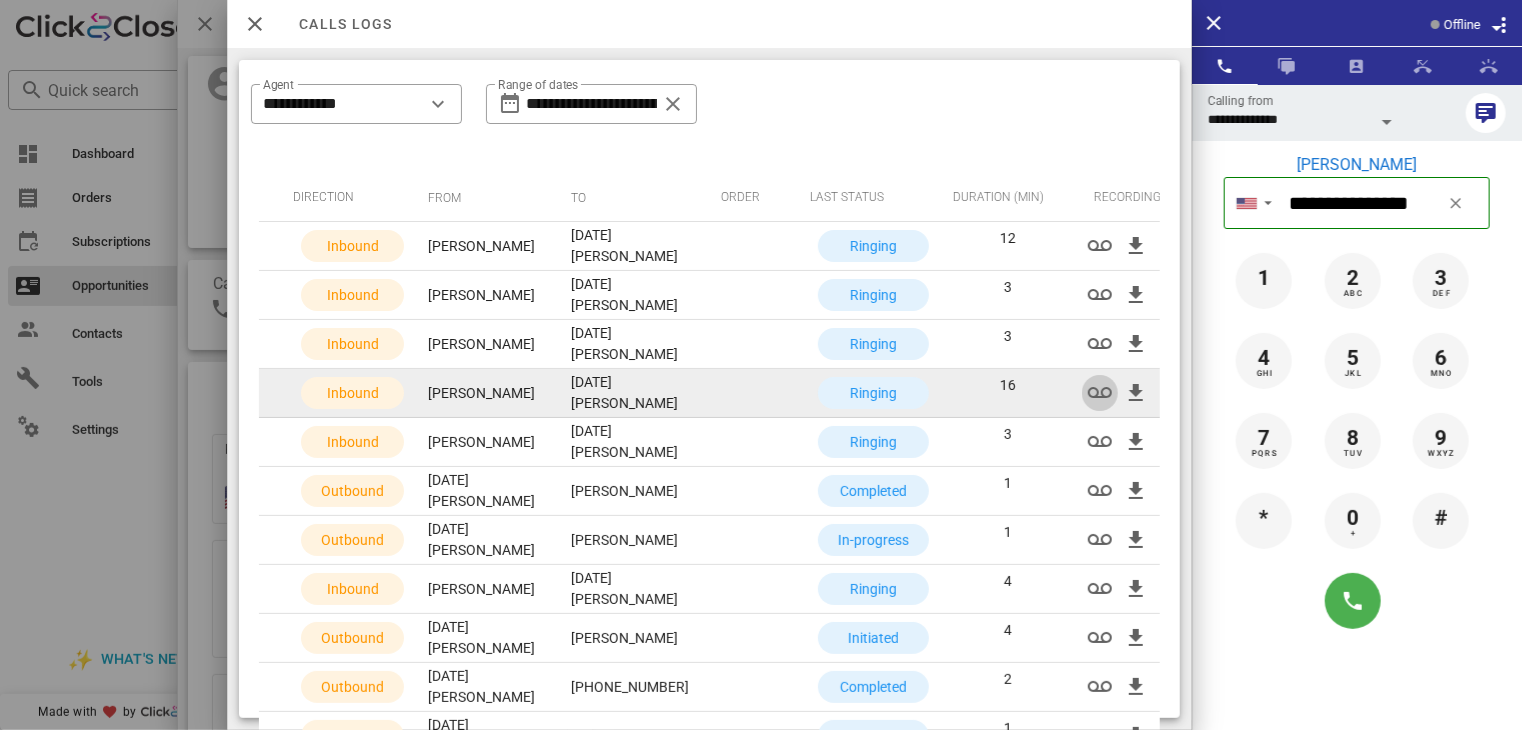 click at bounding box center (1100, 393) 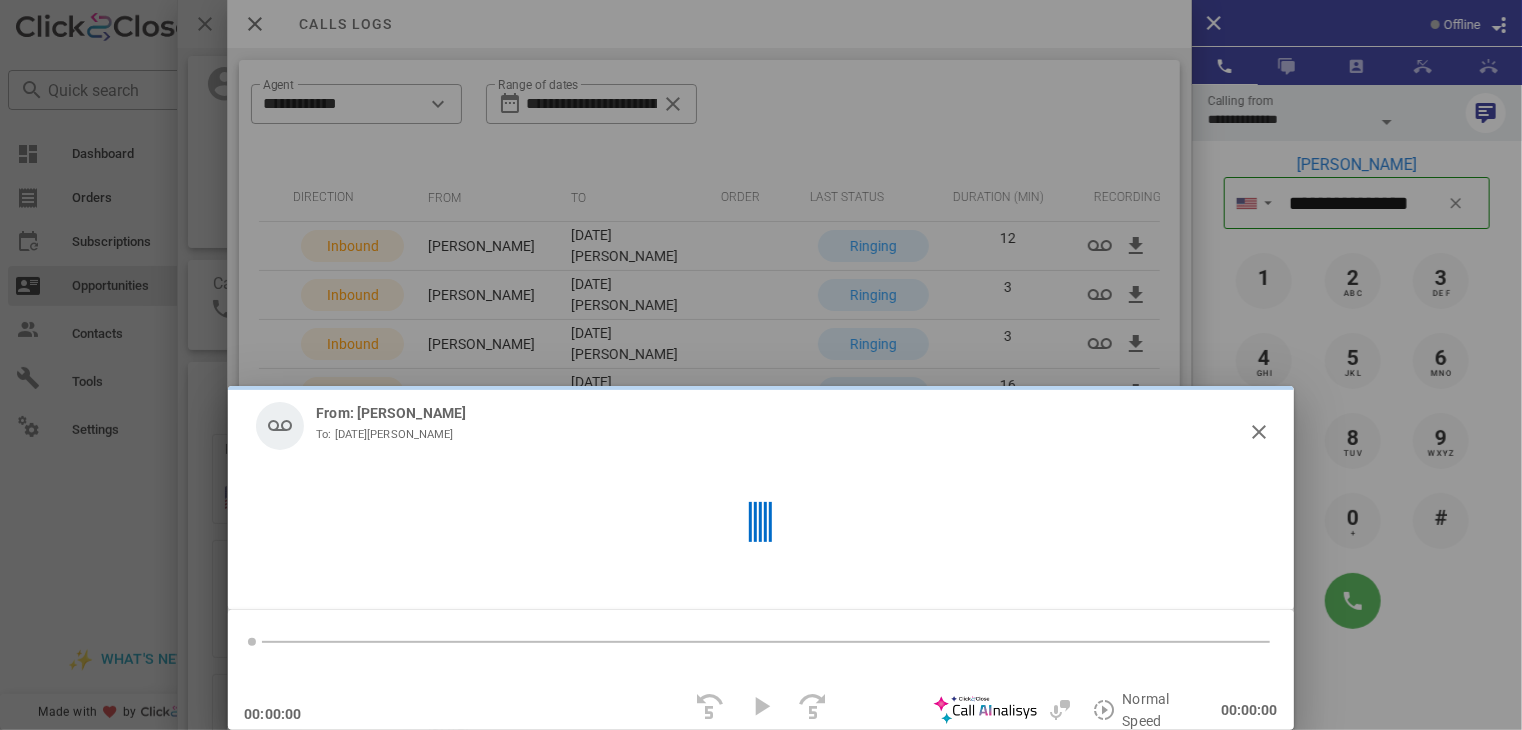 click at bounding box center [761, 710] 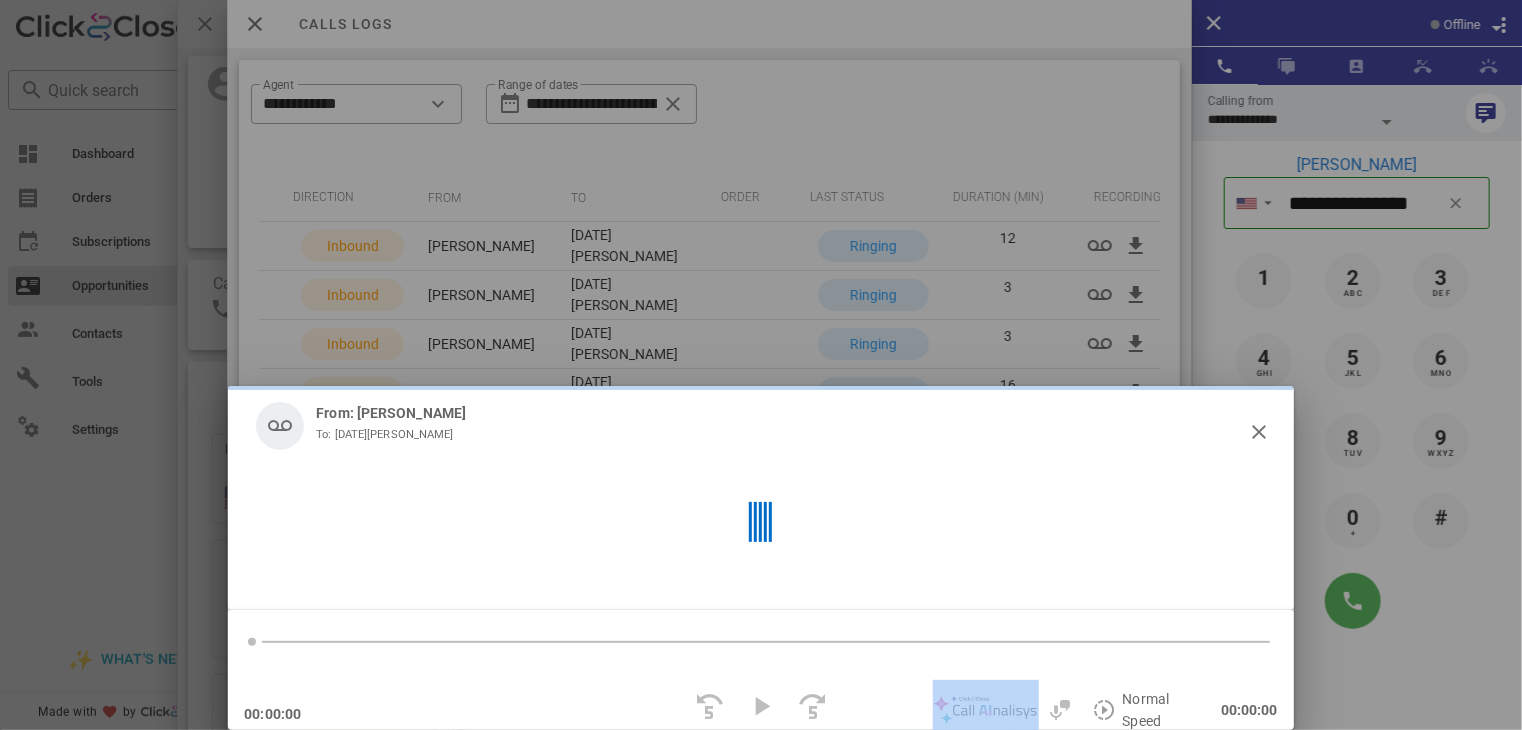 click at bounding box center (761, 710) 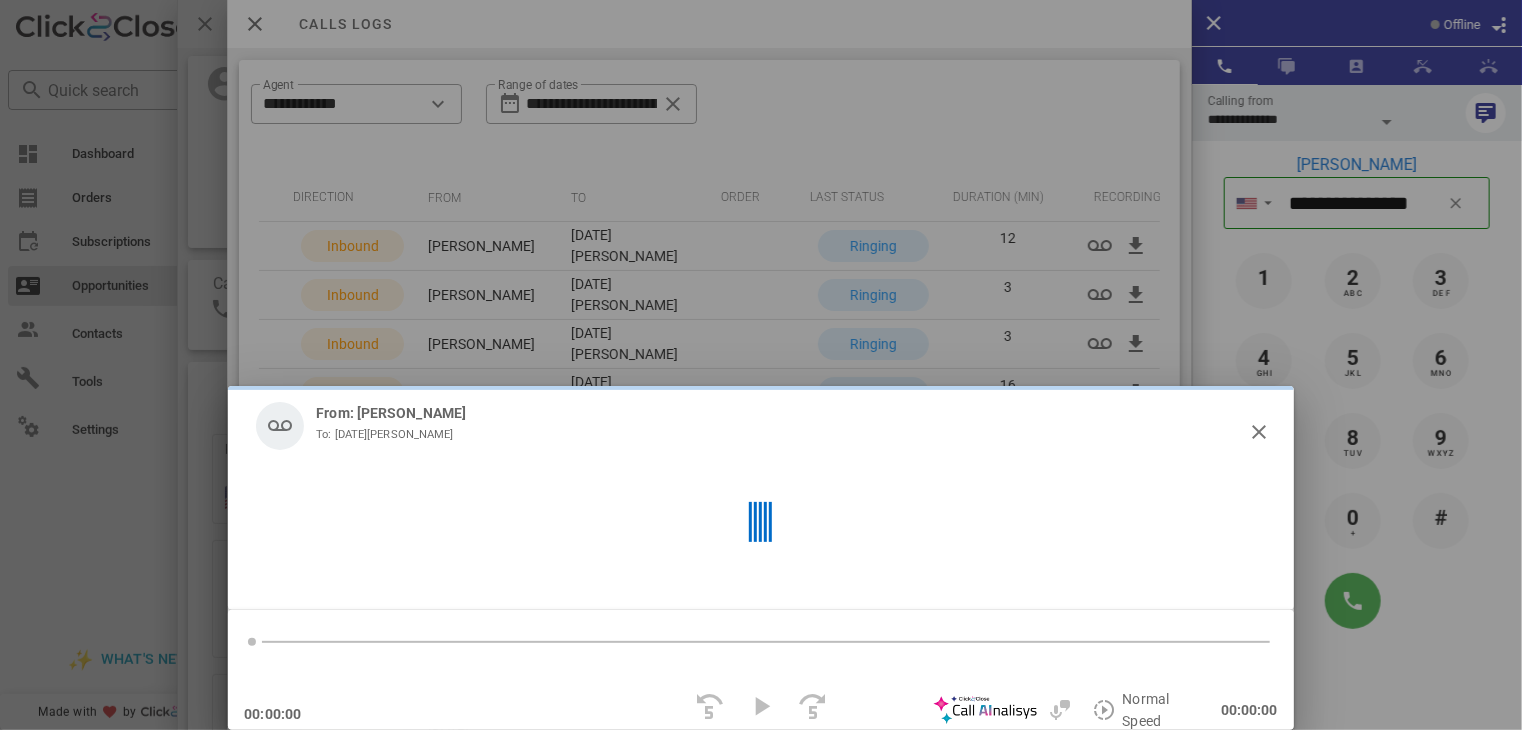click at bounding box center [761, 710] 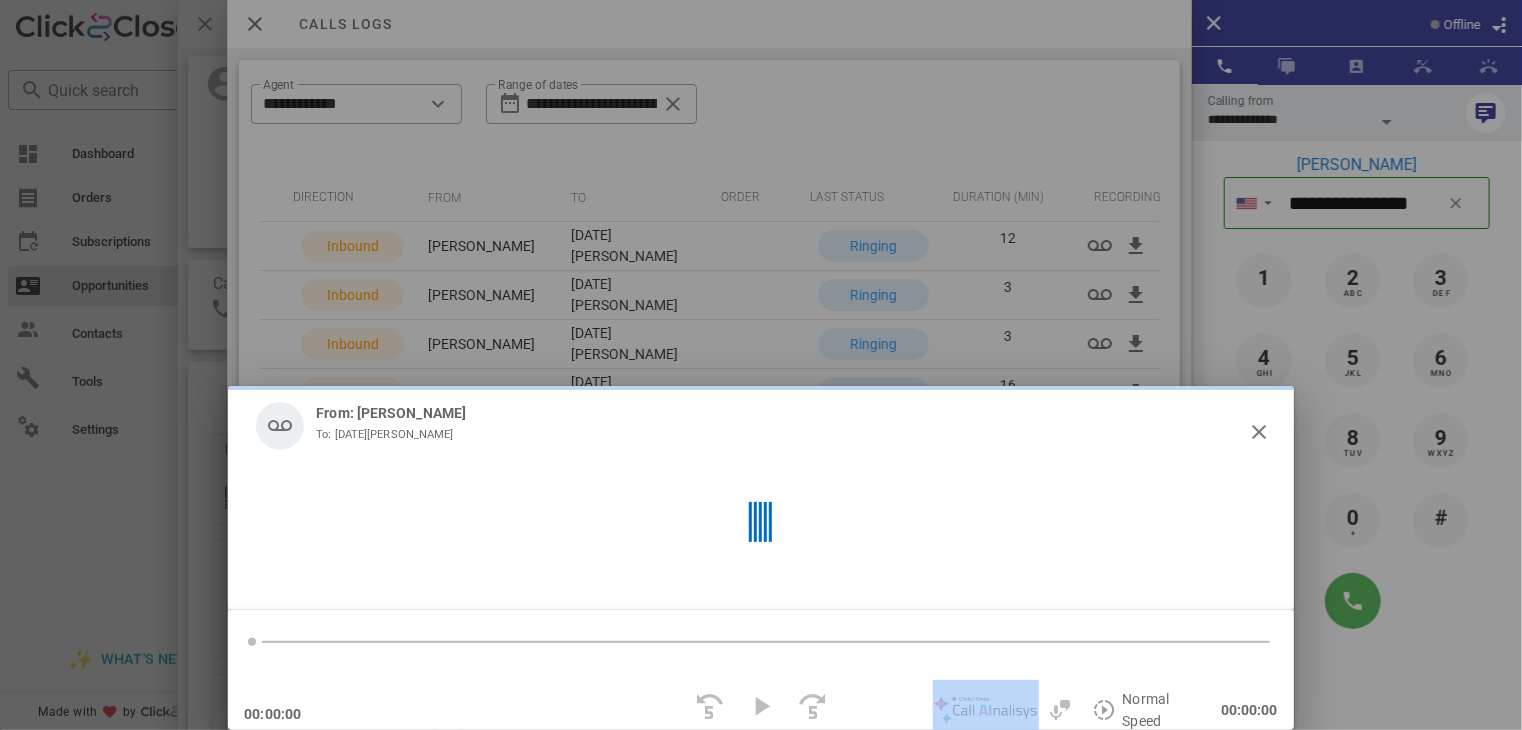 click at bounding box center (761, 710) 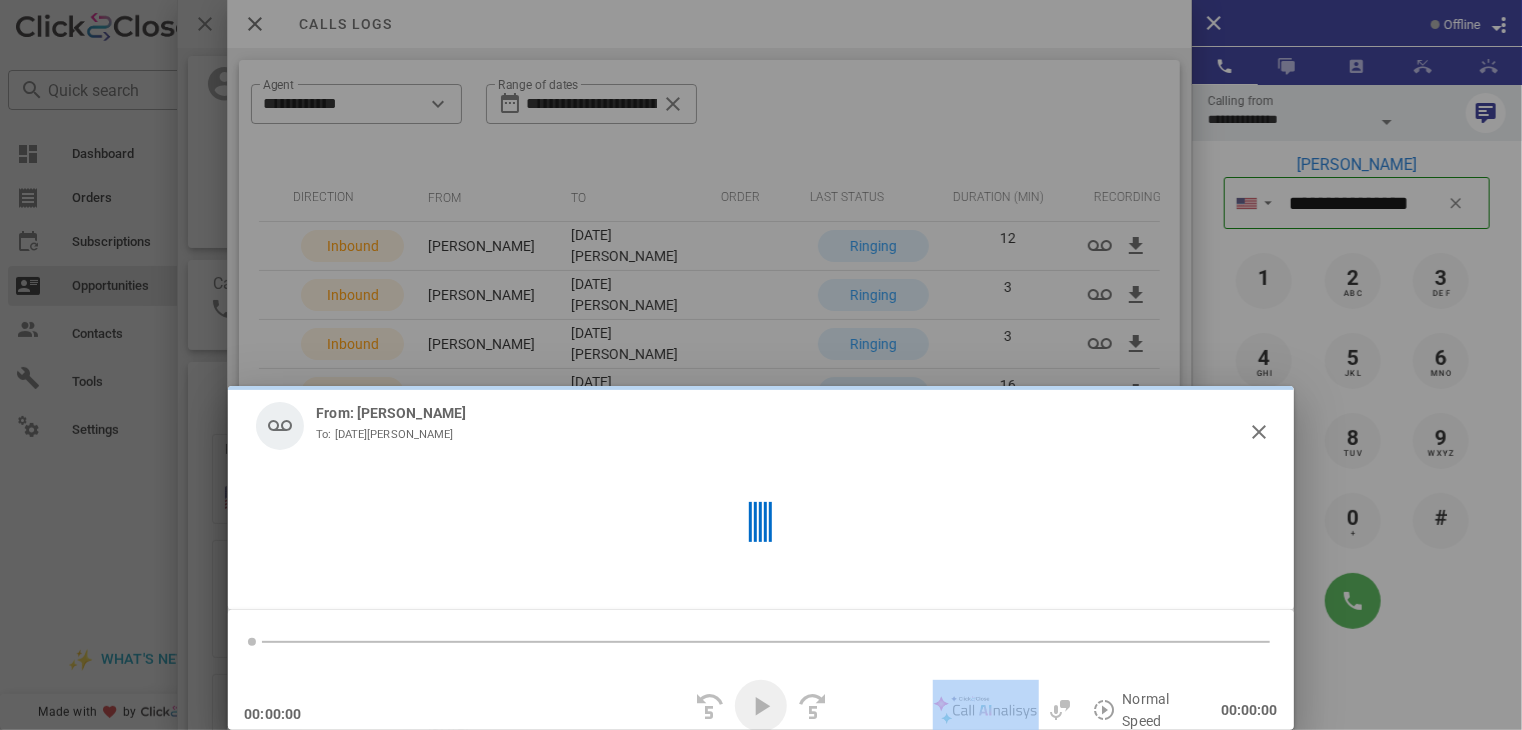 click at bounding box center [761, 706] 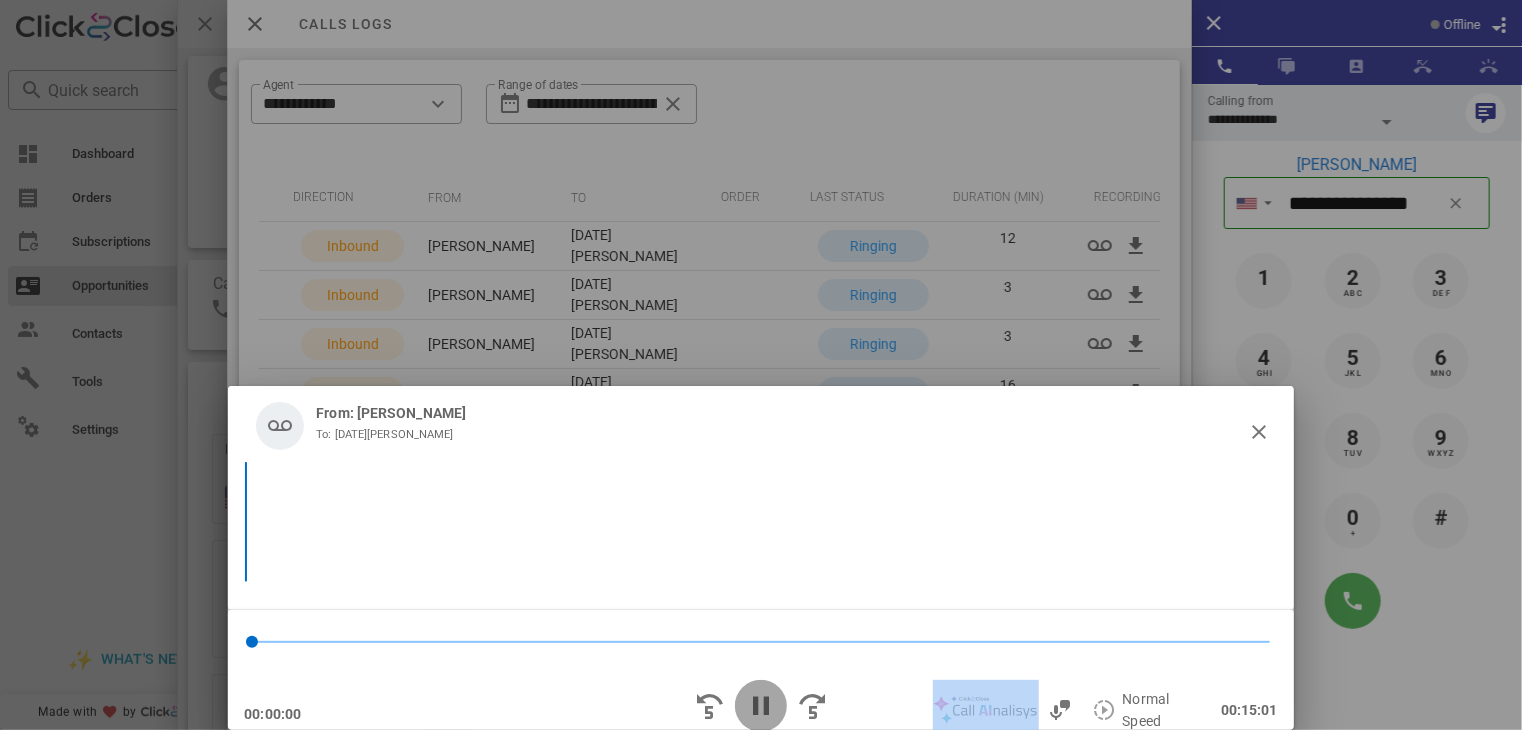 click at bounding box center [761, 706] 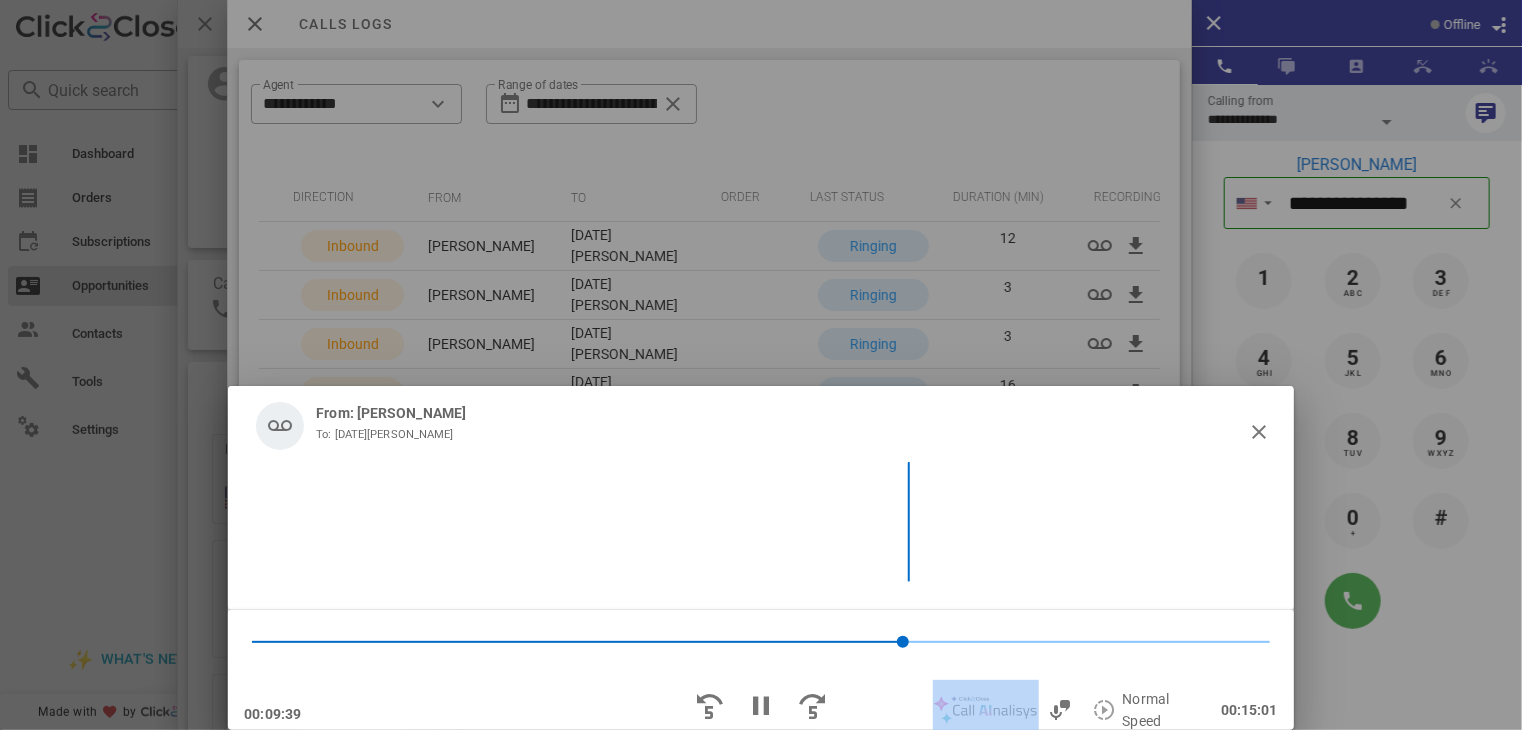 click at bounding box center [761, 710] 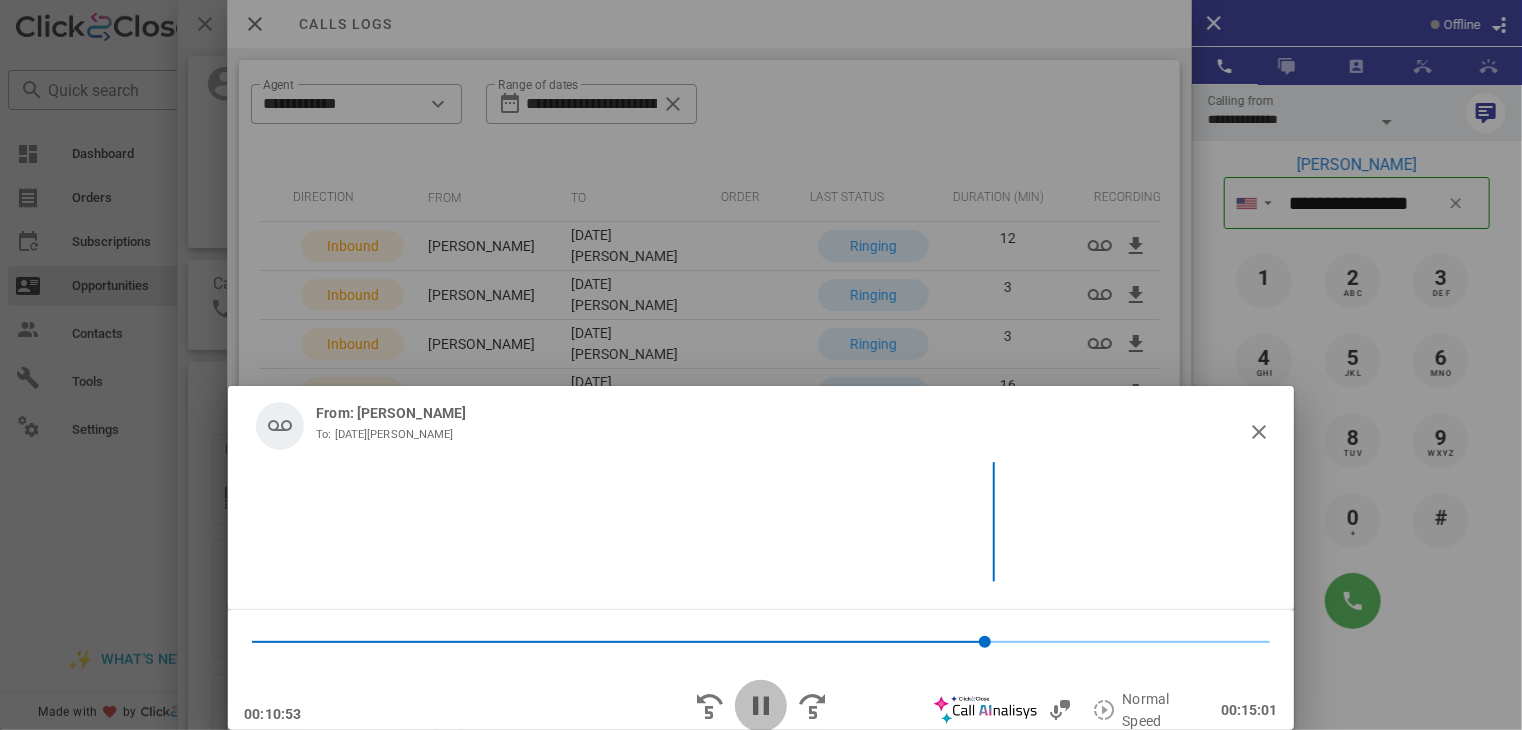 click at bounding box center (761, 706) 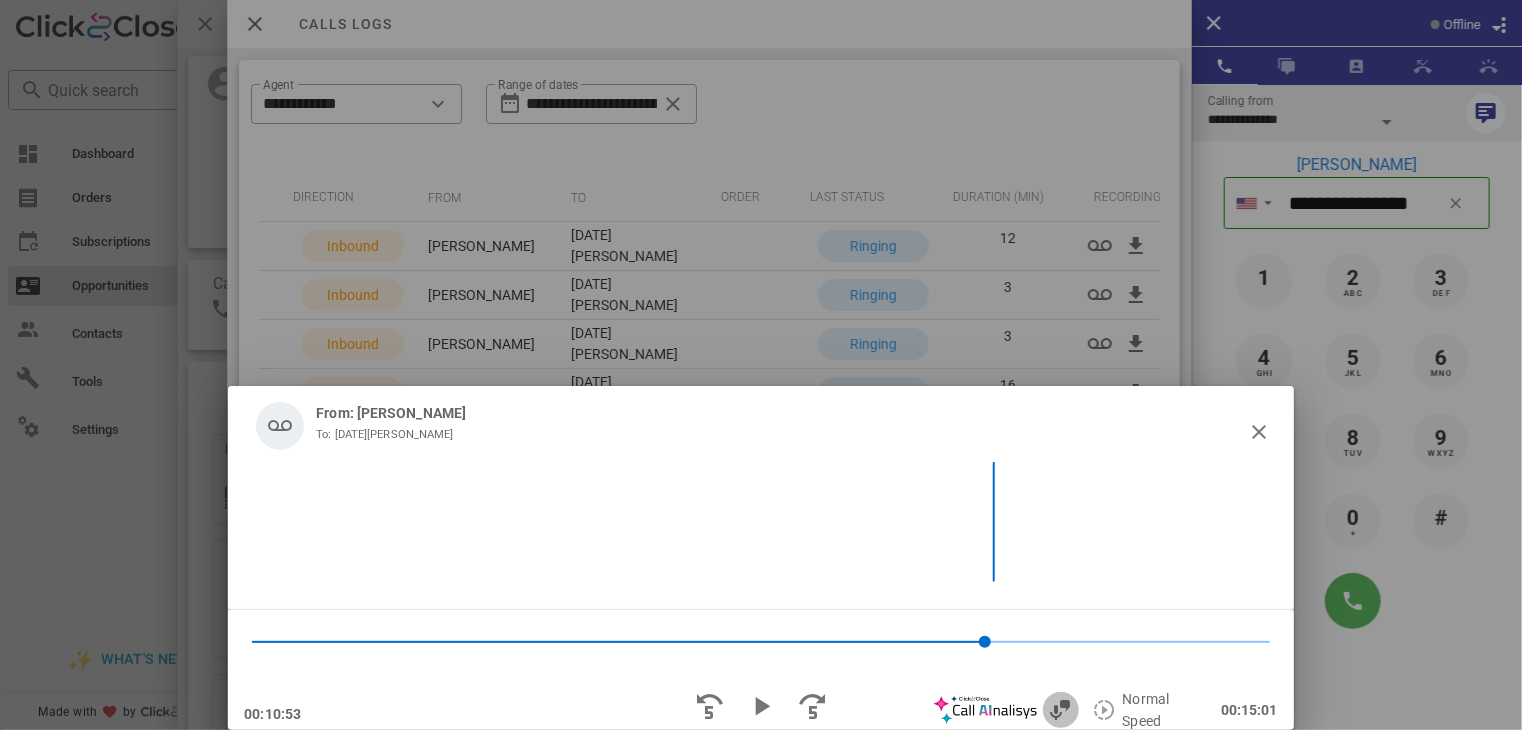 click at bounding box center (1061, 710) 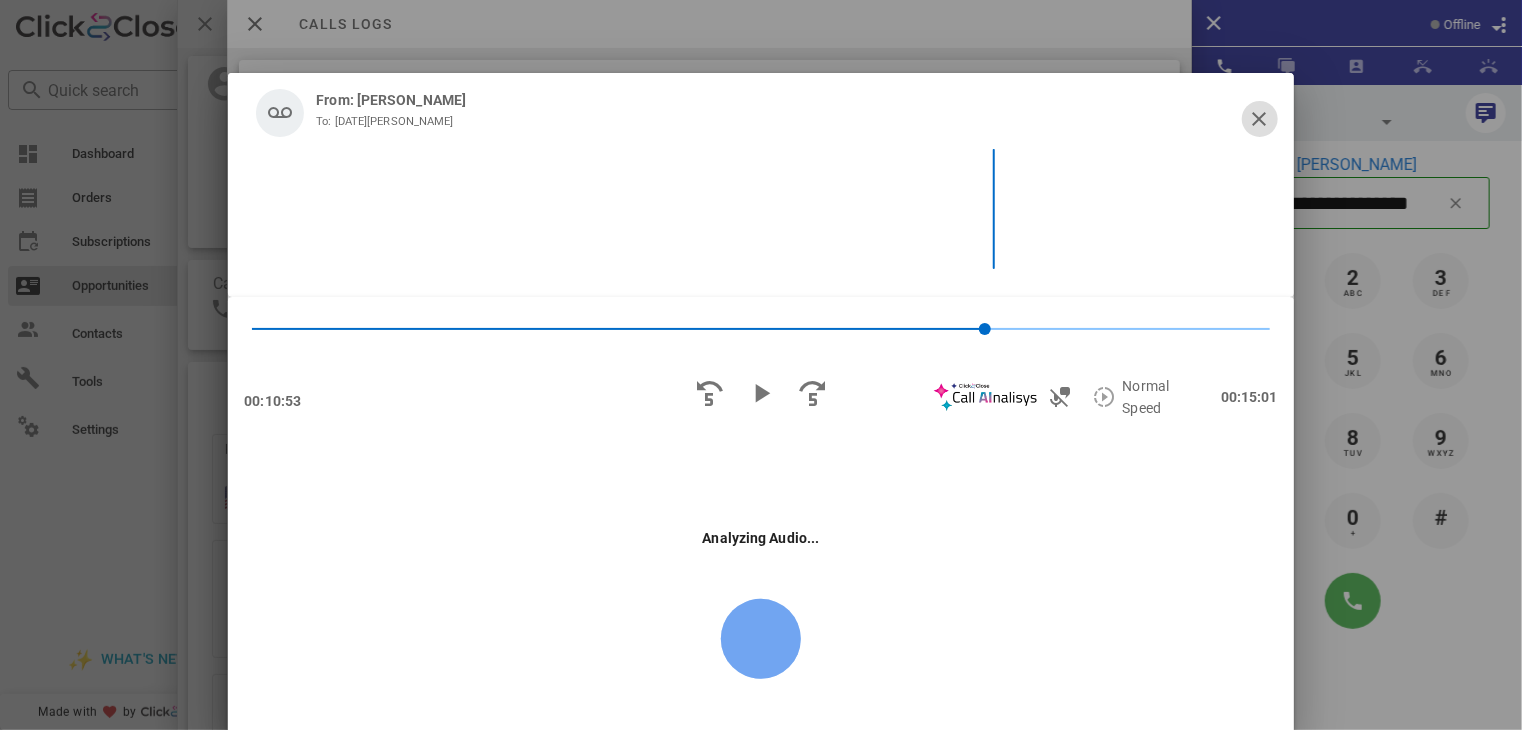 click at bounding box center (1260, 119) 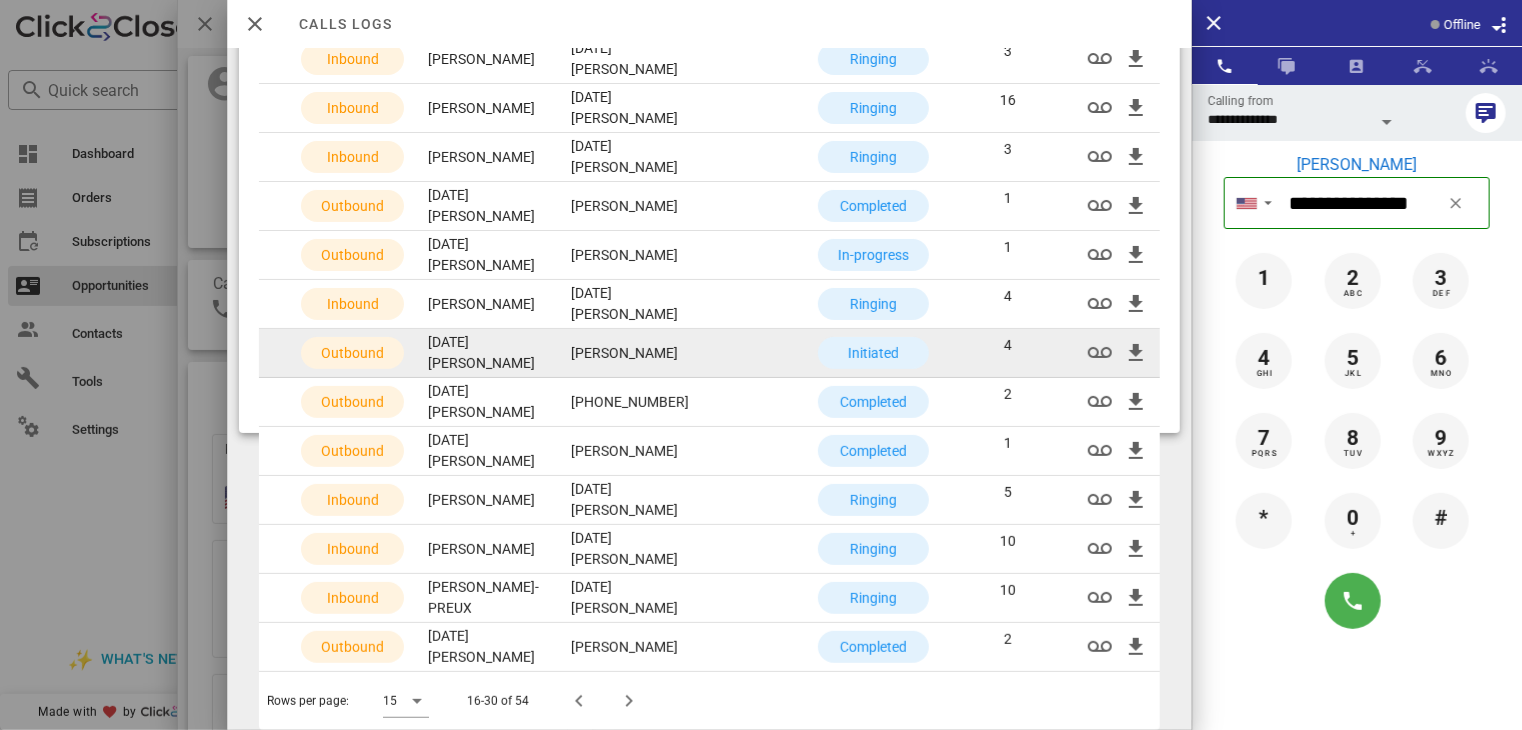 scroll, scrollTop: 342, scrollLeft: 0, axis: vertical 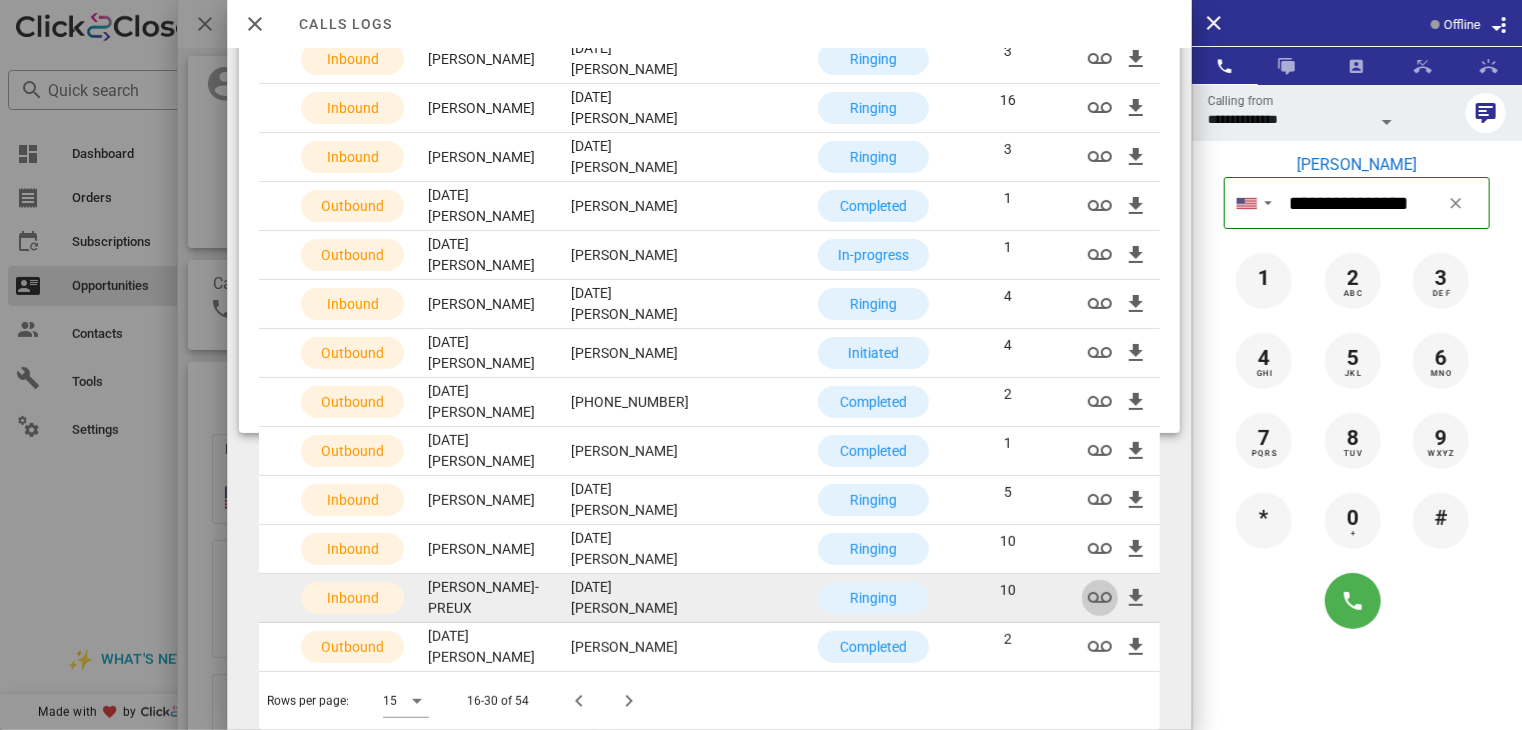 click at bounding box center [1100, 598] 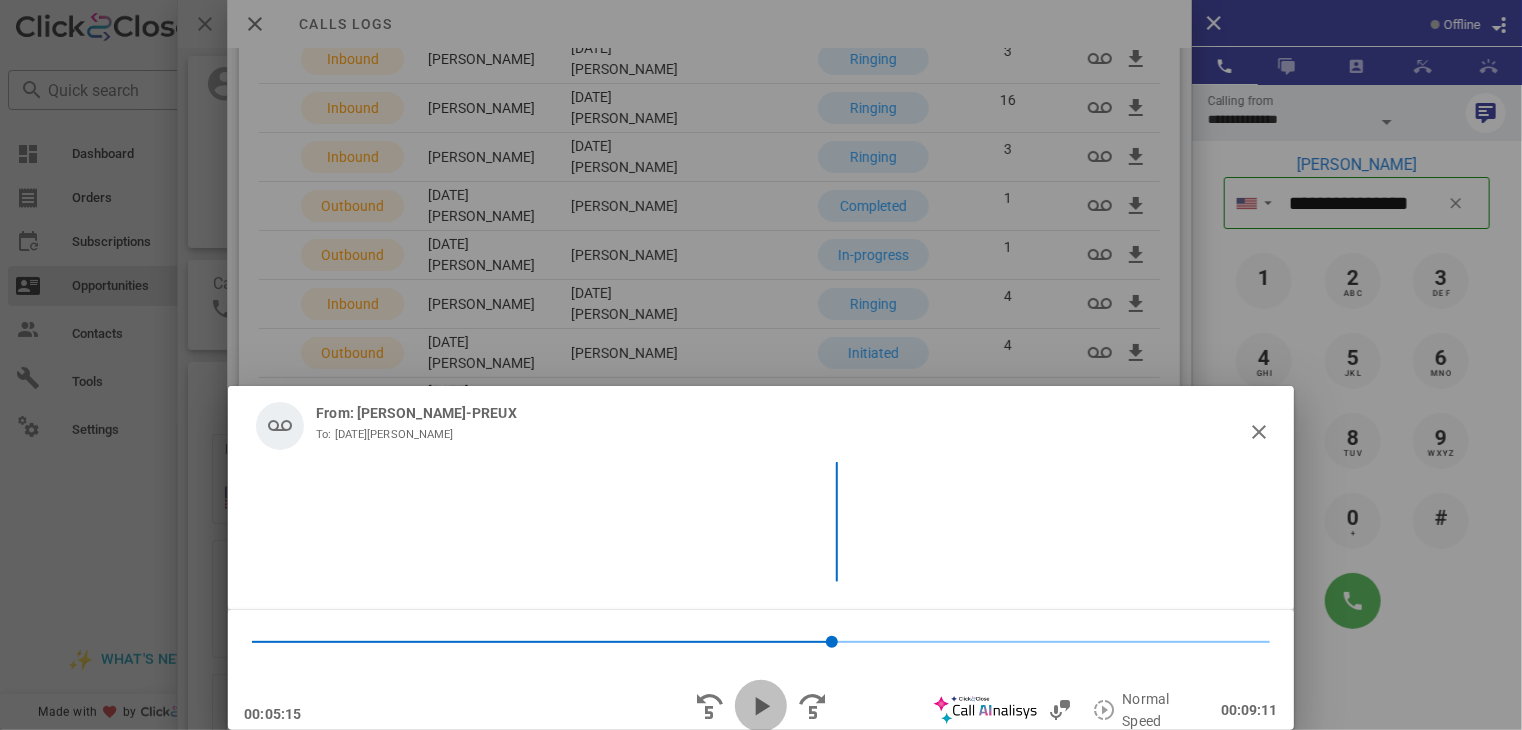 click at bounding box center (761, 706) 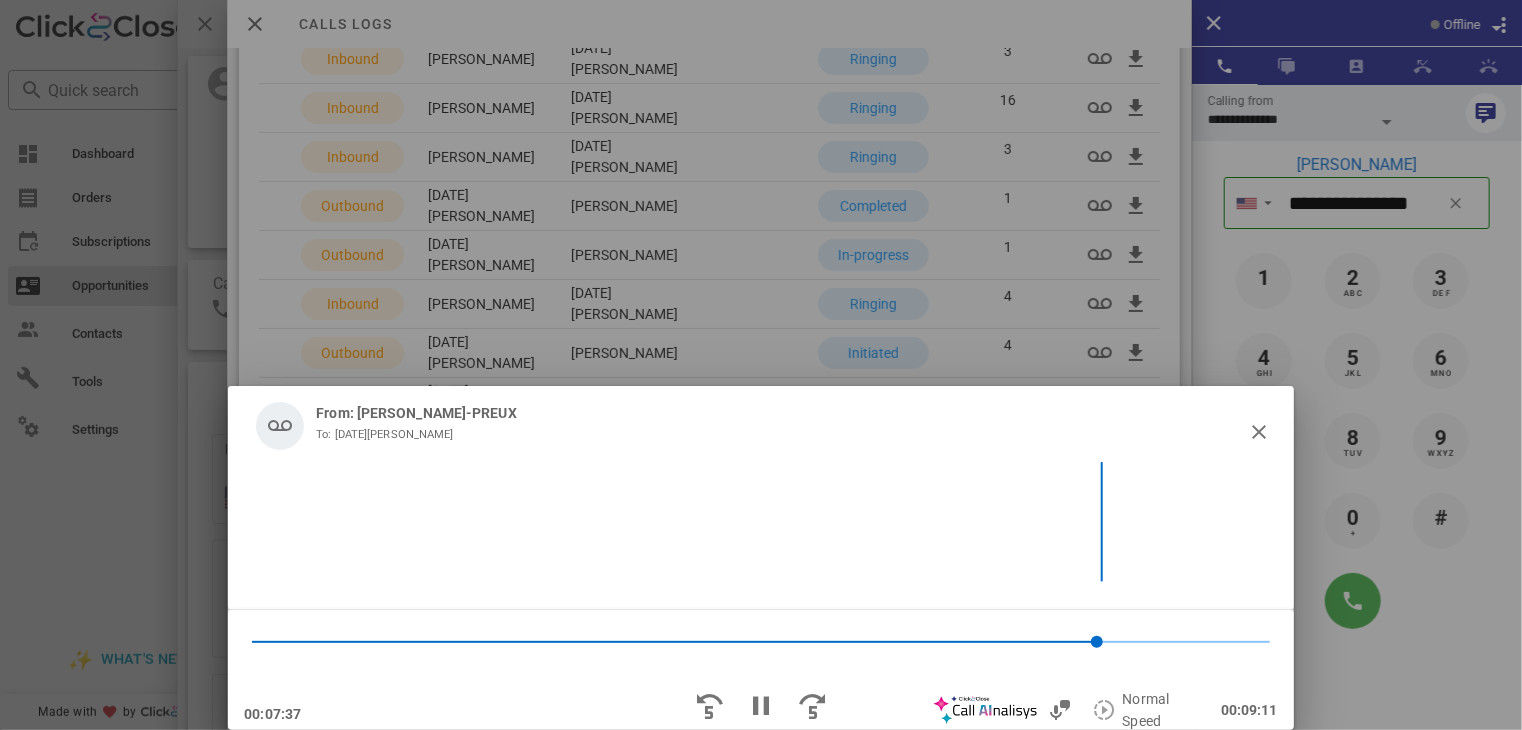 scroll, scrollTop: 3020, scrollLeft: 0, axis: vertical 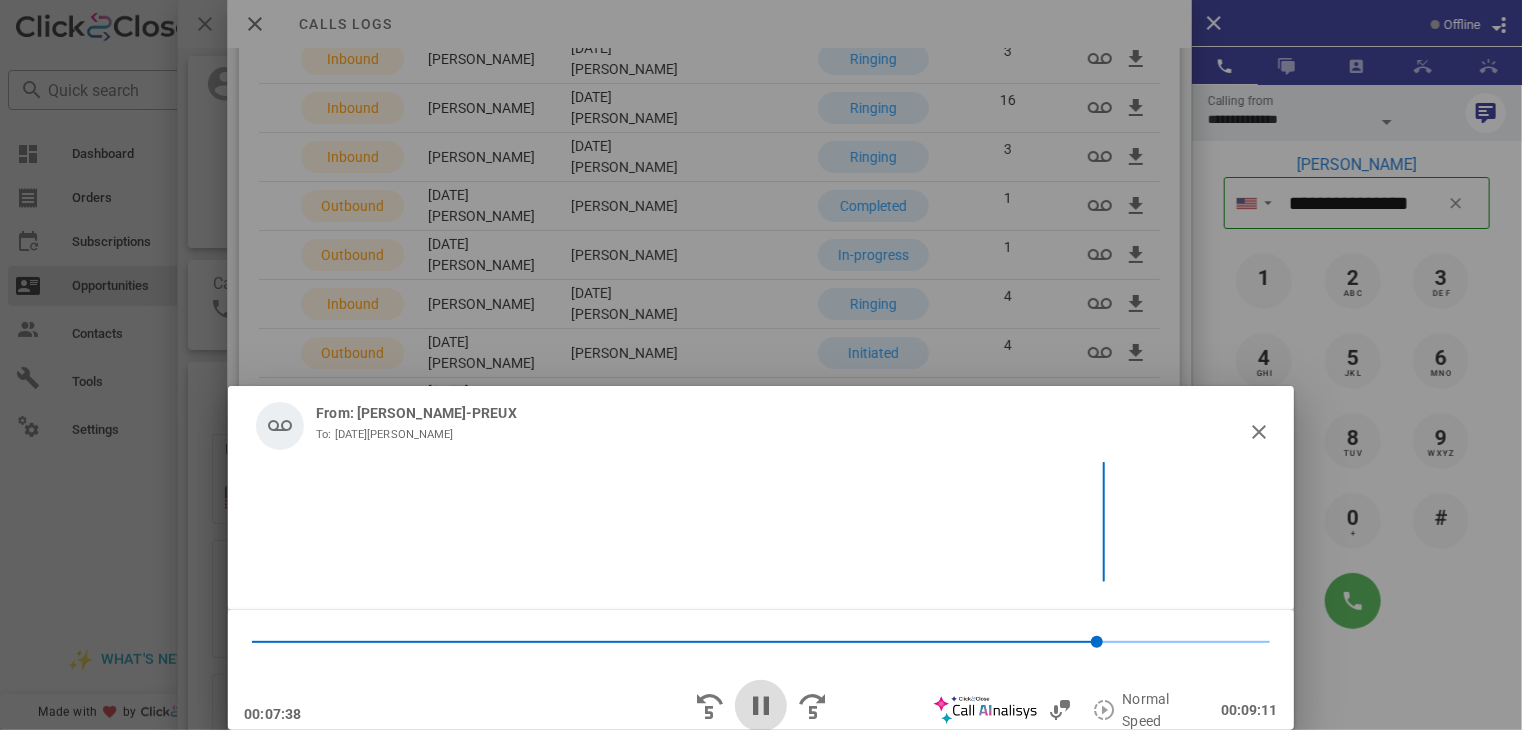 click at bounding box center [761, 706] 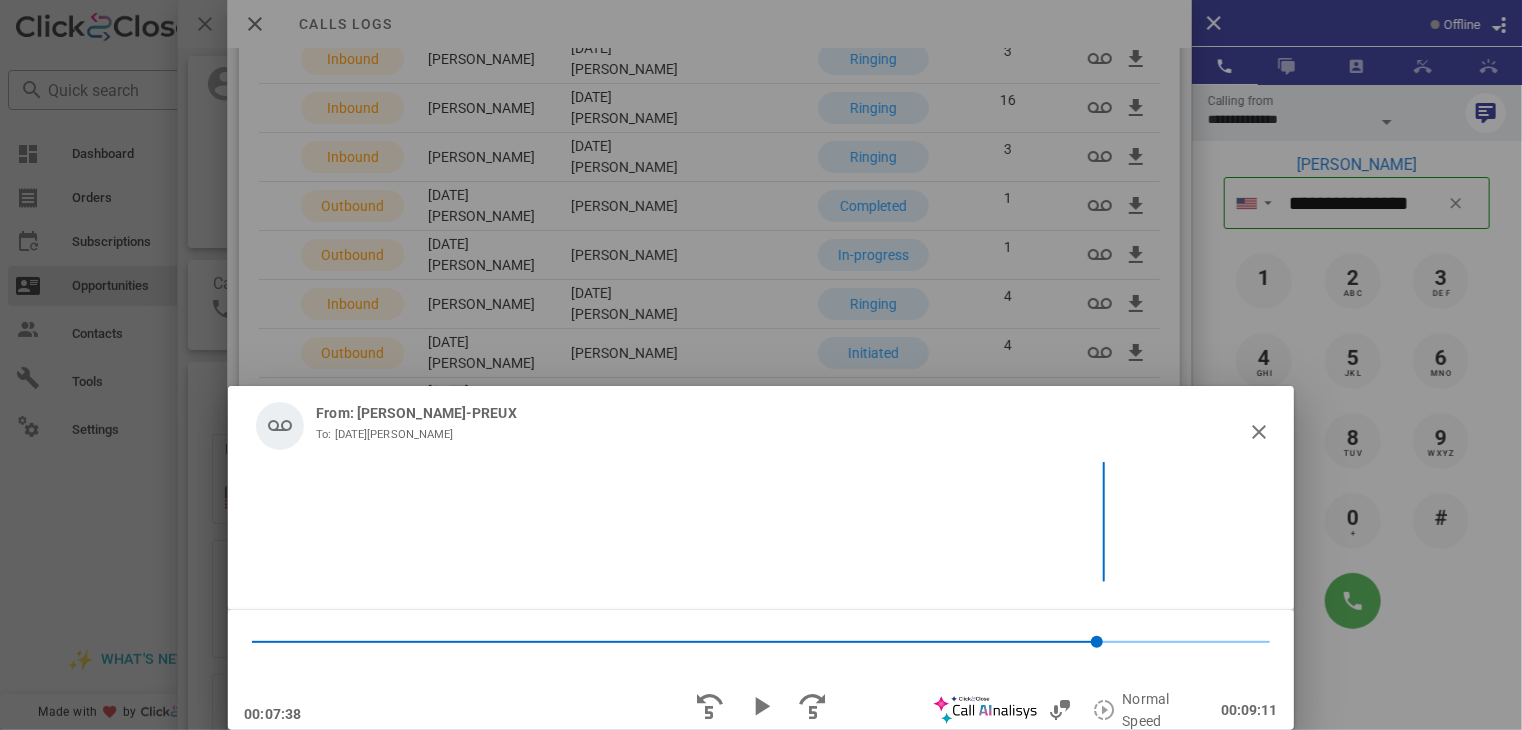 click on "From: [PERSON_NAME]   To: [DATE][PERSON_NAME]" at bounding box center [760, 426] 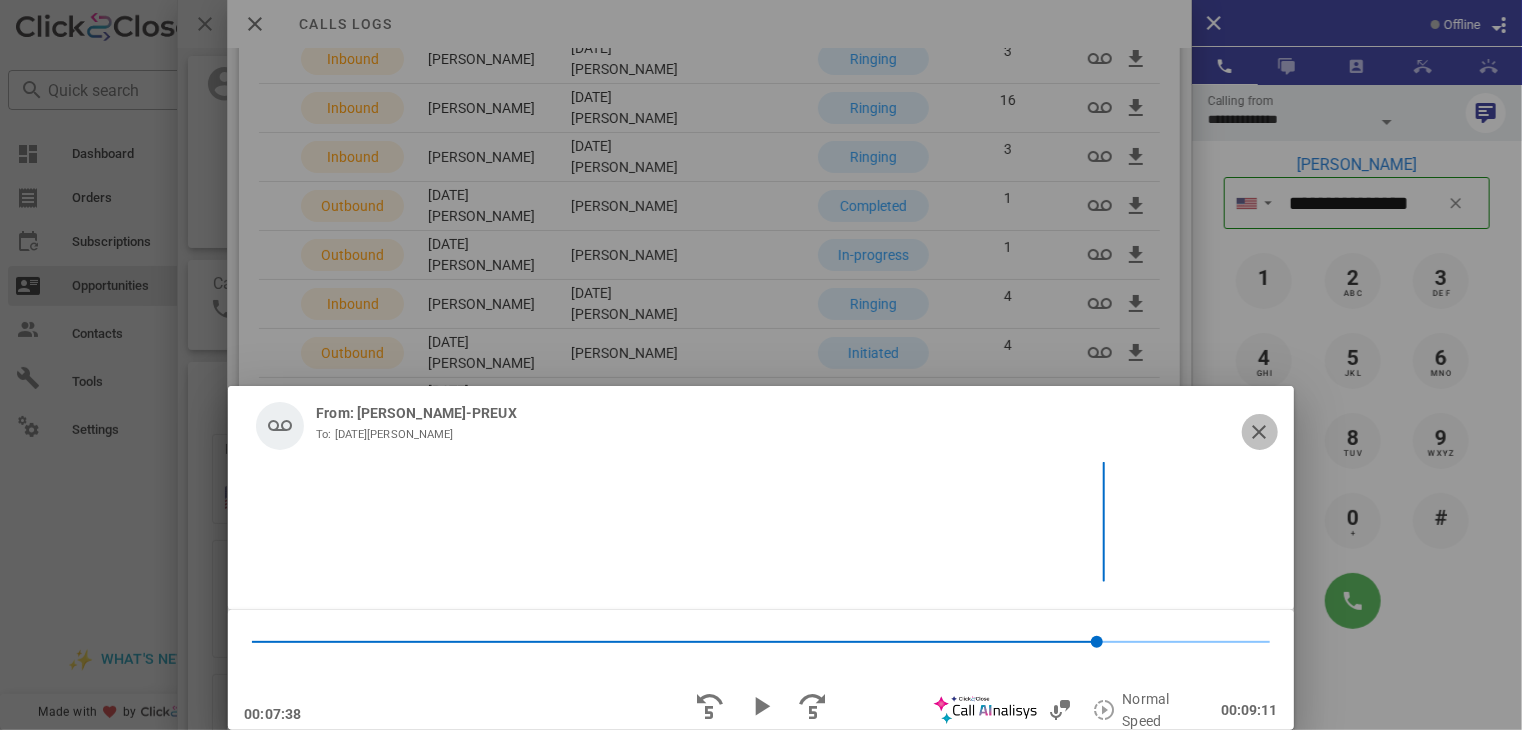 click at bounding box center (1260, 432) 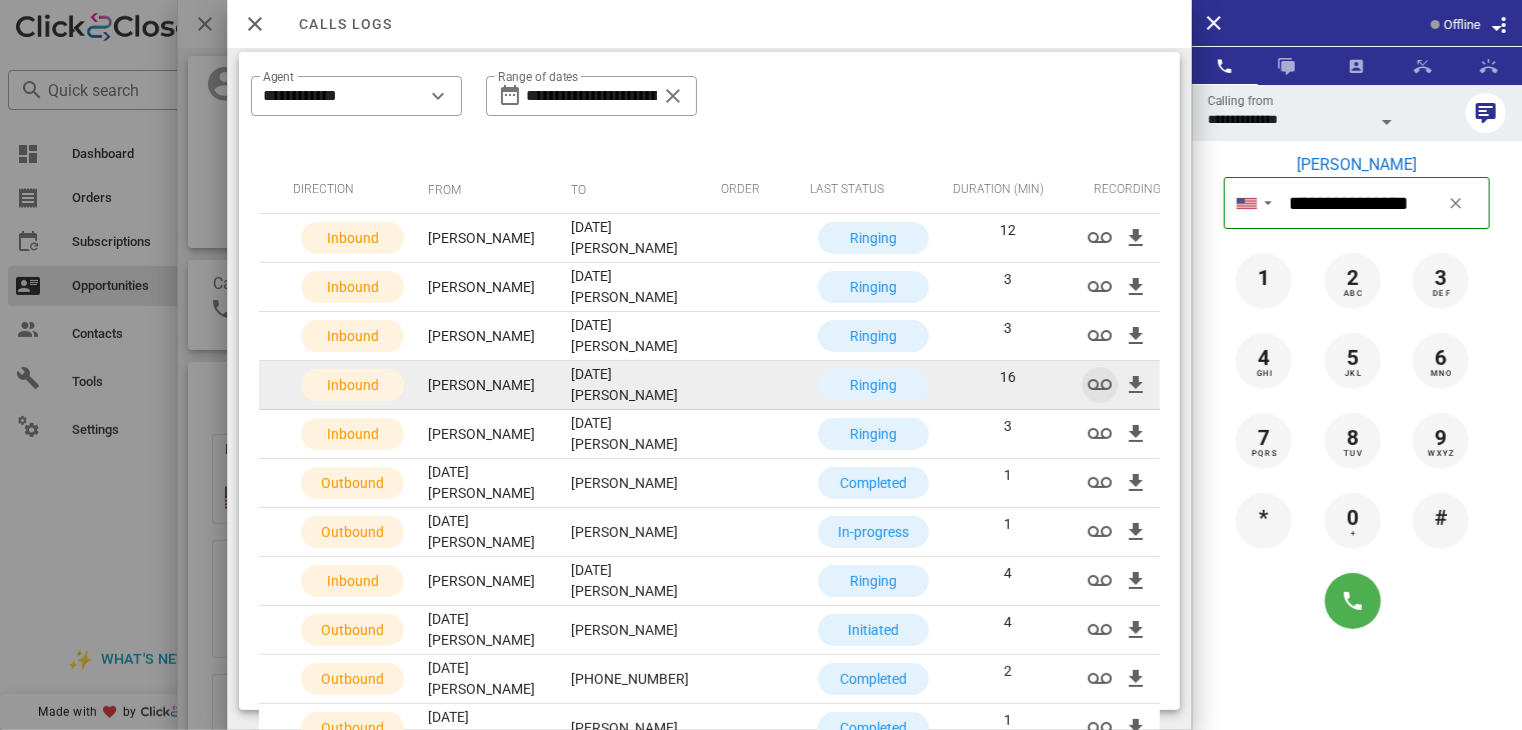 scroll, scrollTop: 342, scrollLeft: 0, axis: vertical 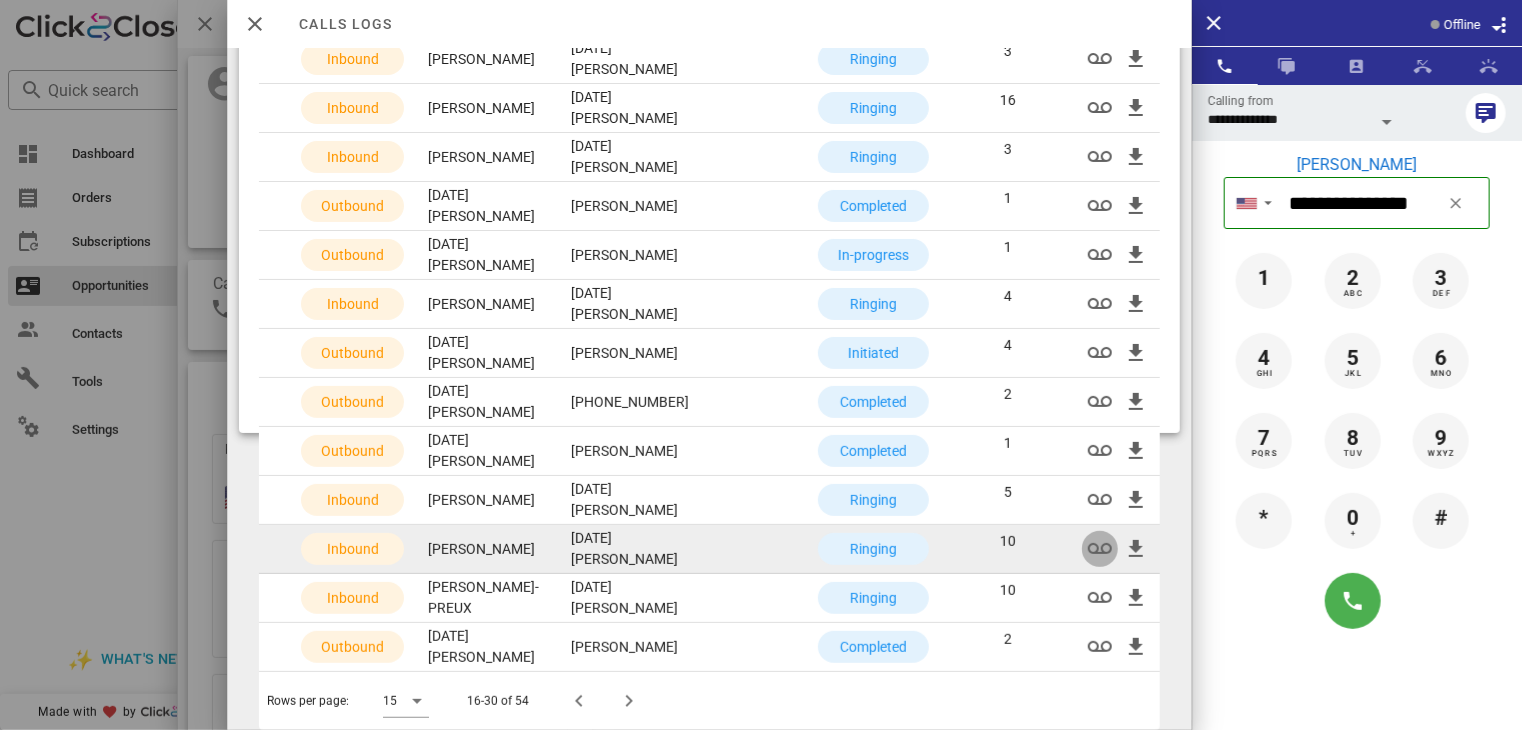 click at bounding box center [1100, 549] 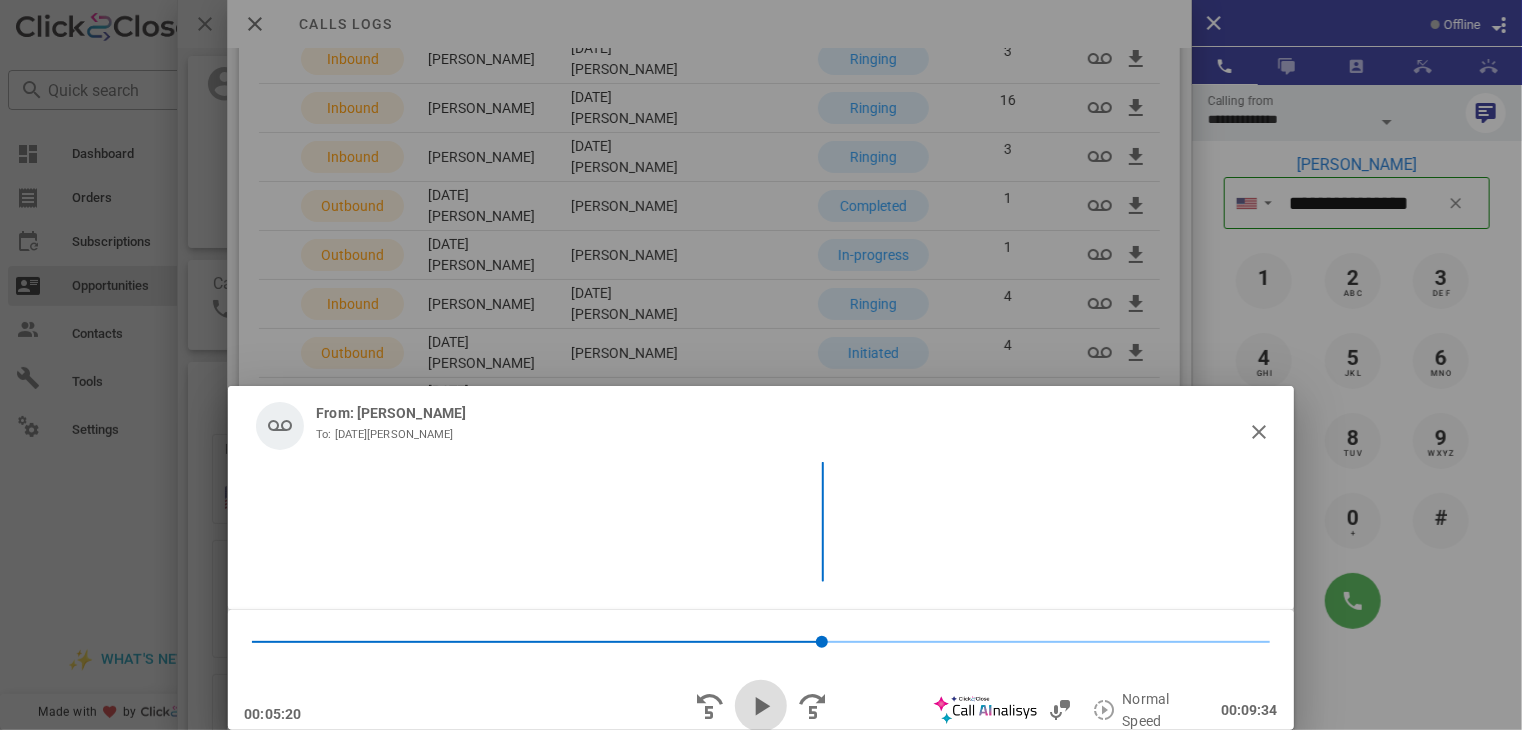 click at bounding box center [761, 706] 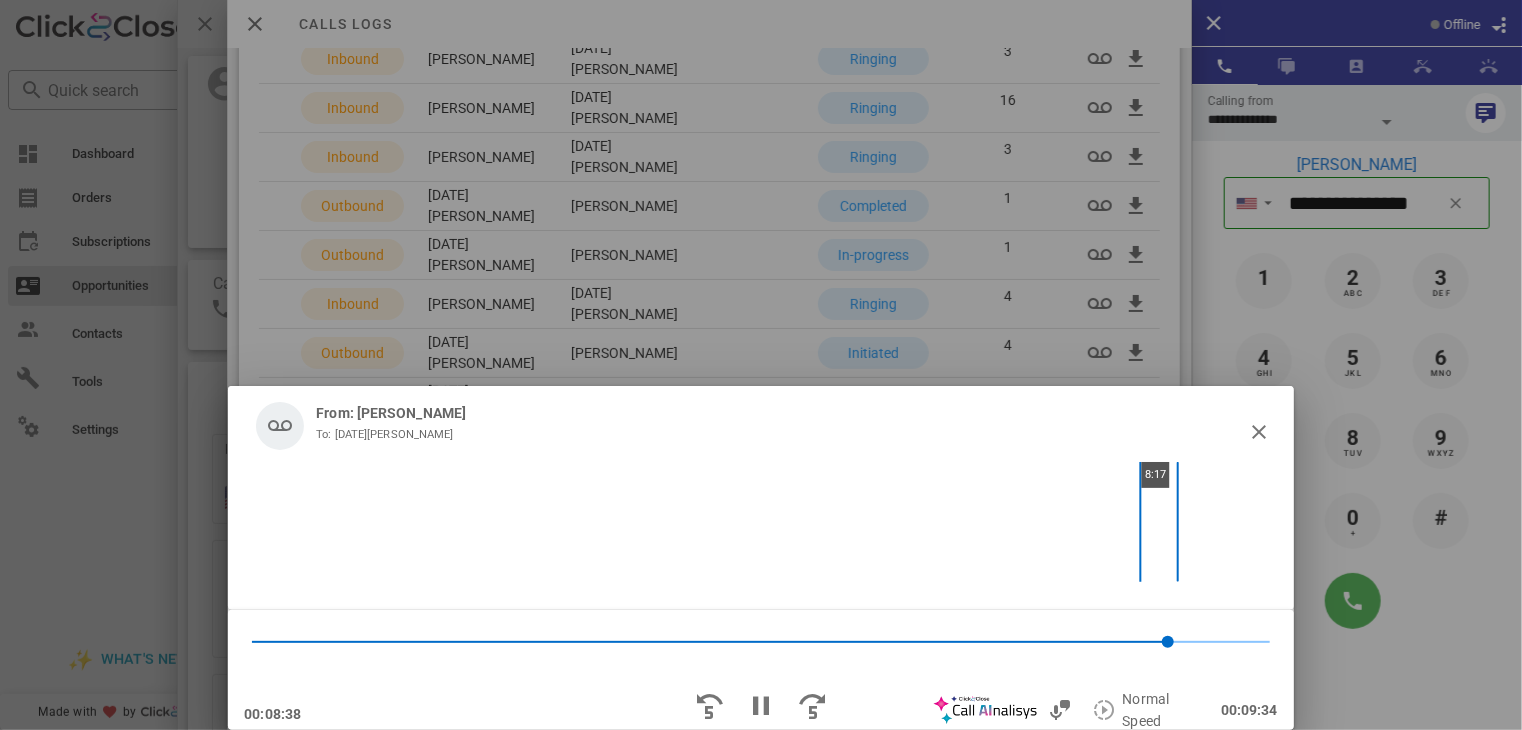 click on "8:17" at bounding box center (760, 522) 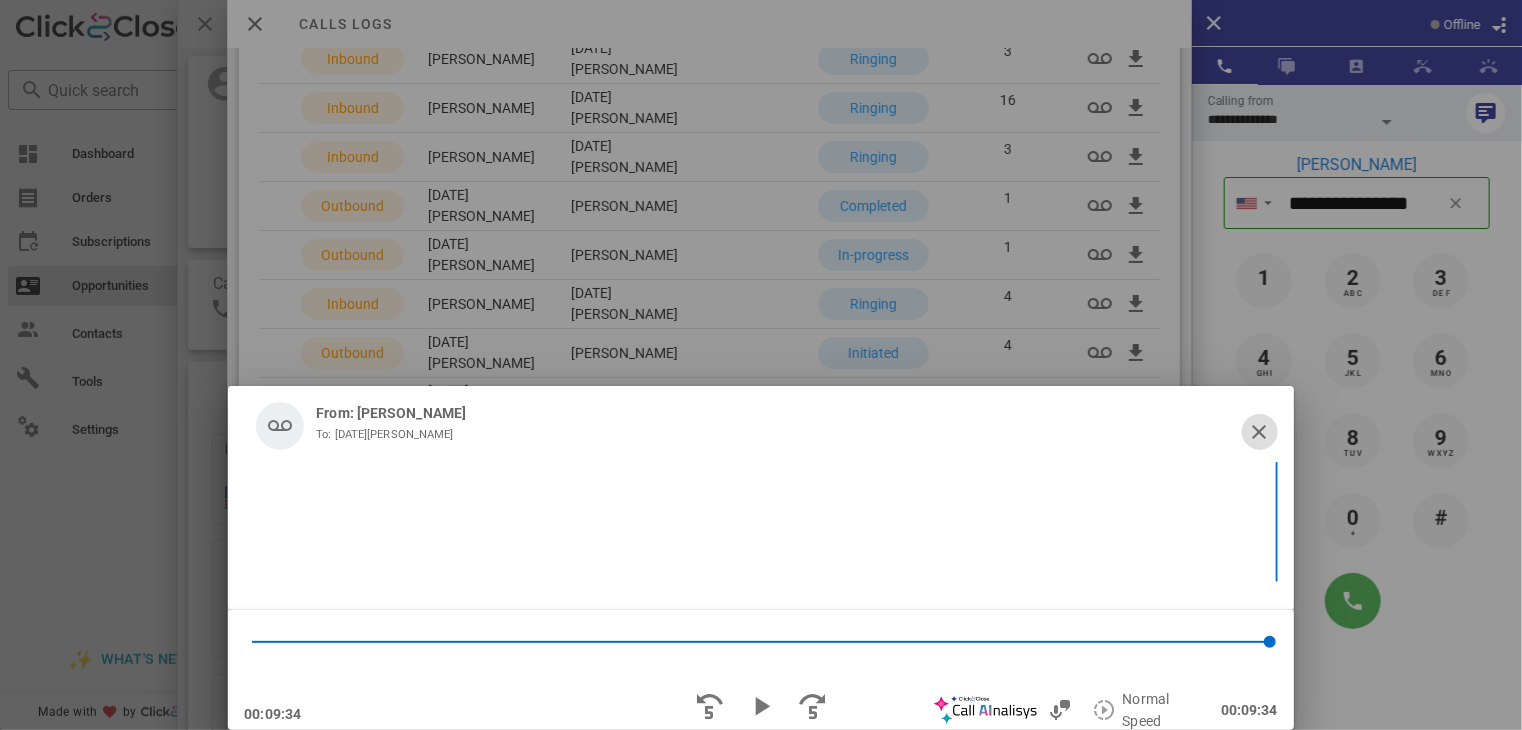 click at bounding box center (1260, 432) 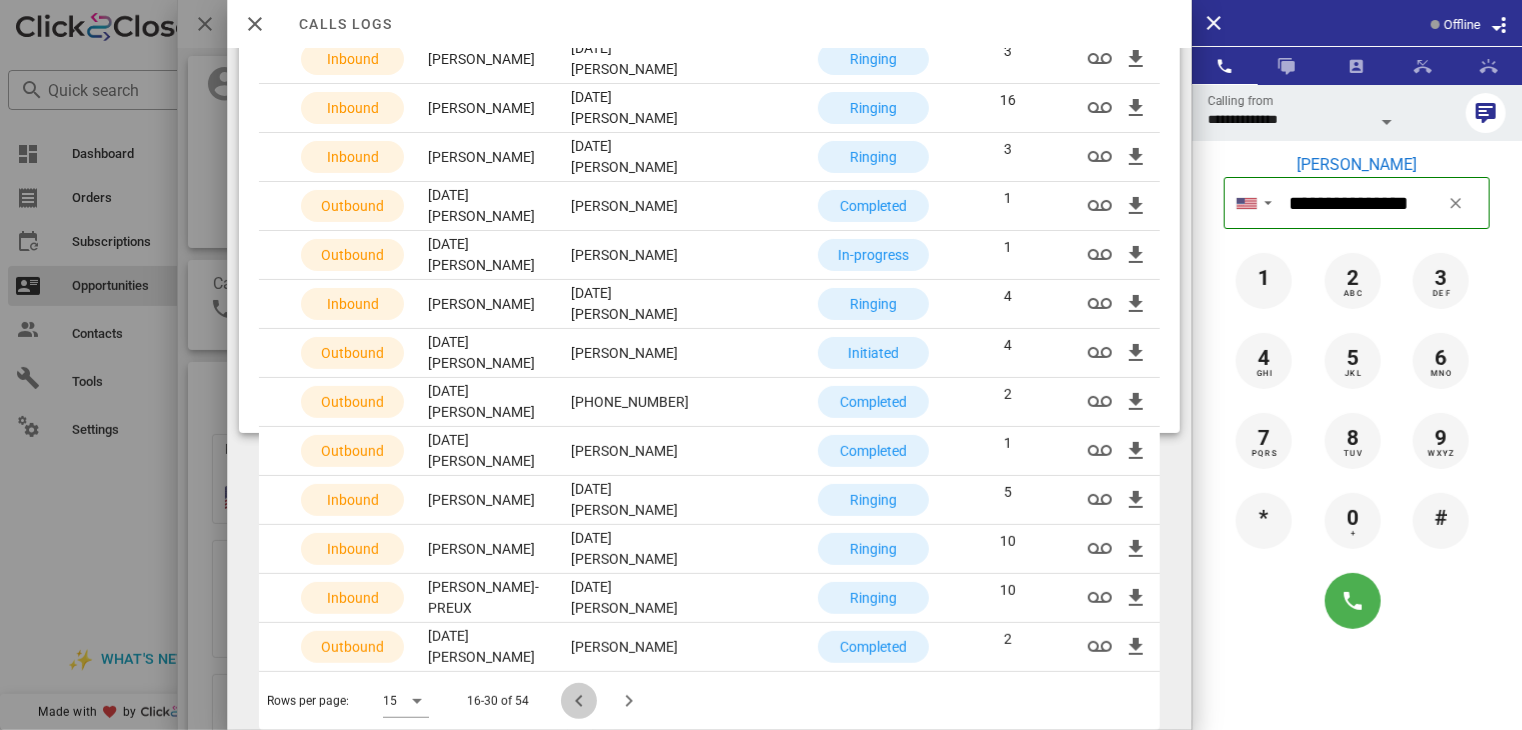 click at bounding box center [579, 701] 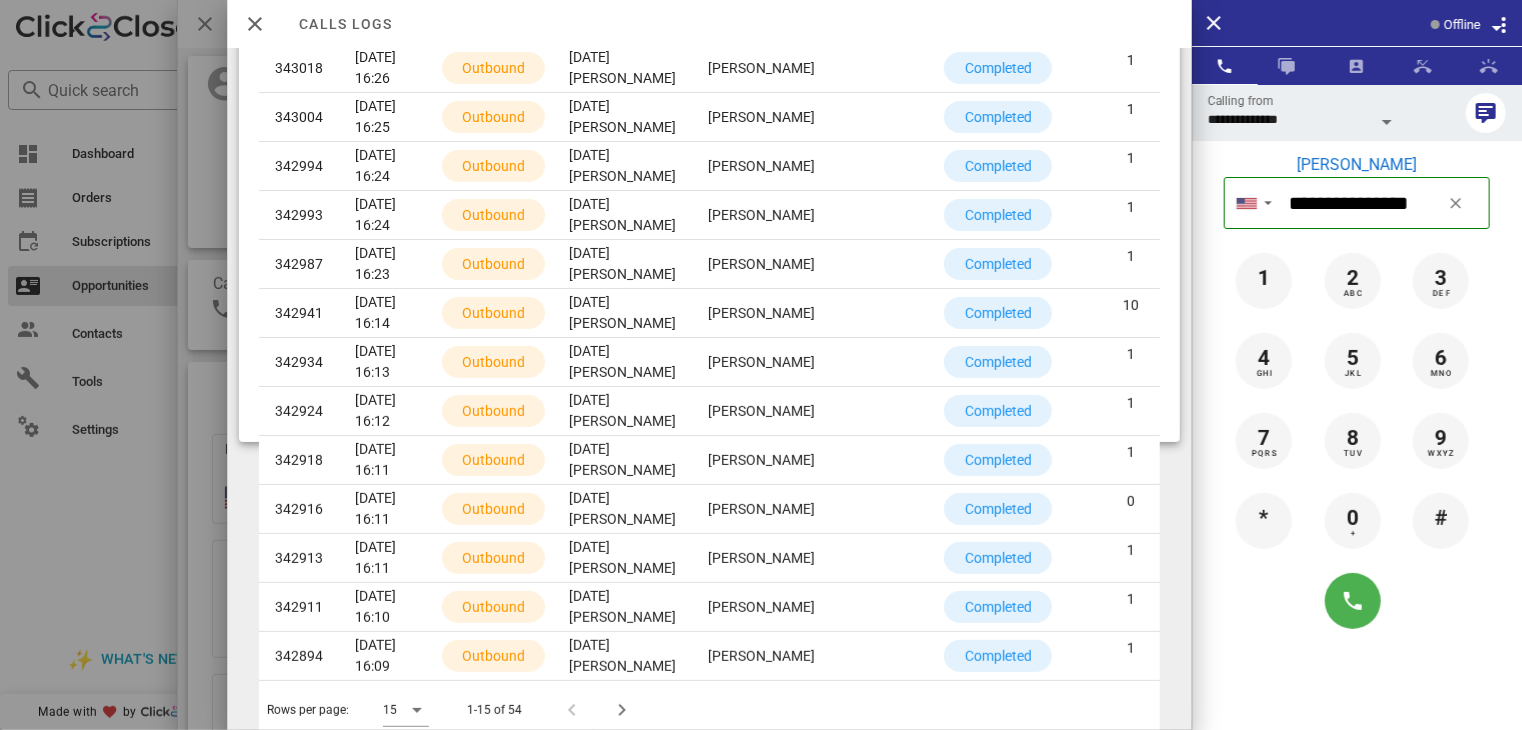 scroll, scrollTop: 296, scrollLeft: 0, axis: vertical 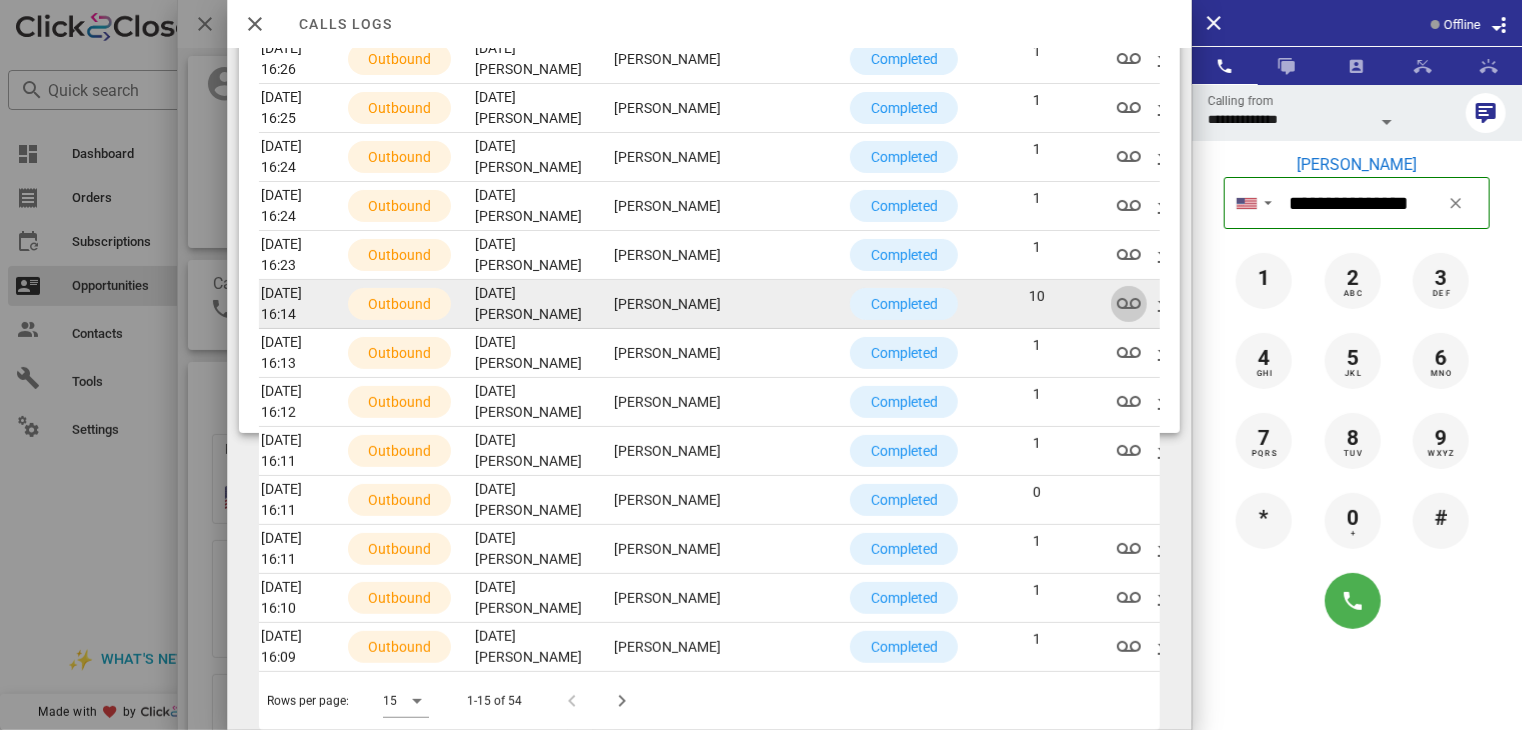 click at bounding box center (1129, 304) 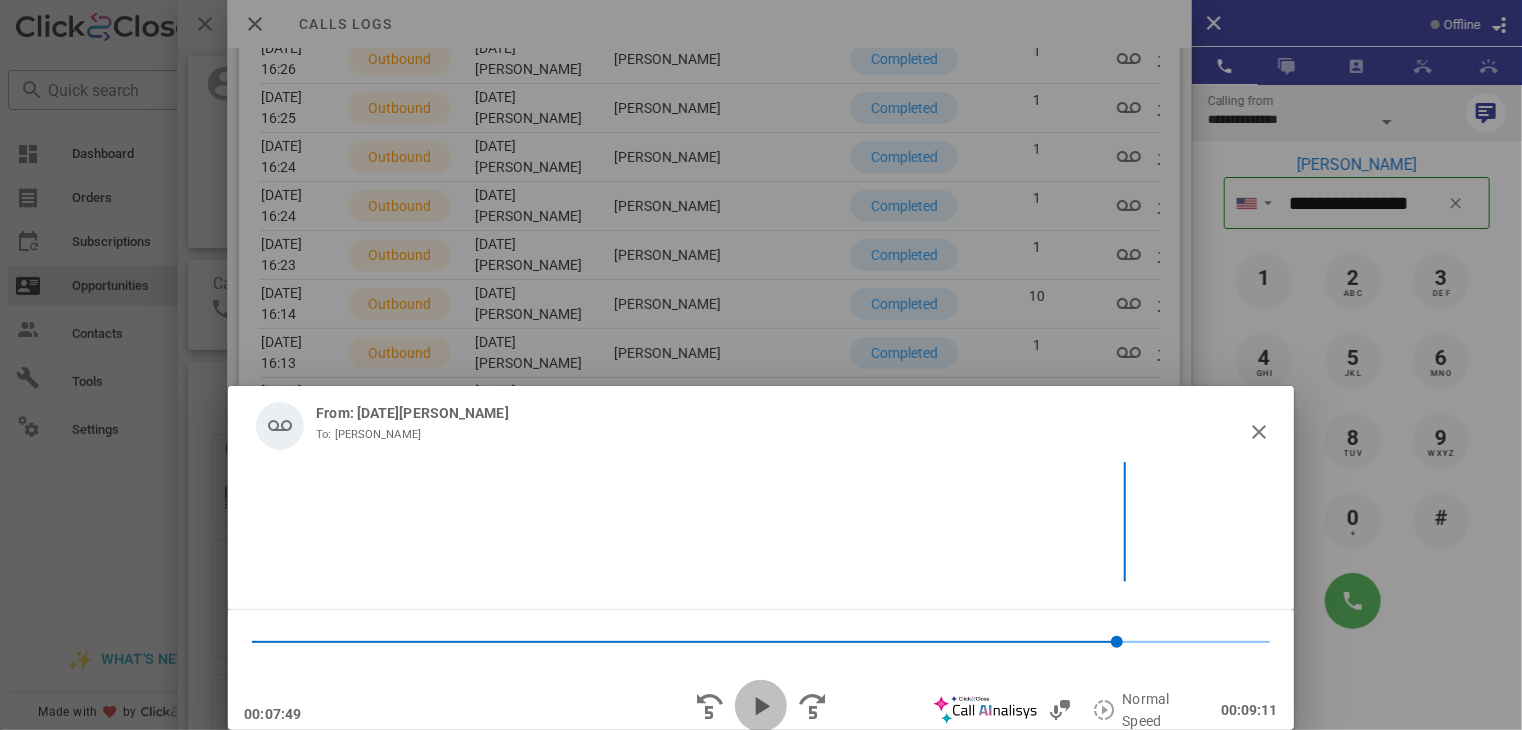 click at bounding box center (761, 706) 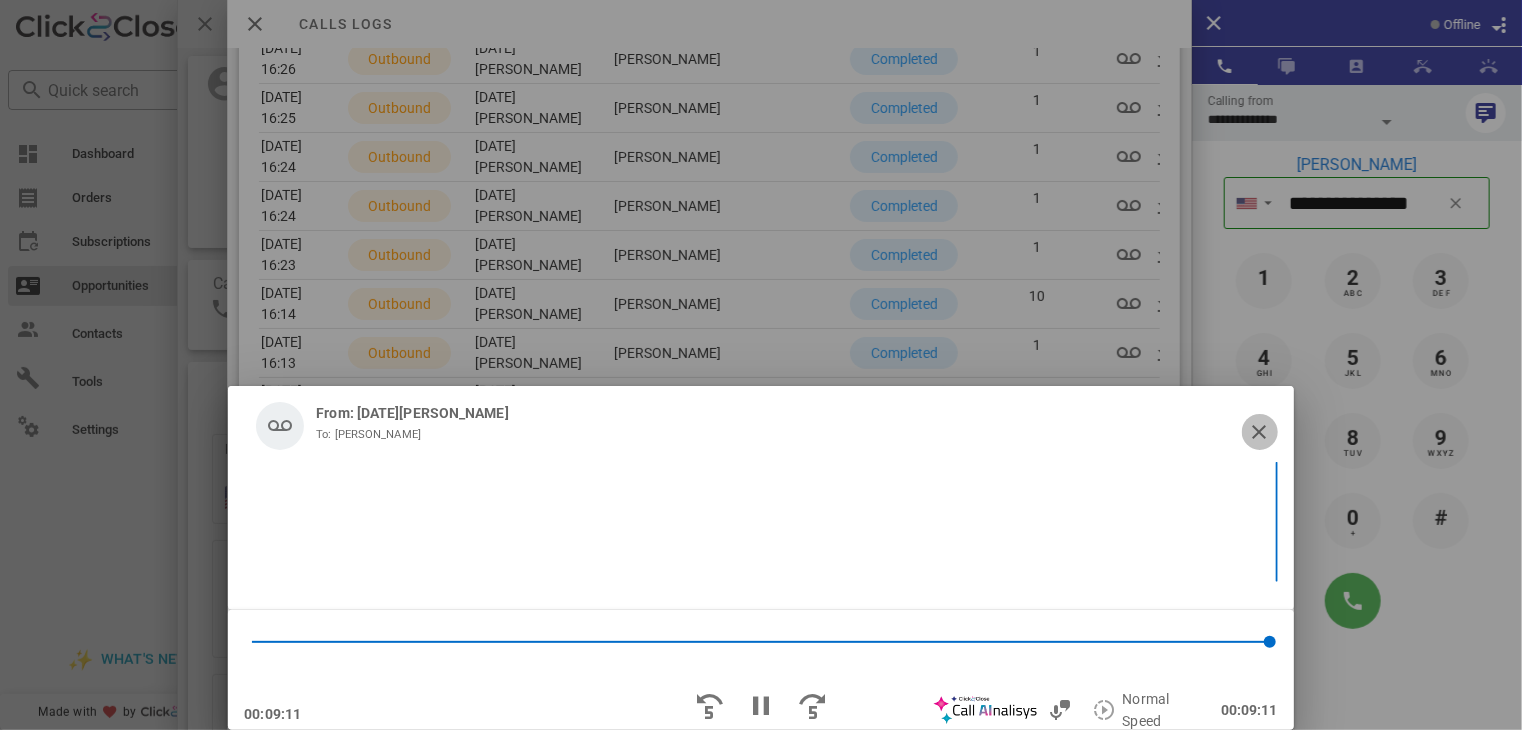 click at bounding box center (1260, 432) 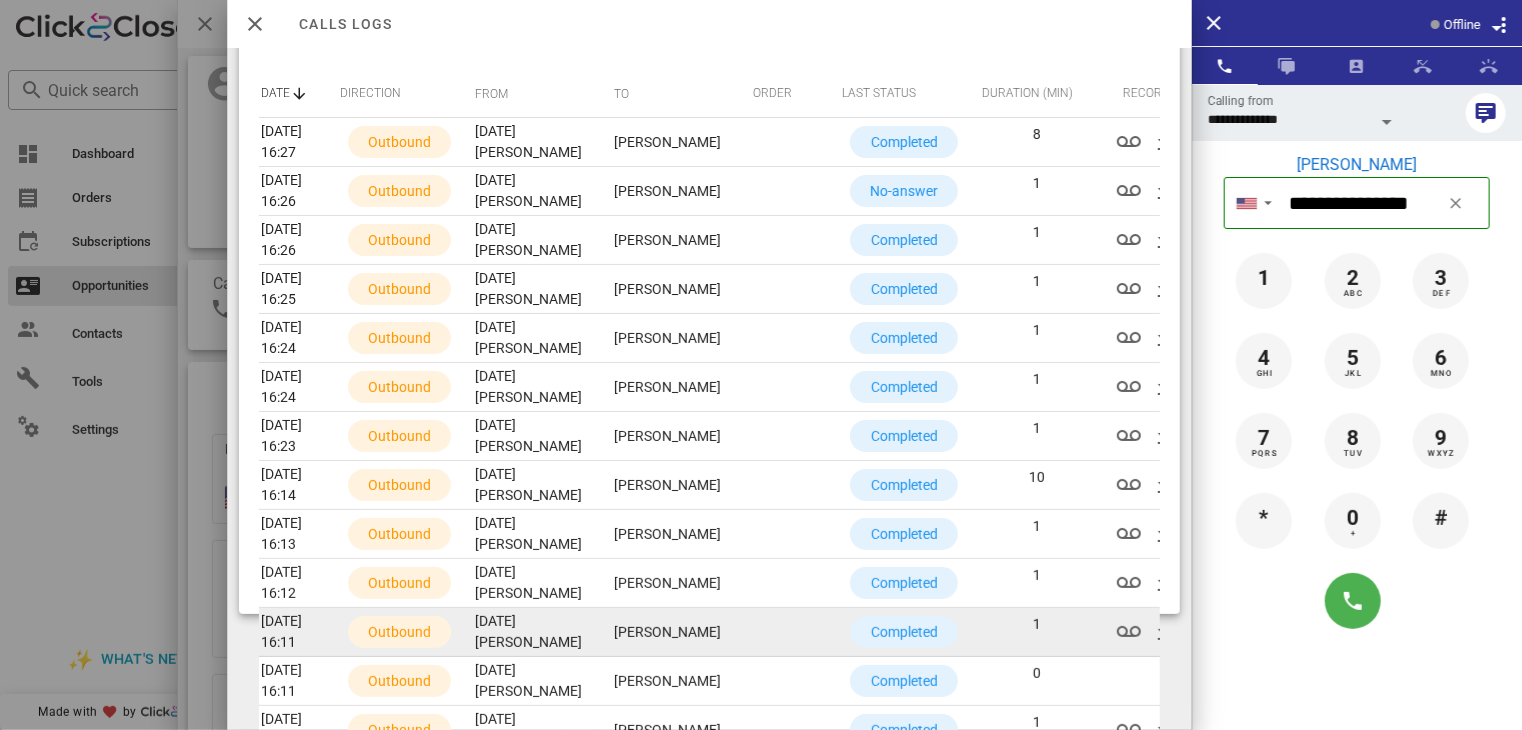 scroll, scrollTop: 0, scrollLeft: 0, axis: both 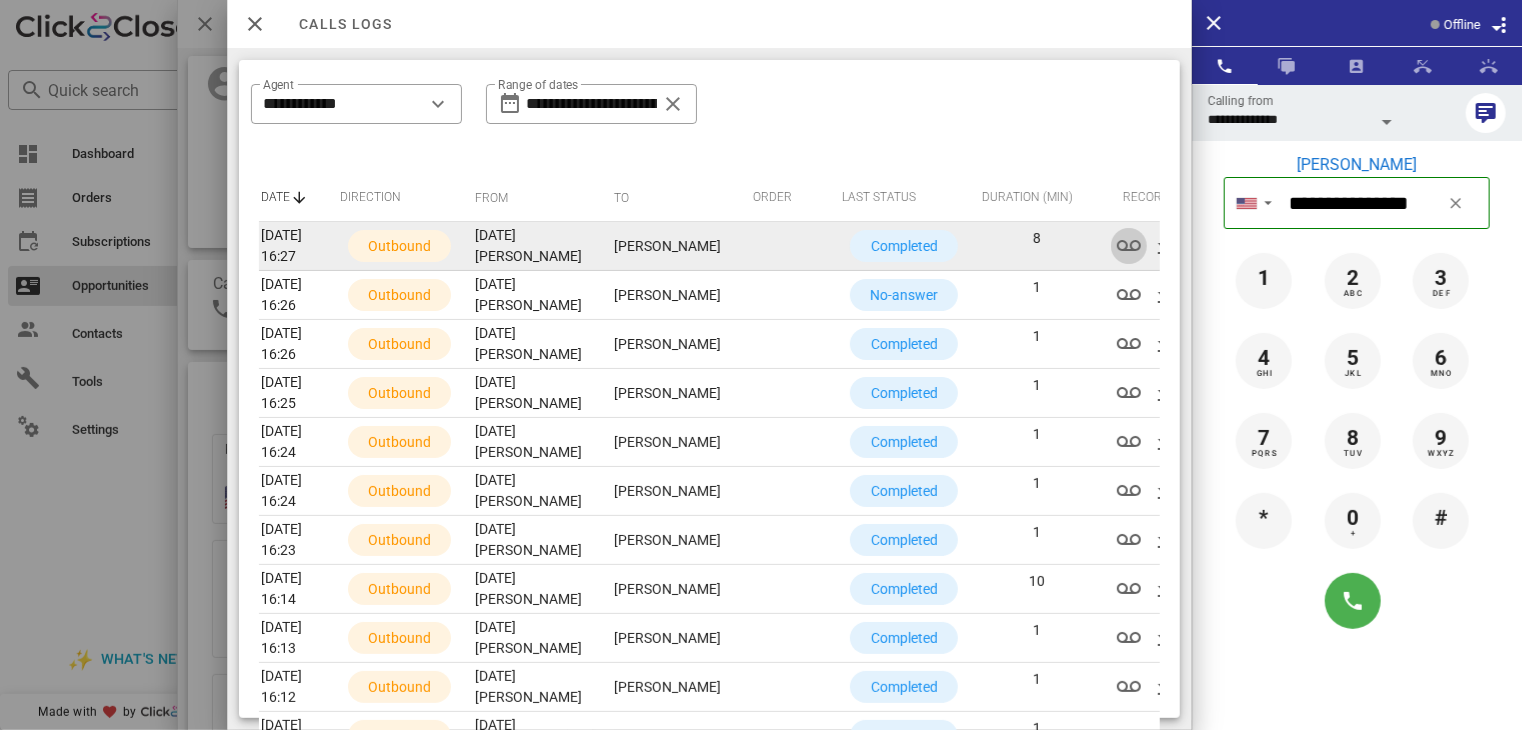 click at bounding box center (1129, 246) 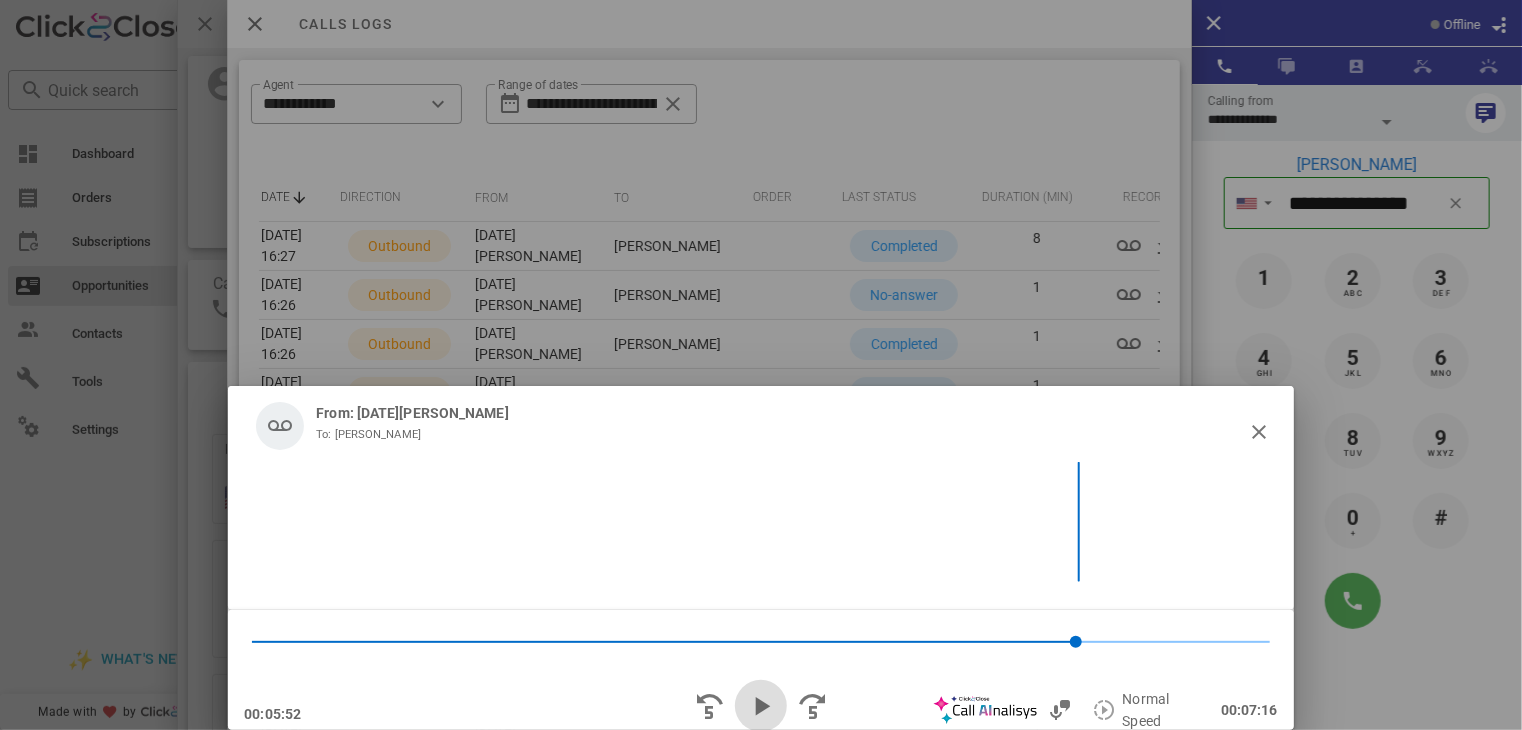 click at bounding box center (761, 706) 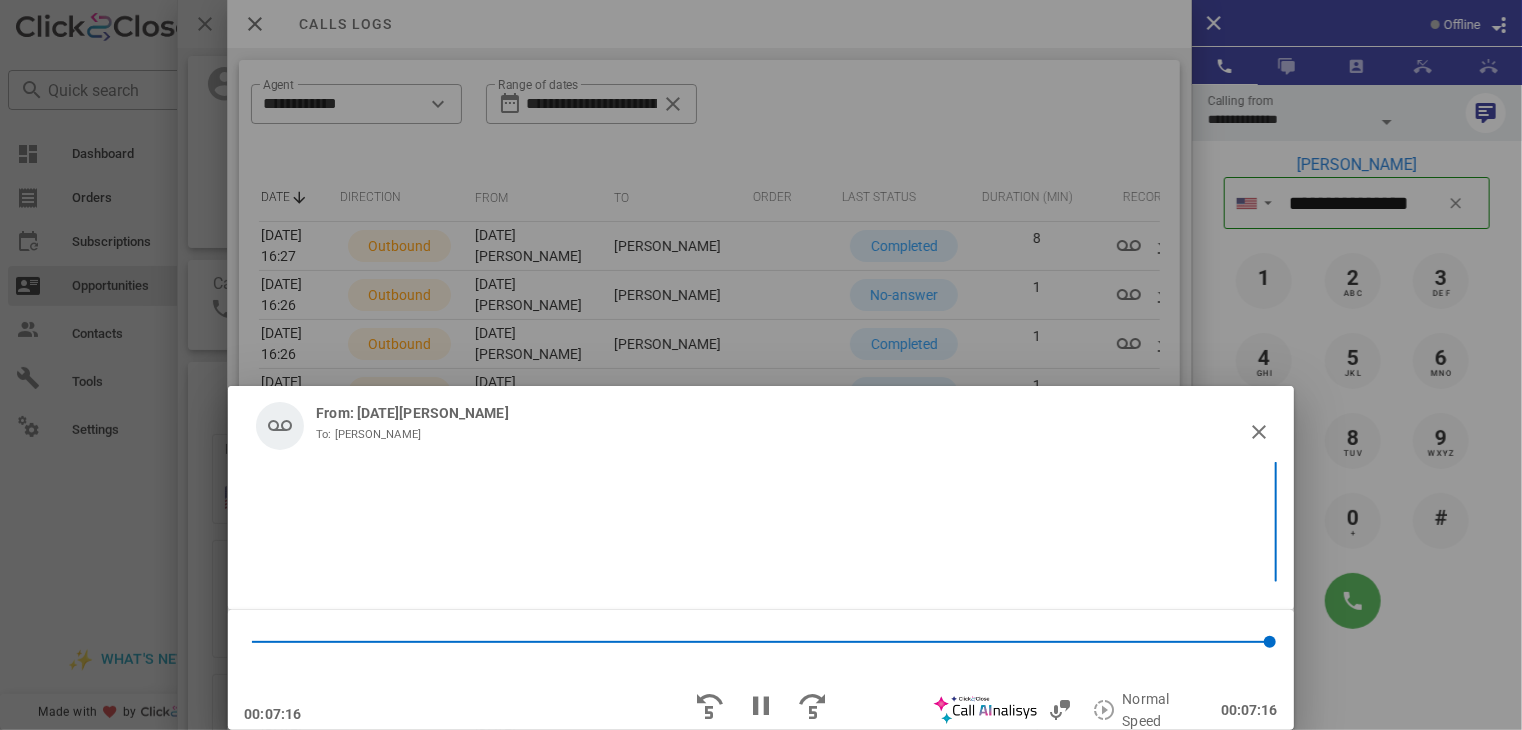 click at bounding box center [760, 522] 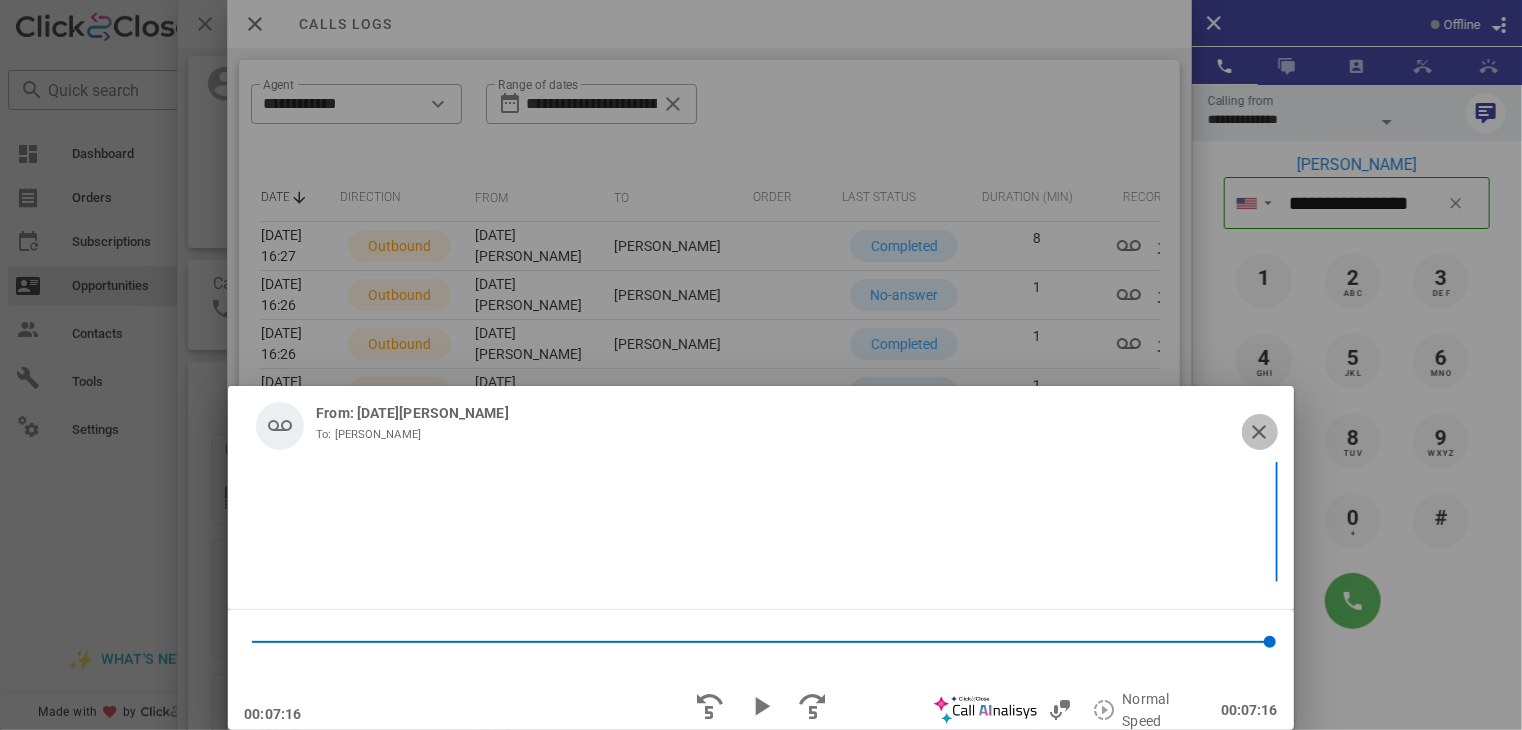 click at bounding box center [1260, 432] 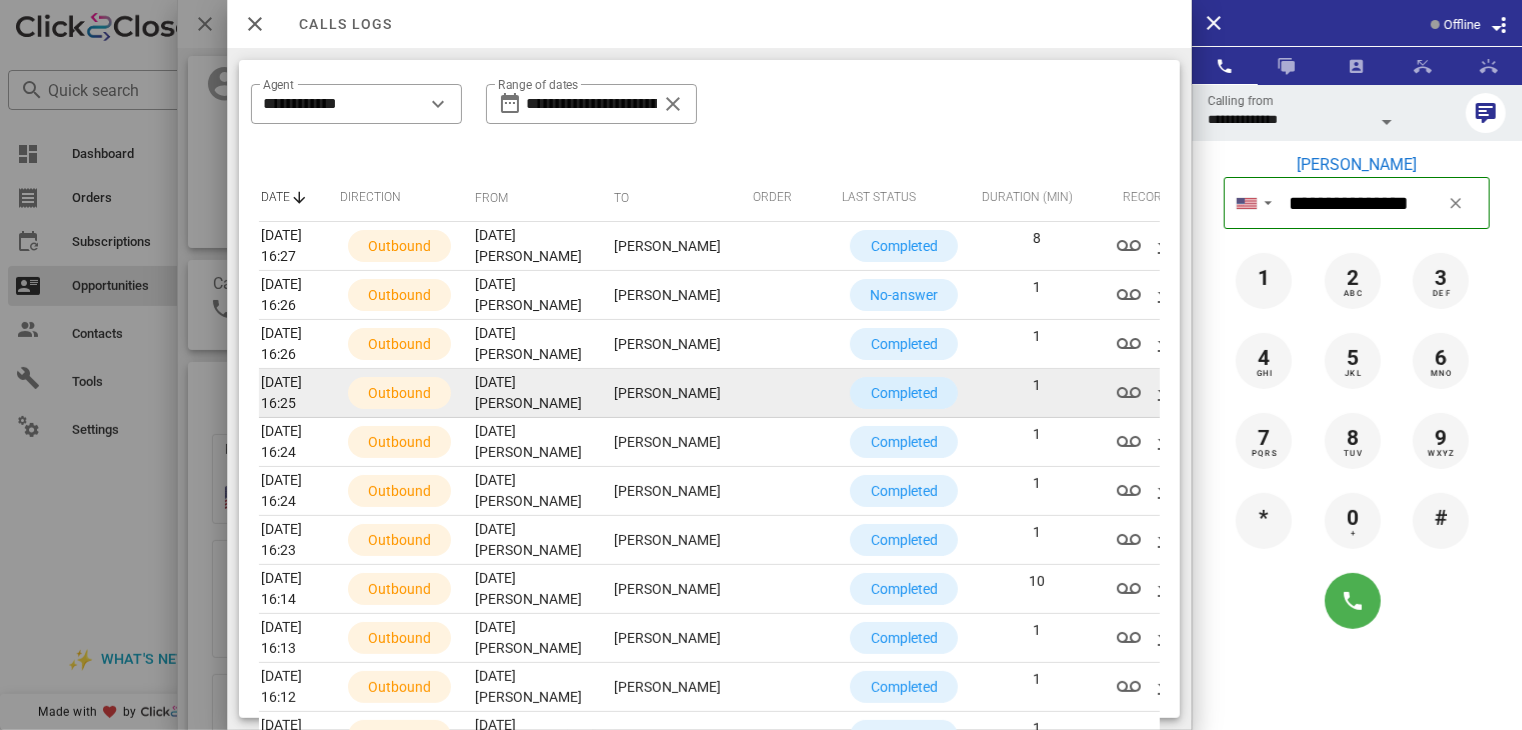 scroll, scrollTop: 297, scrollLeft: 0, axis: vertical 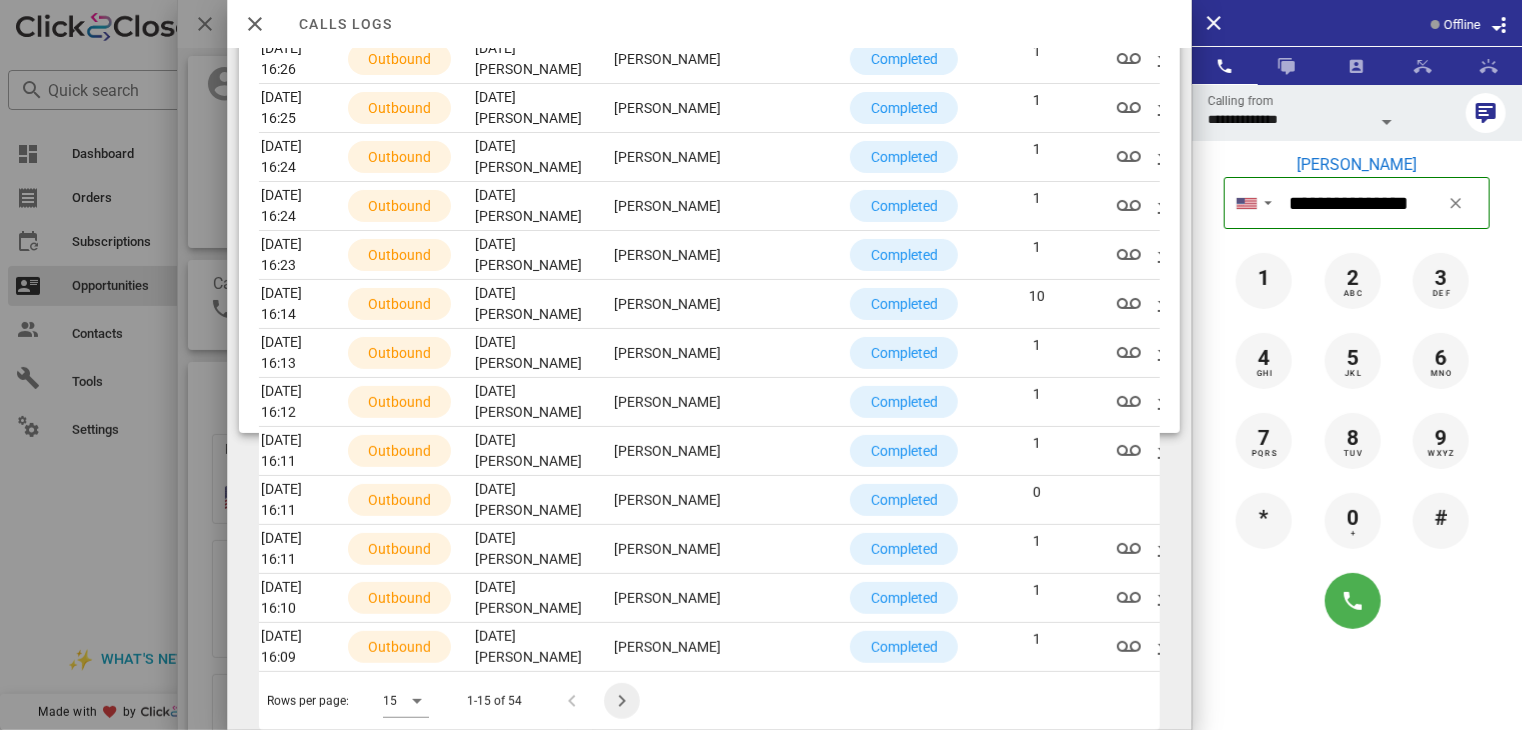 click at bounding box center (622, 701) 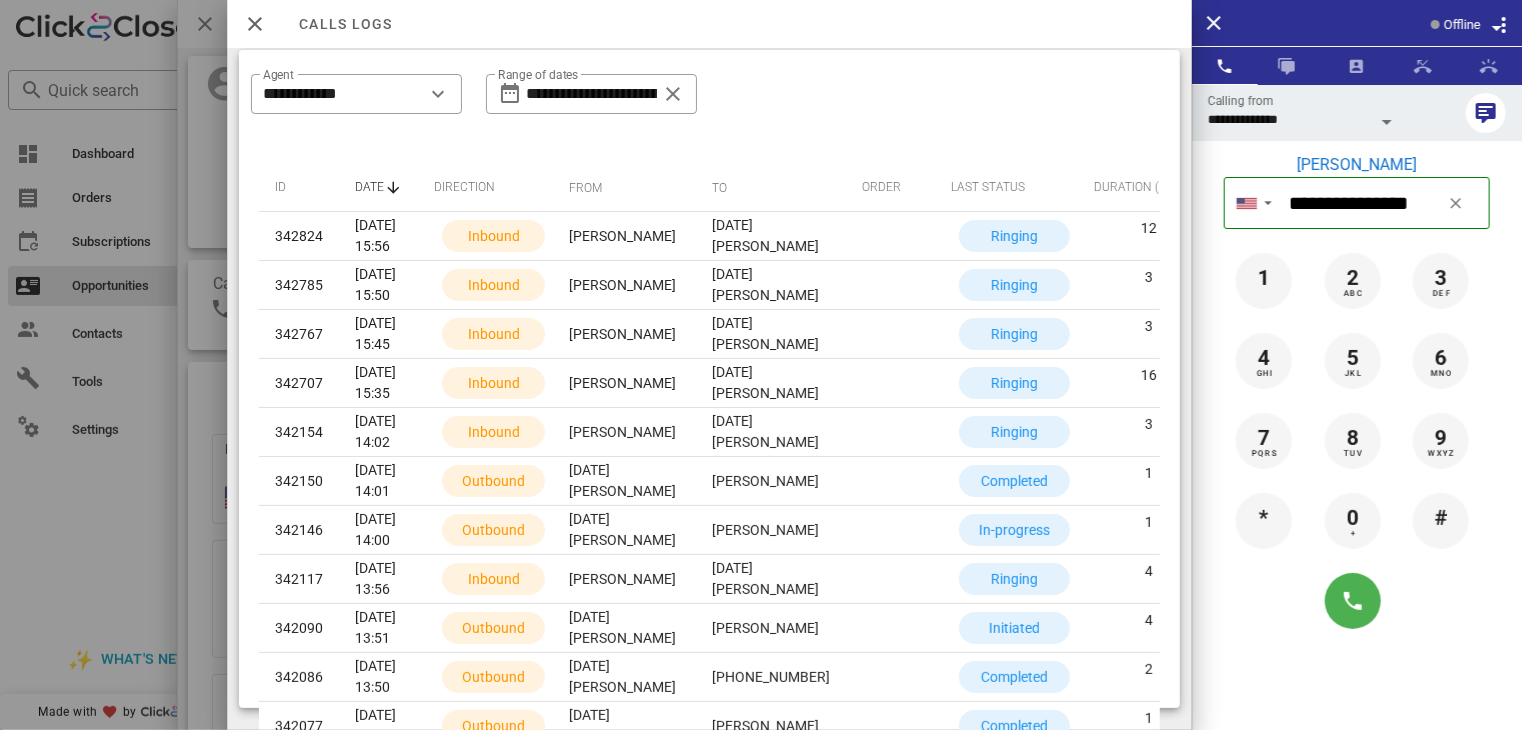 scroll, scrollTop: 0, scrollLeft: 0, axis: both 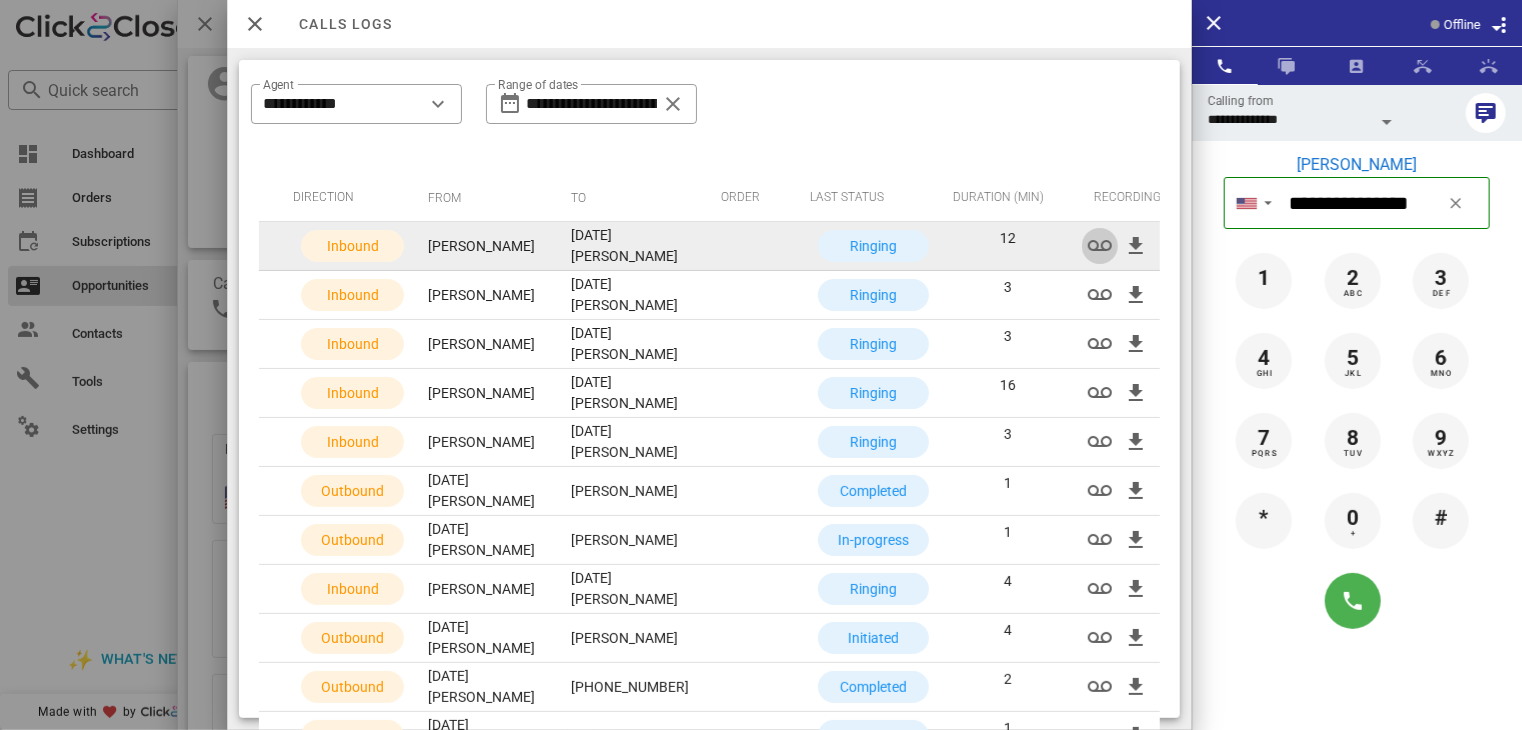 click at bounding box center [1100, 246] 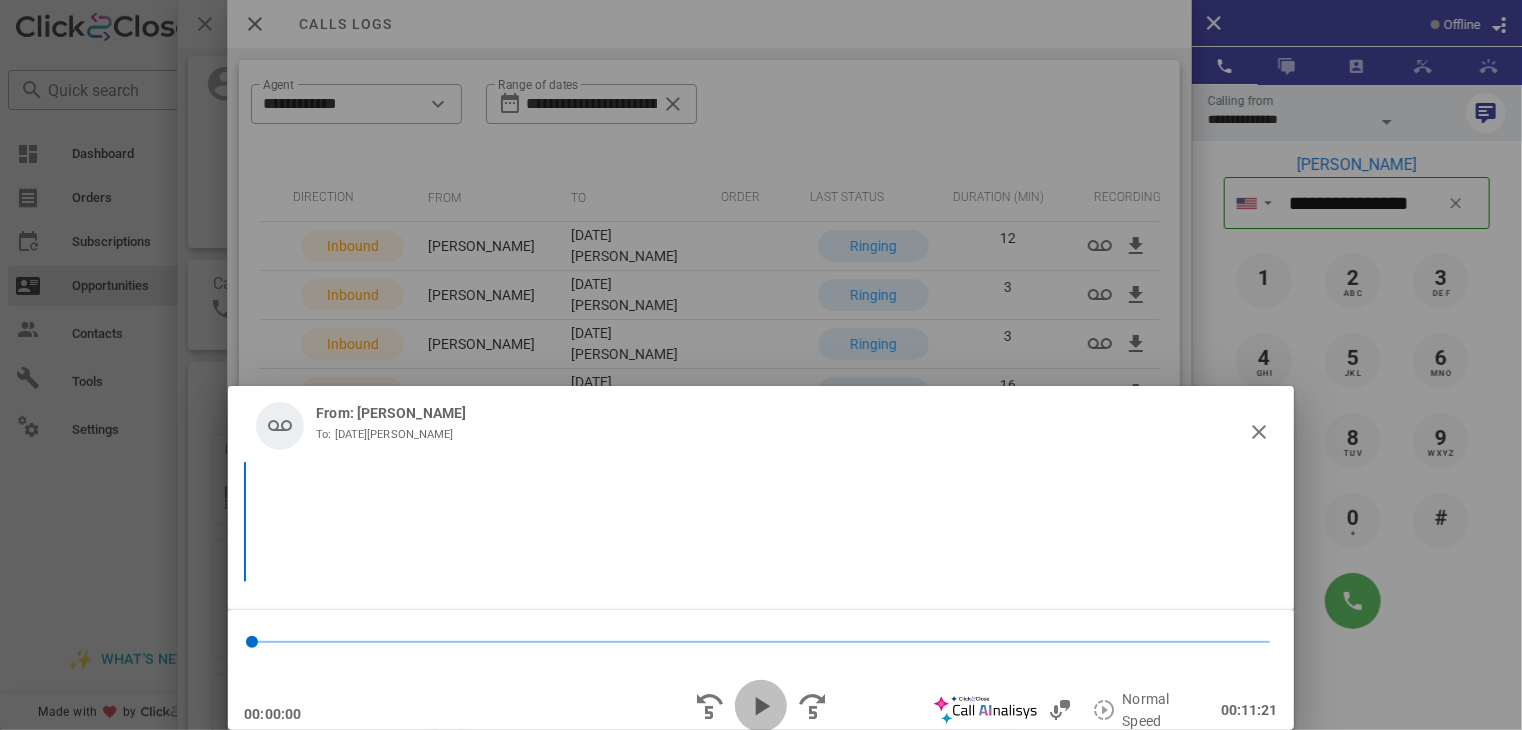click at bounding box center (761, 706) 